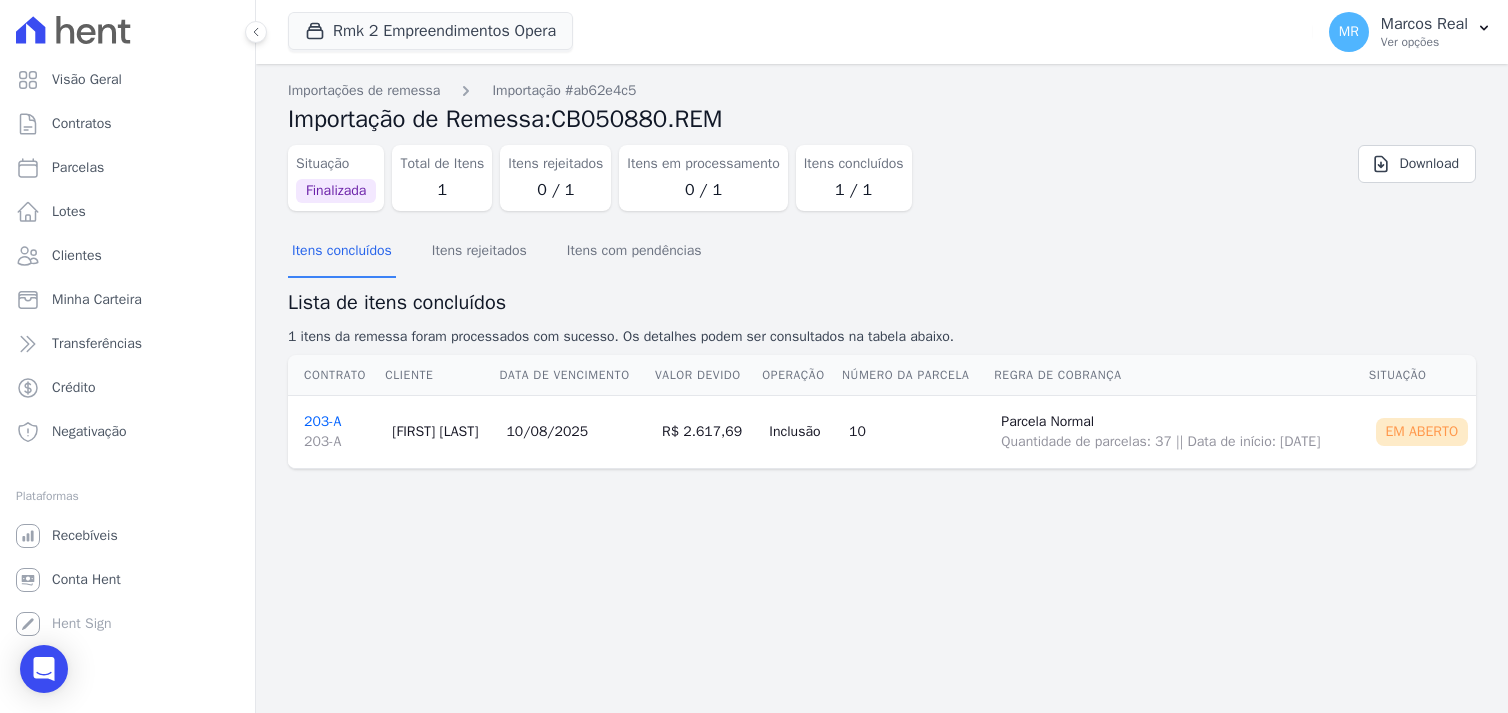 scroll, scrollTop: 0, scrollLeft: 0, axis: both 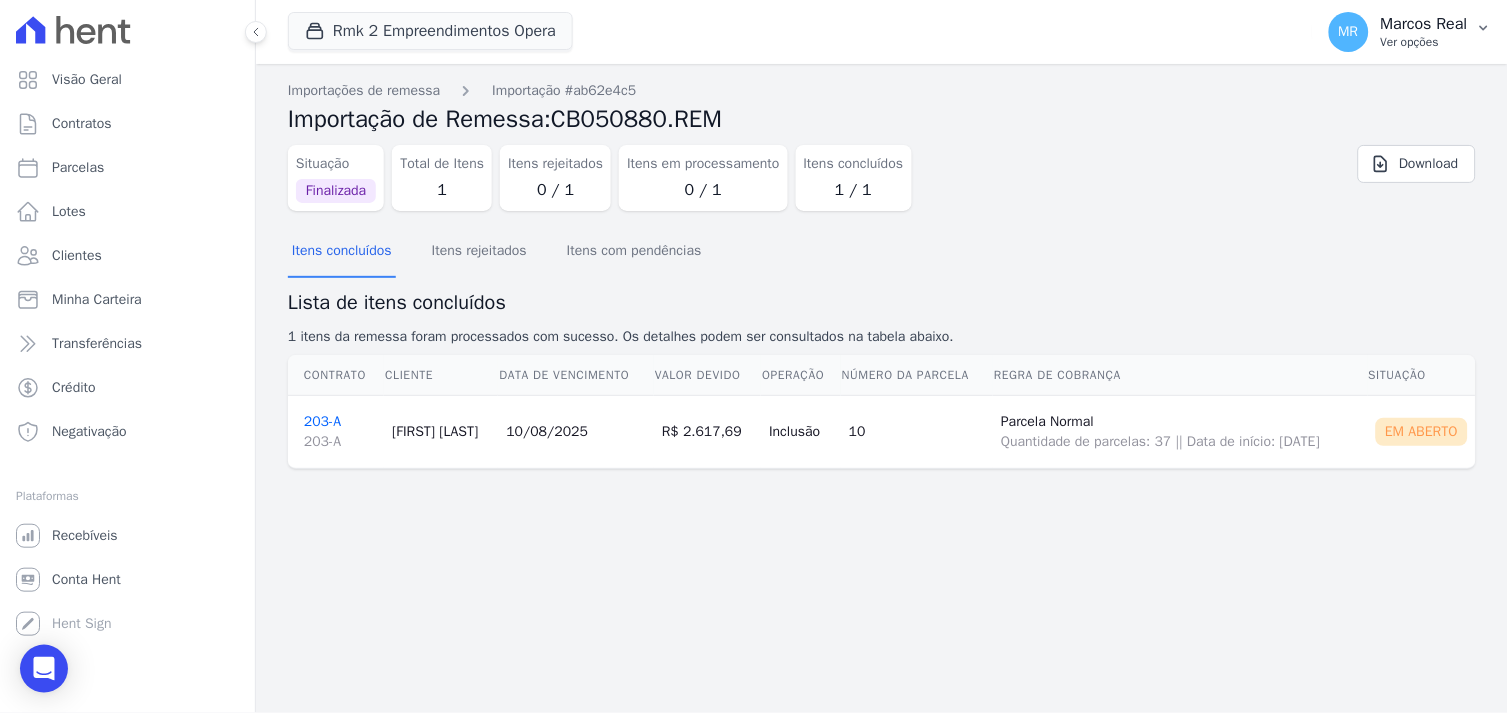 click on "Ver opções" at bounding box center [1424, 42] 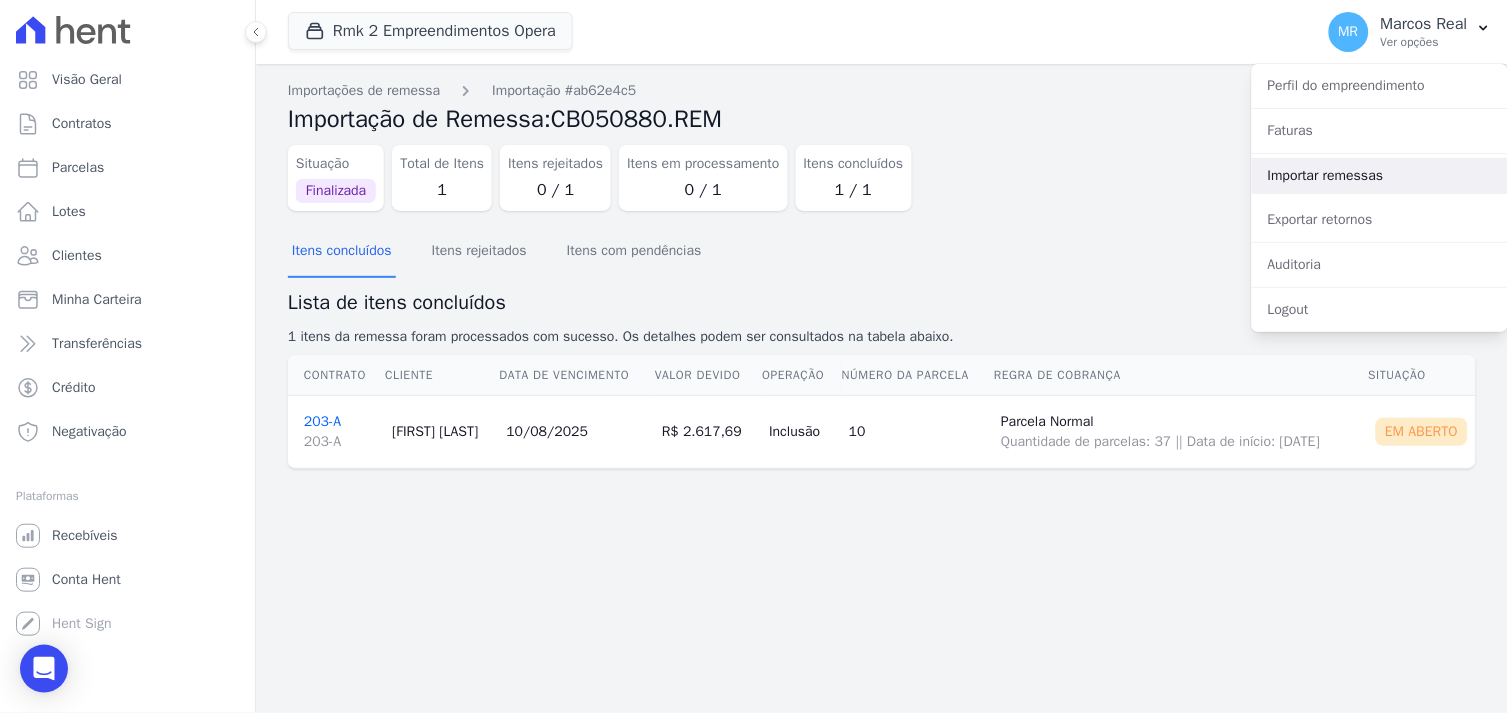 click on "Importar remessas" at bounding box center (1380, 176) 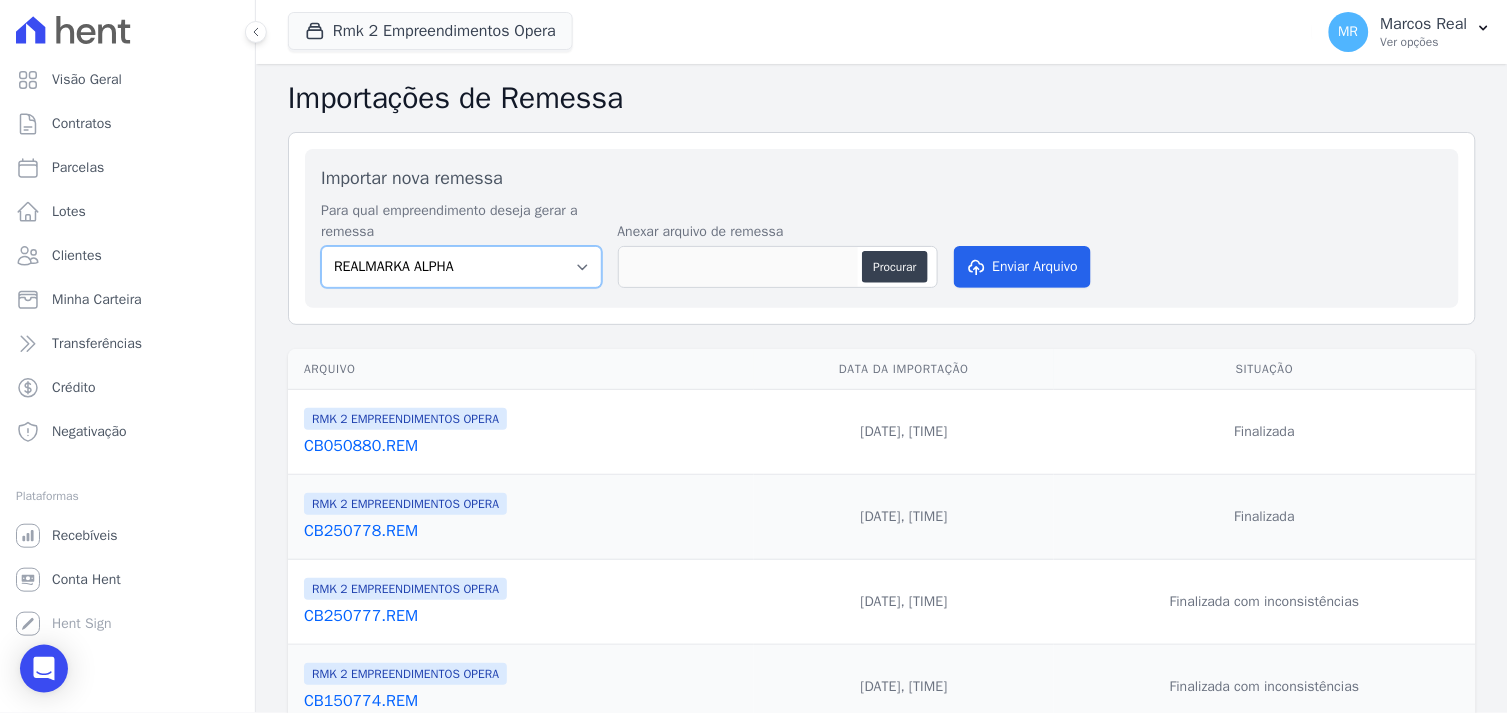 click on "REALMARKA ALPHA
REALMARKA REALE
RMK 2 EMPREENDIMENTOS OPERA" at bounding box center [461, 267] 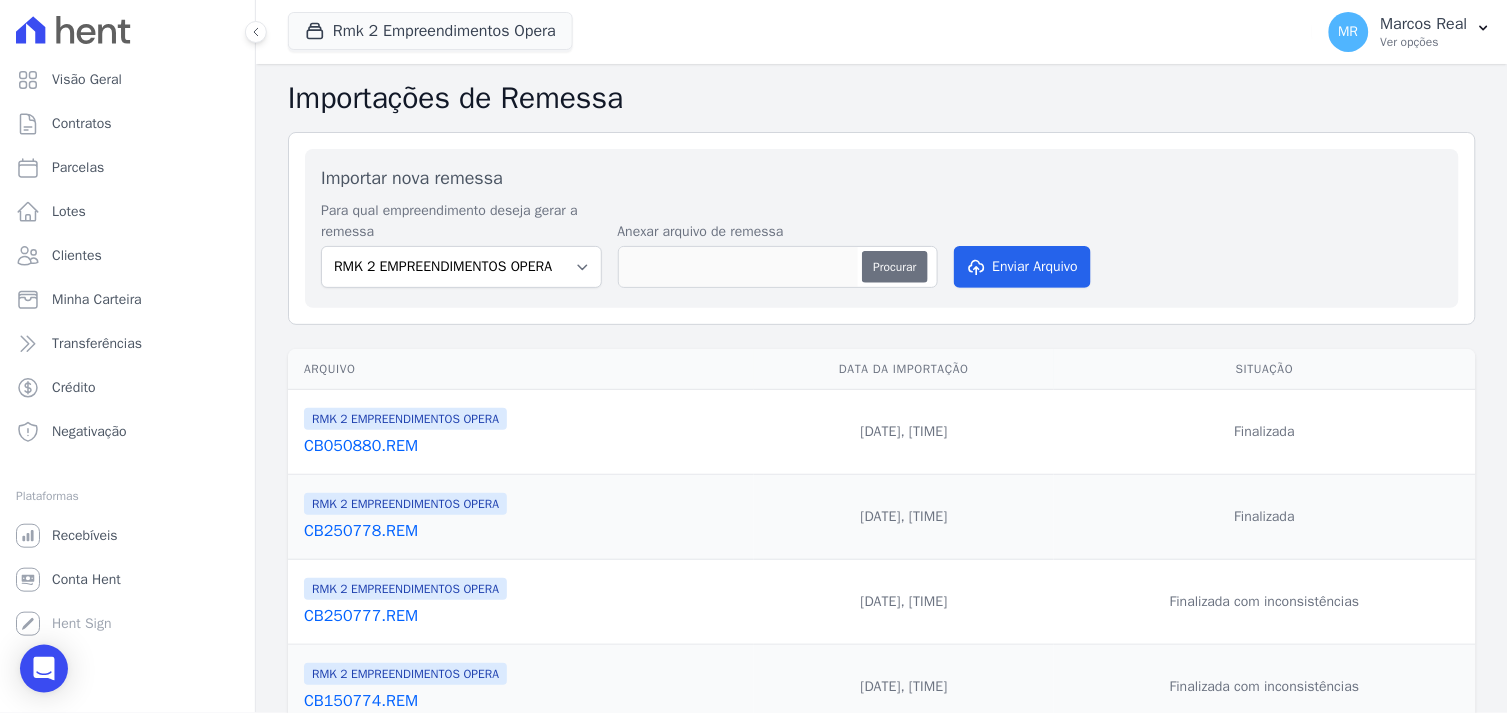 click on "Procurar" at bounding box center [894, 267] 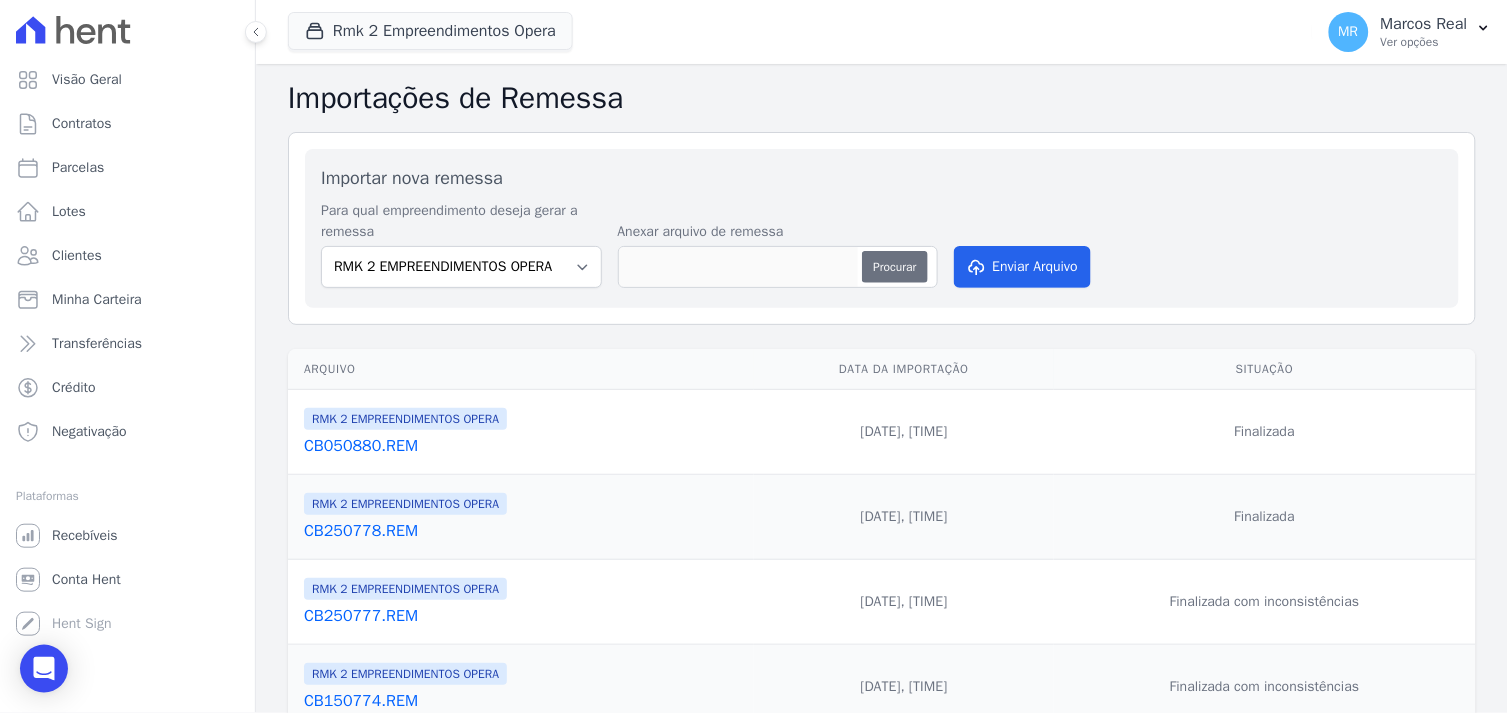 type on "CB050881.REM" 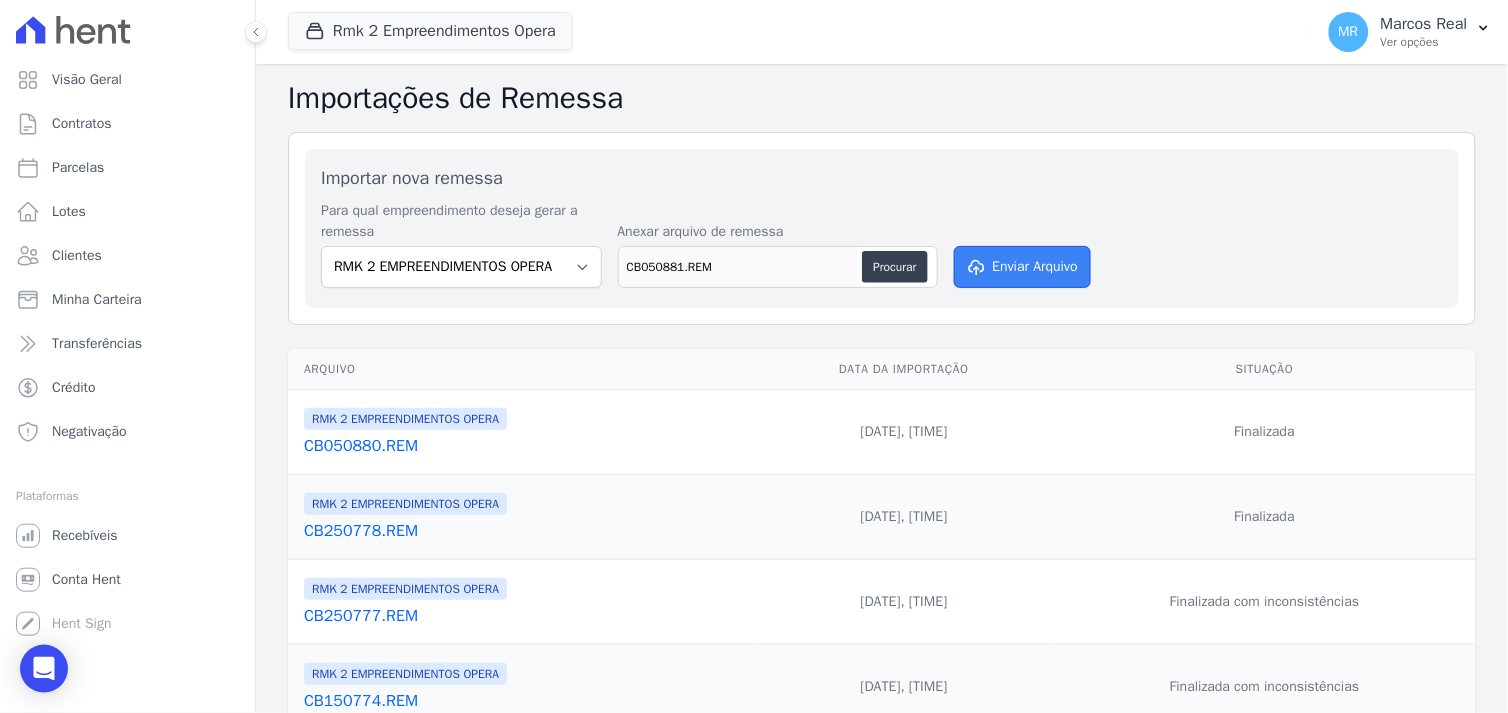 click on "Enviar Arquivo" at bounding box center [1023, 267] 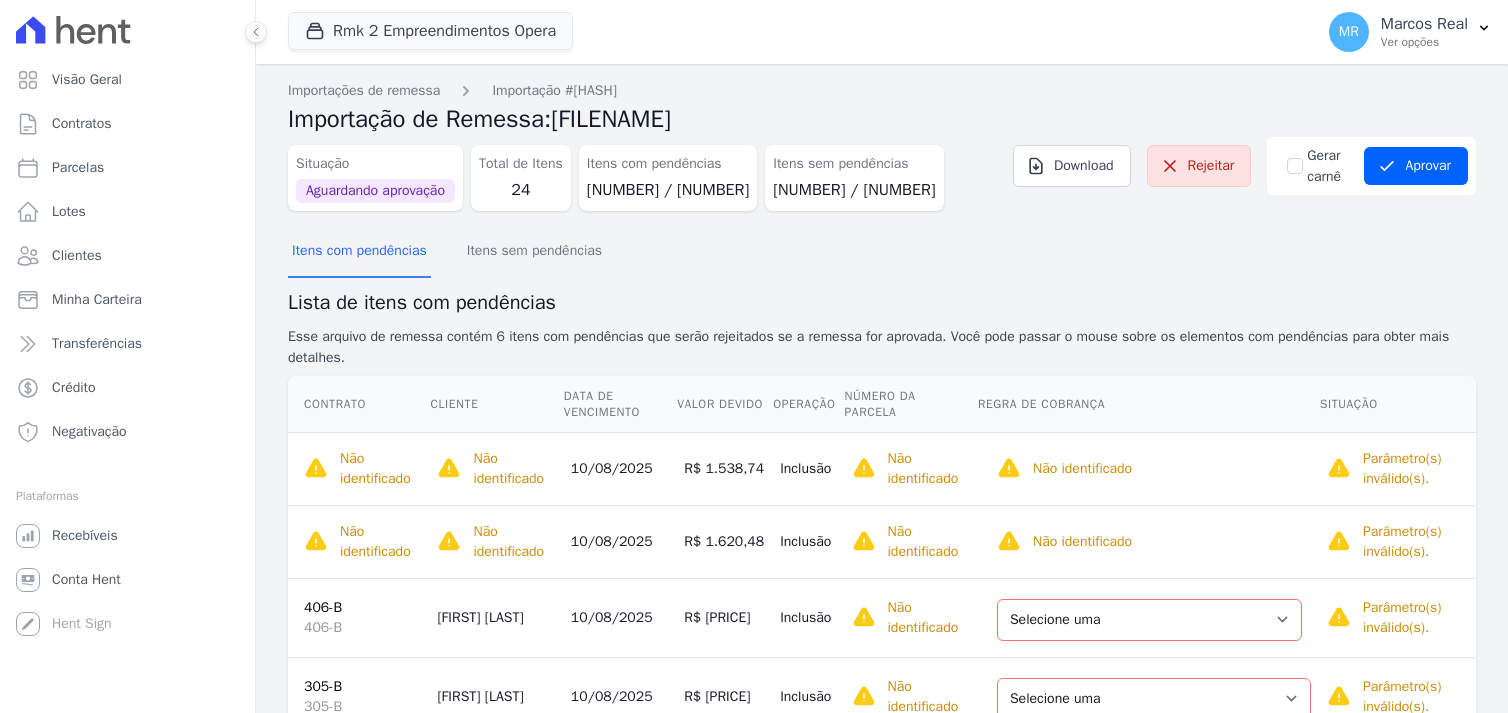 scroll, scrollTop: 0, scrollLeft: 0, axis: both 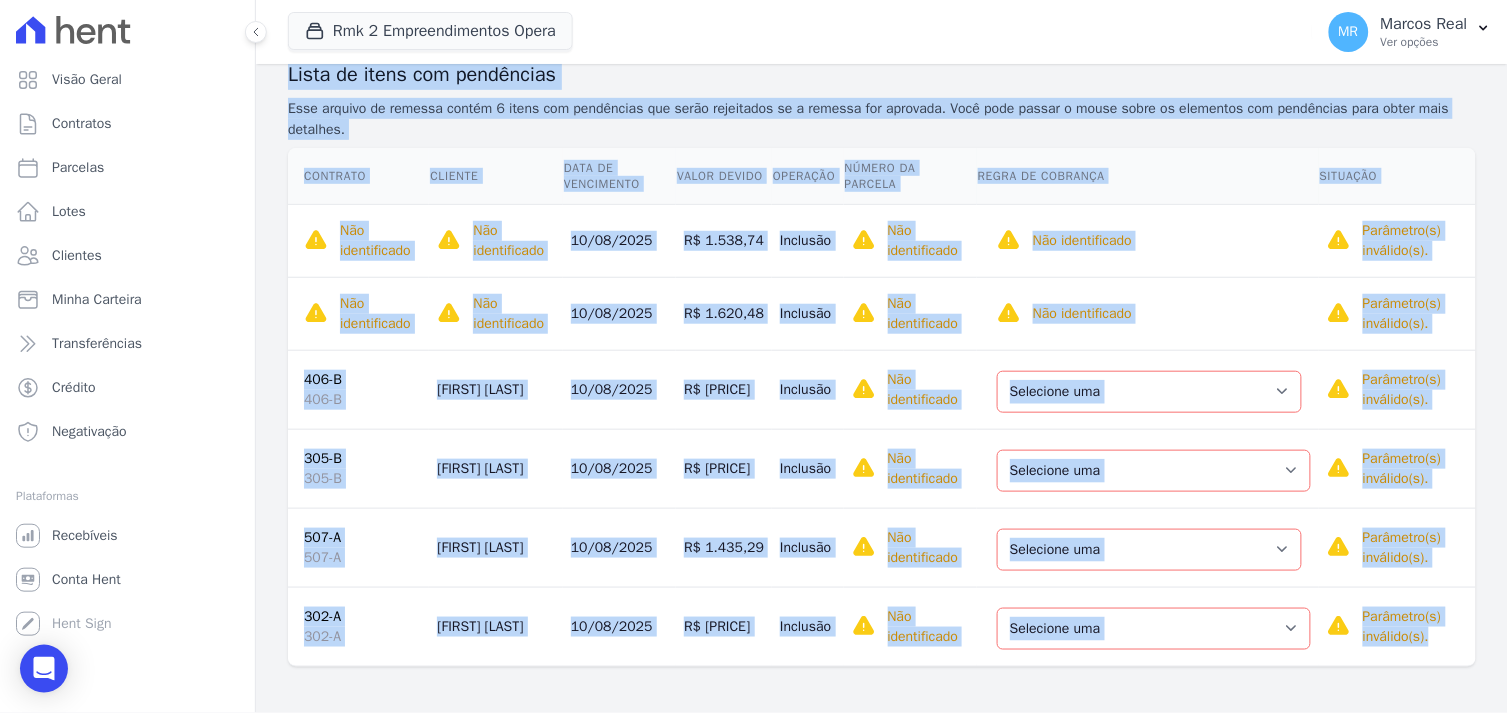 drag, startPoint x: 286, startPoint y: 78, endPoint x: 1431, endPoint y: 652, distance: 1280.8204 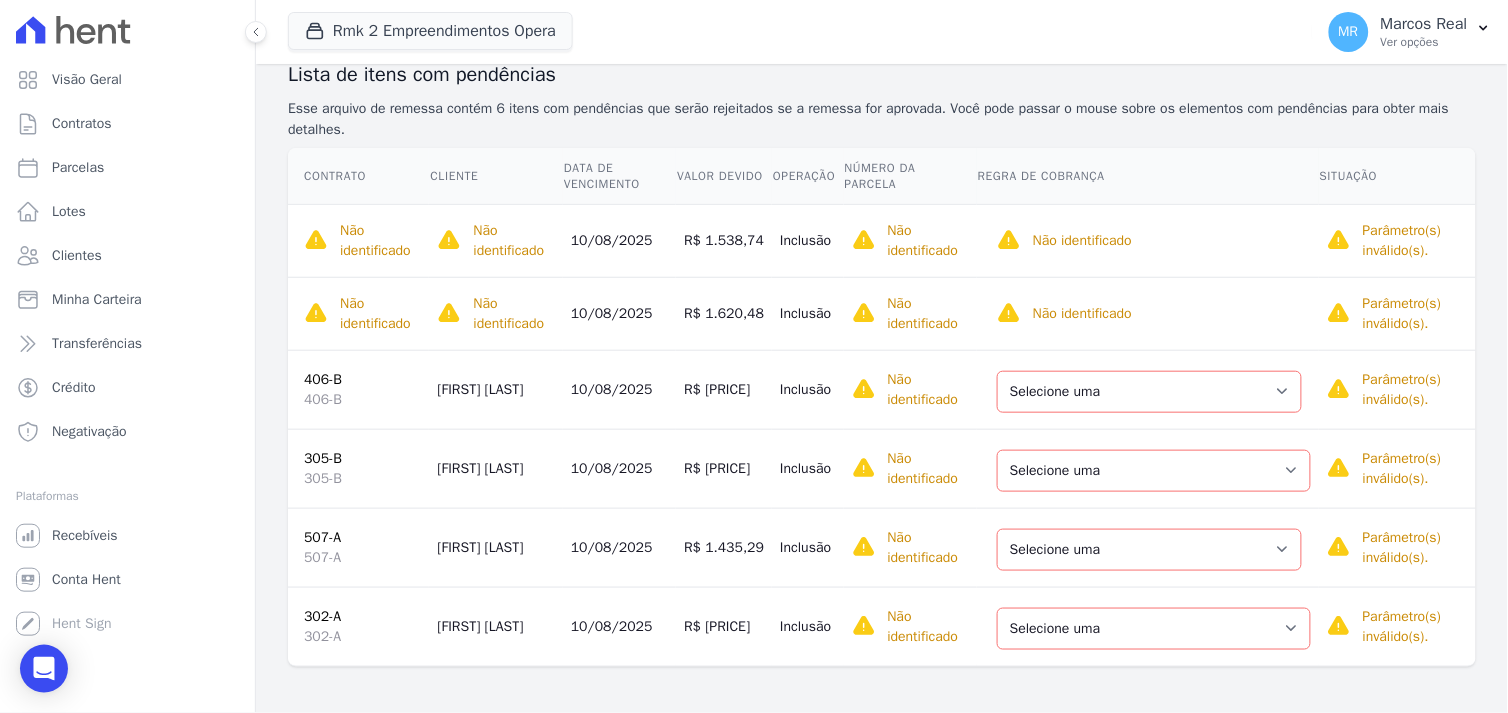 click on "Rmk 2 Empreendimentos Opera
REALMARKA CONSTRUCOES LTDA
REALMARKA ALPHA
REALMARKA REALE
RMK 2 EMPREENDIMENTOS OPERA
Aplicar" at bounding box center [796, 32] 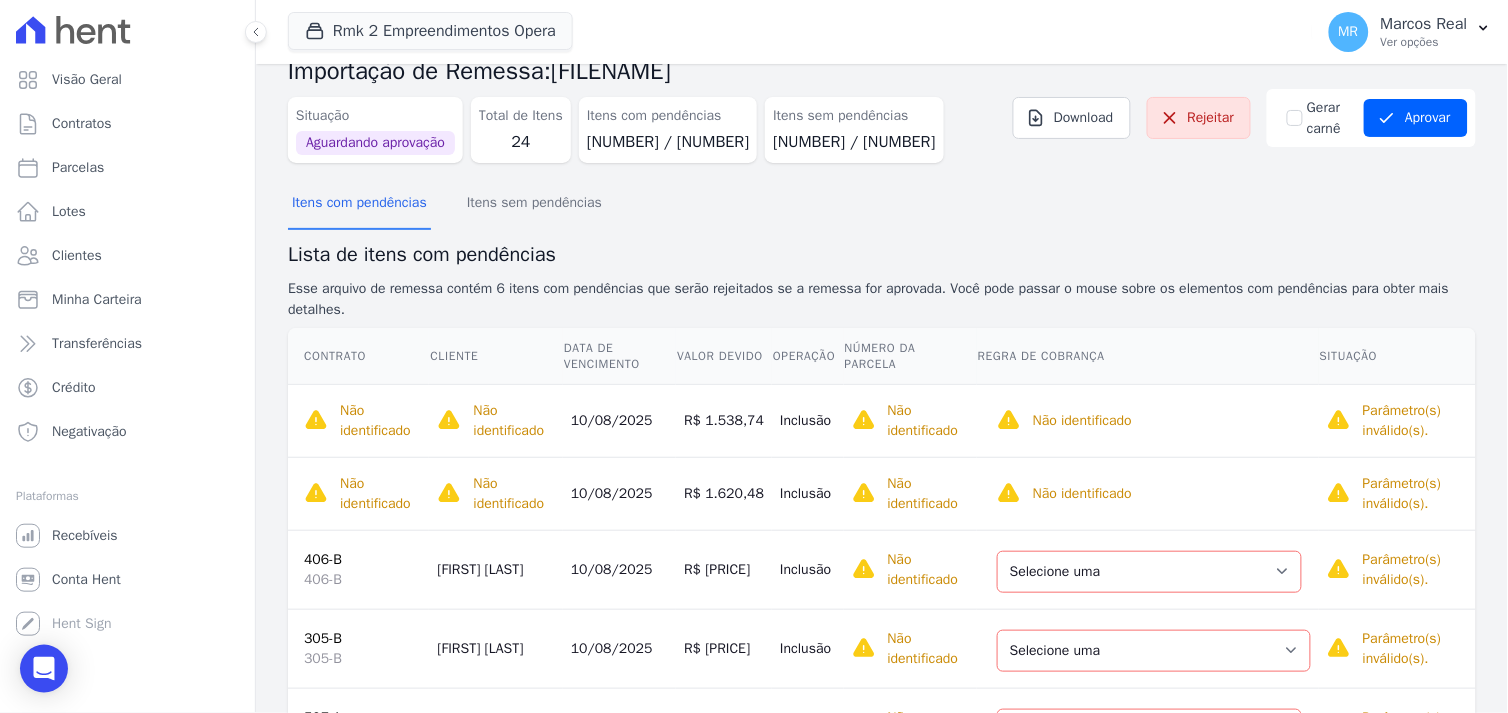 scroll, scrollTop: 0, scrollLeft: 0, axis: both 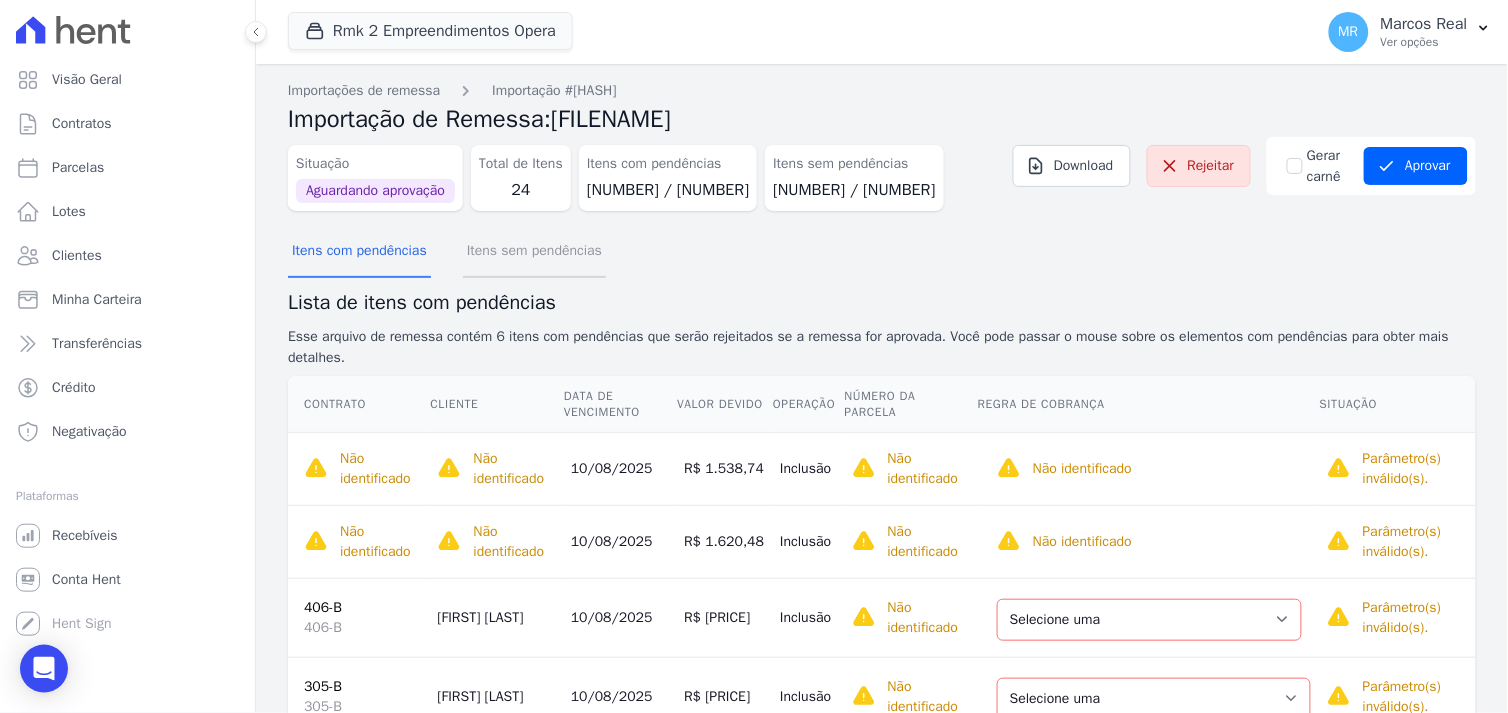 click on "Itens sem pendências" at bounding box center (534, 252) 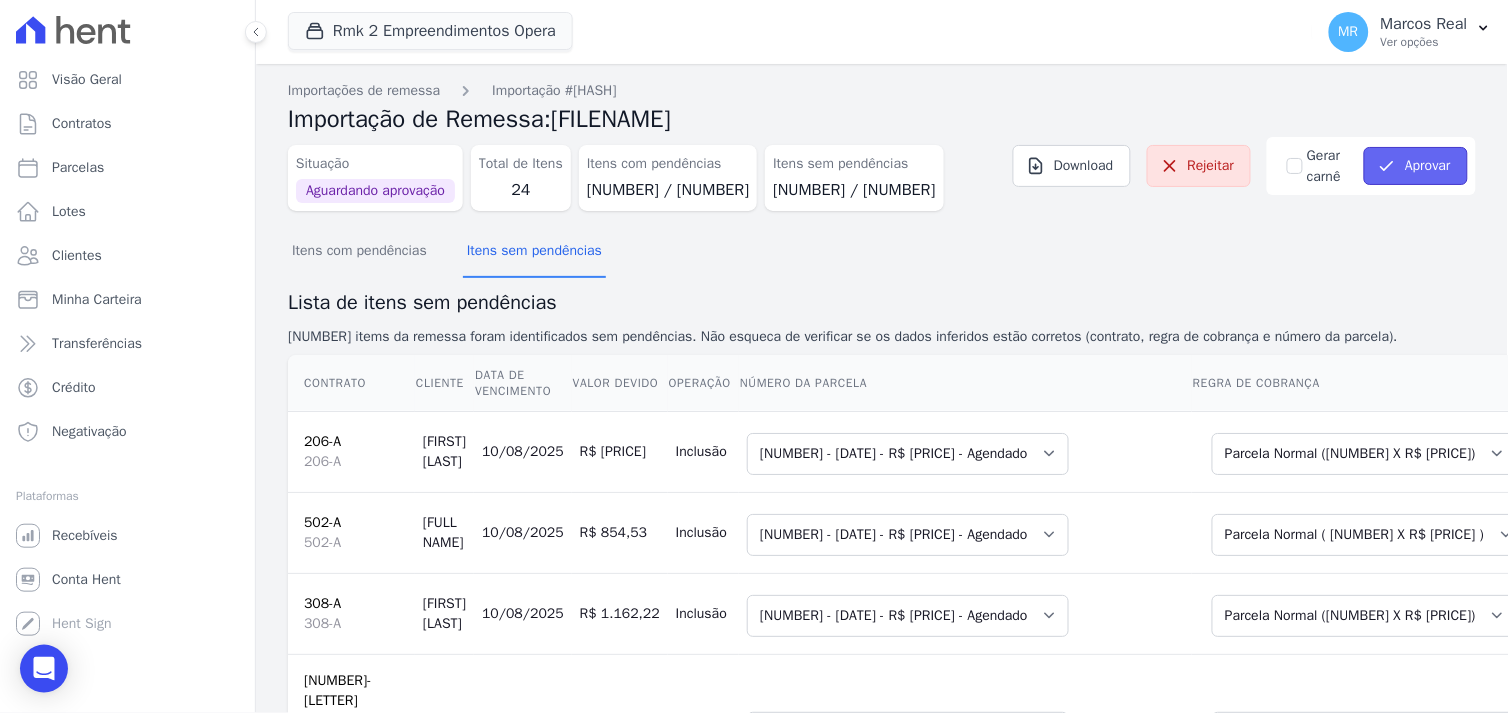 click on "Aprovar" at bounding box center [1416, 166] 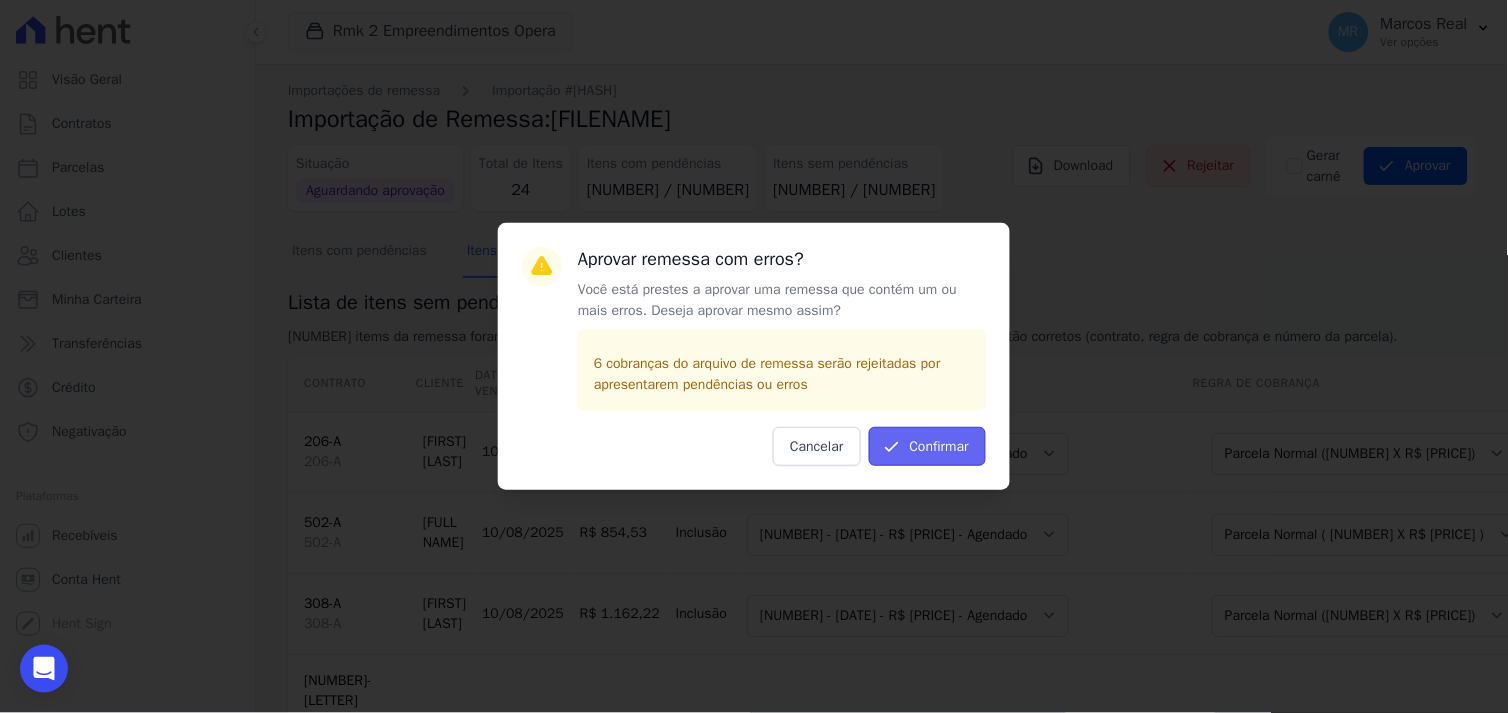 click on "Confirmar" at bounding box center [927, 446] 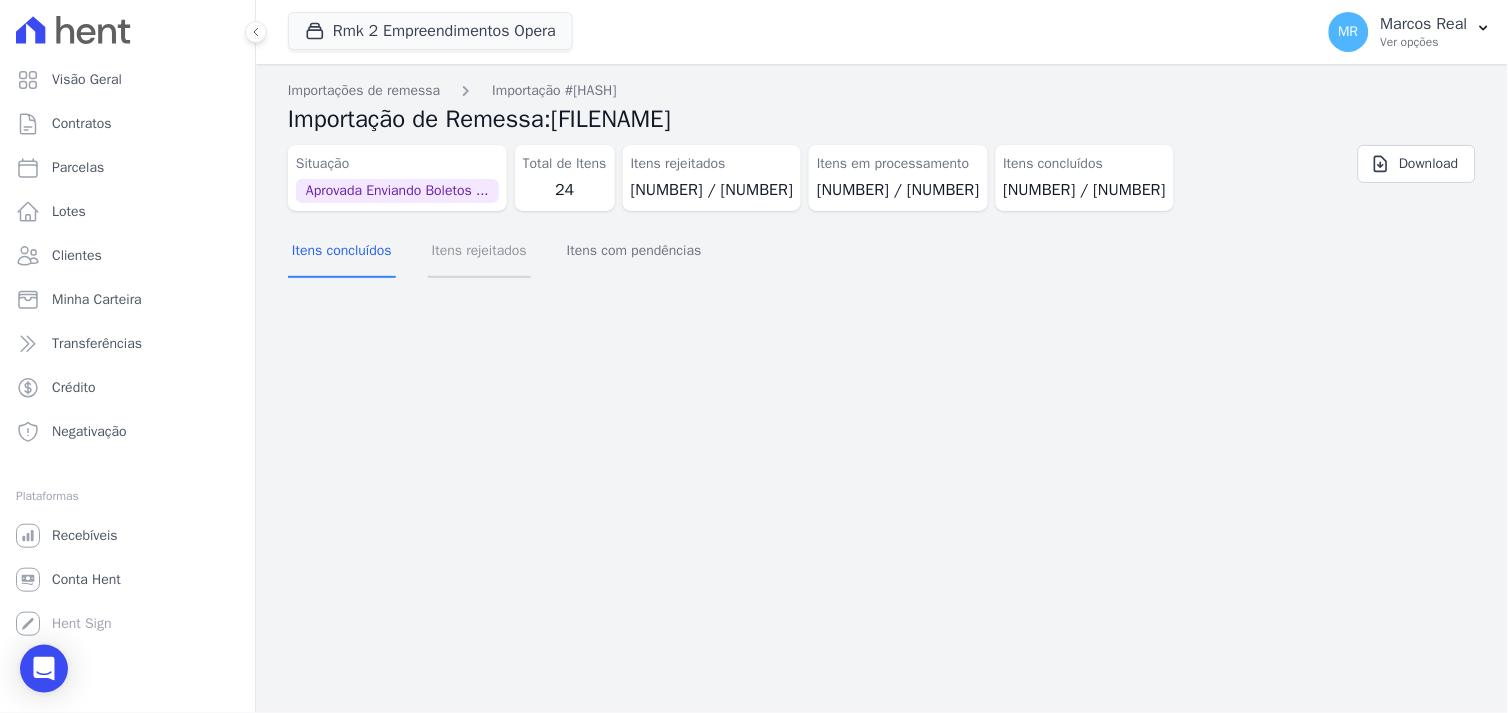 click on "Itens rejeitados" at bounding box center (479, 252) 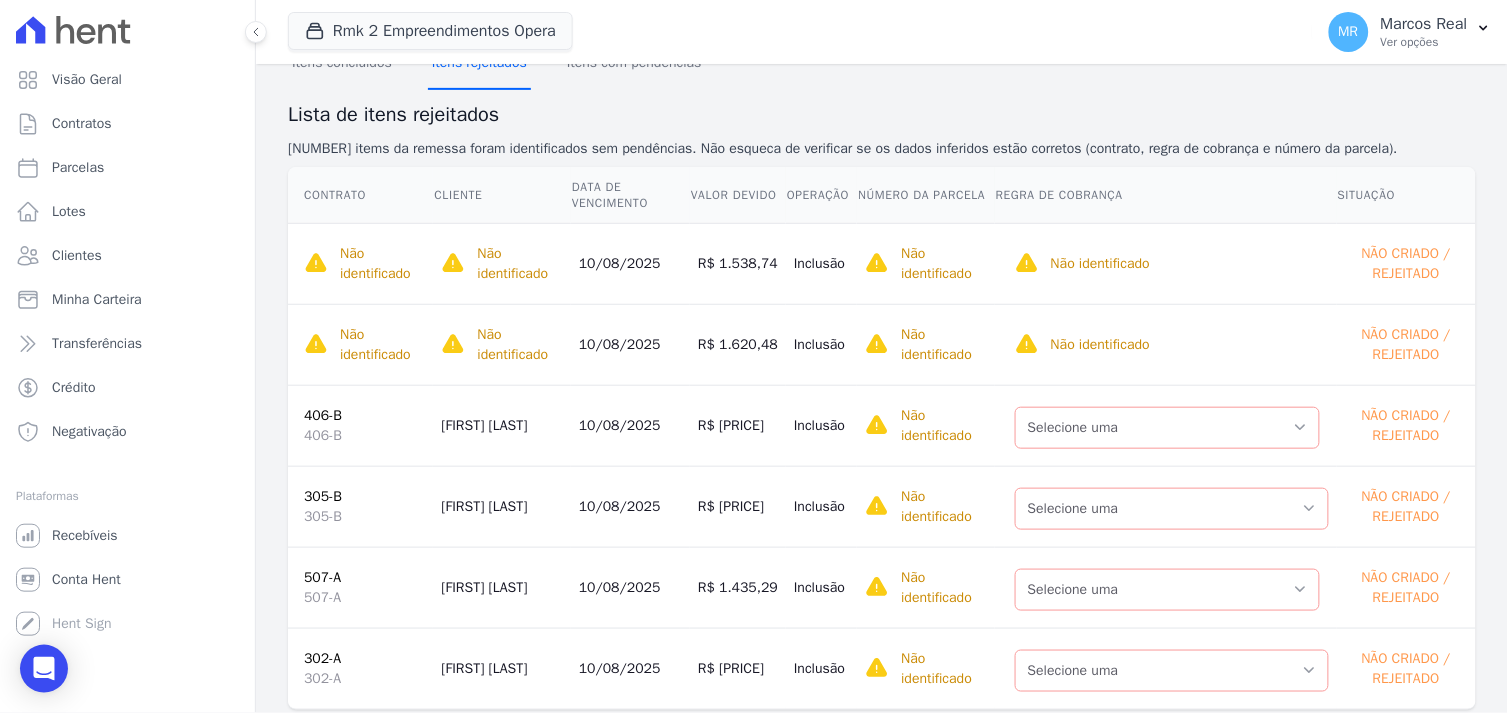 scroll, scrollTop: 231, scrollLeft: 0, axis: vertical 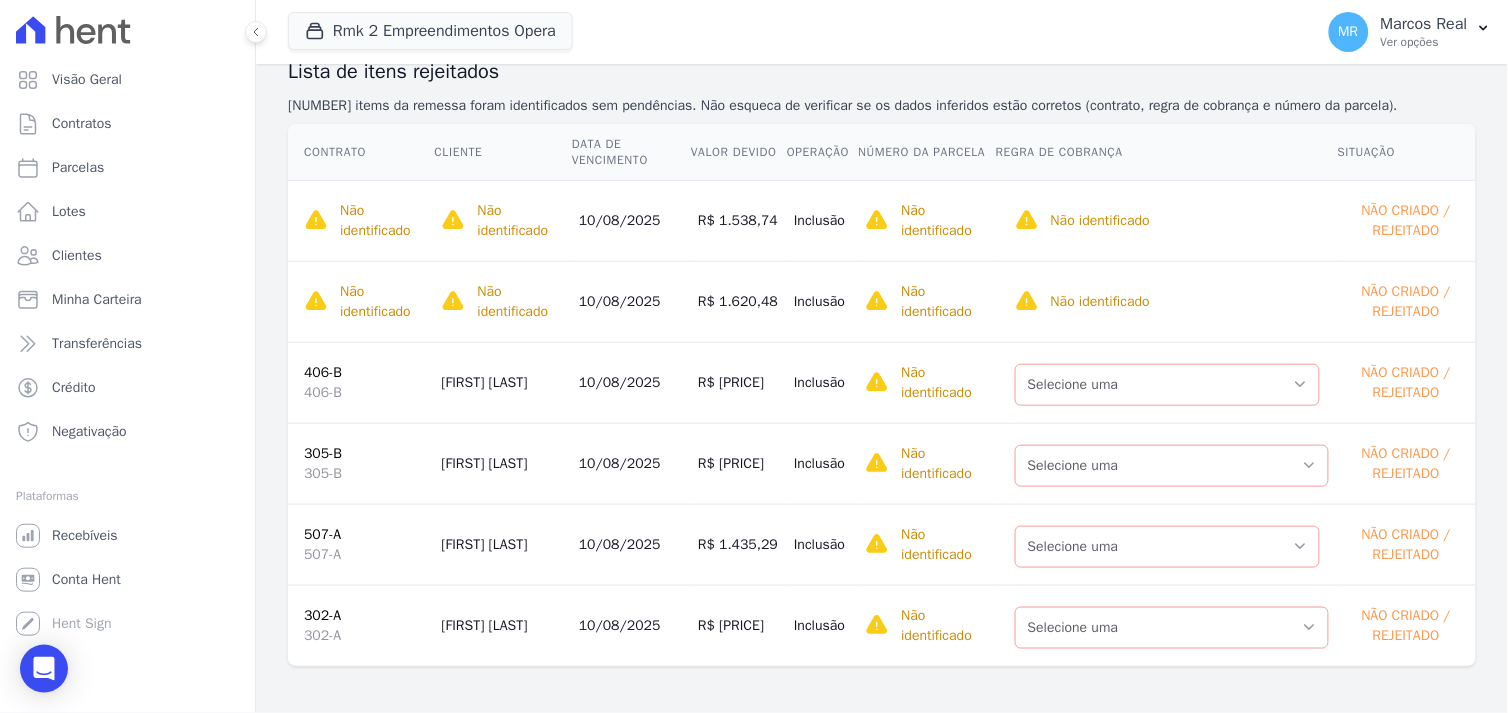 click on "406-B" at bounding box center [323, 372] 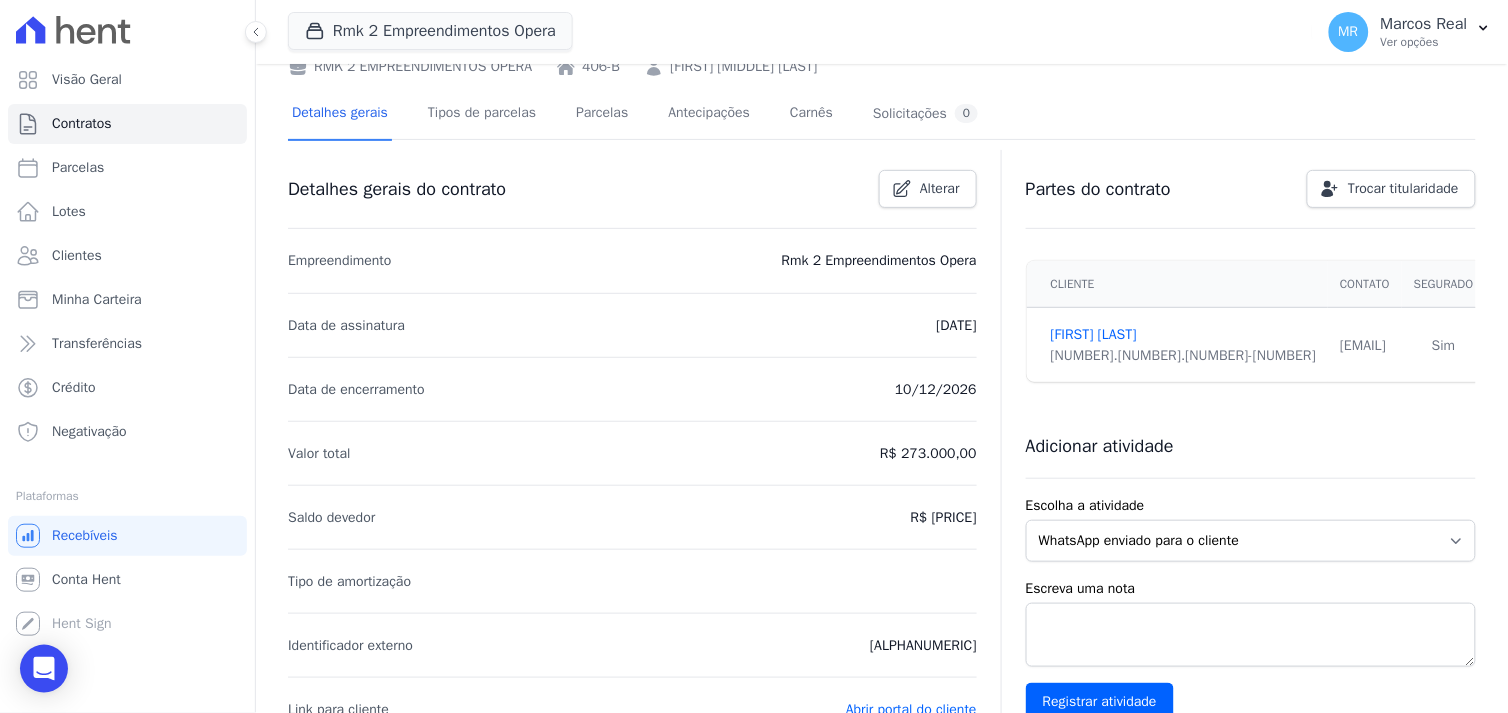 scroll, scrollTop: 0, scrollLeft: 0, axis: both 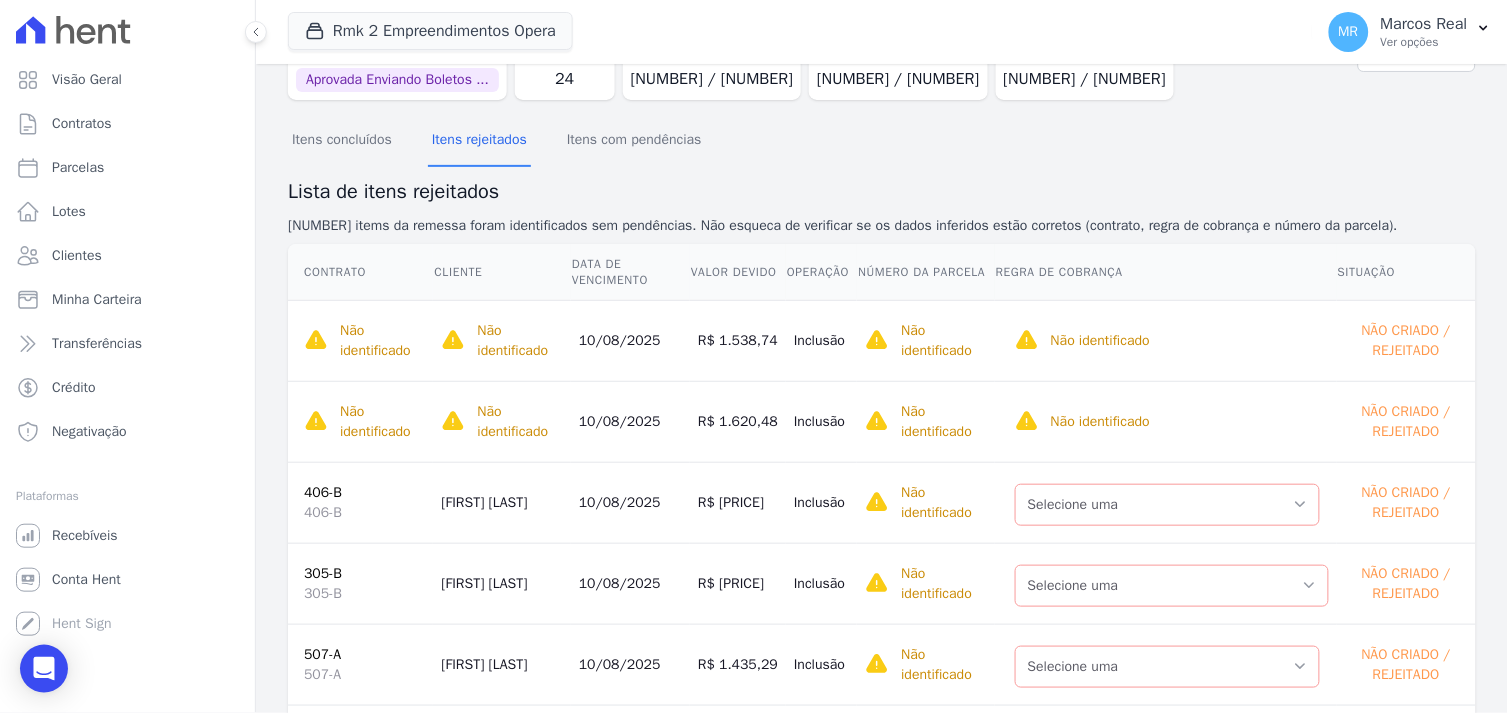 click on "406-B" at bounding box center (323, 492) 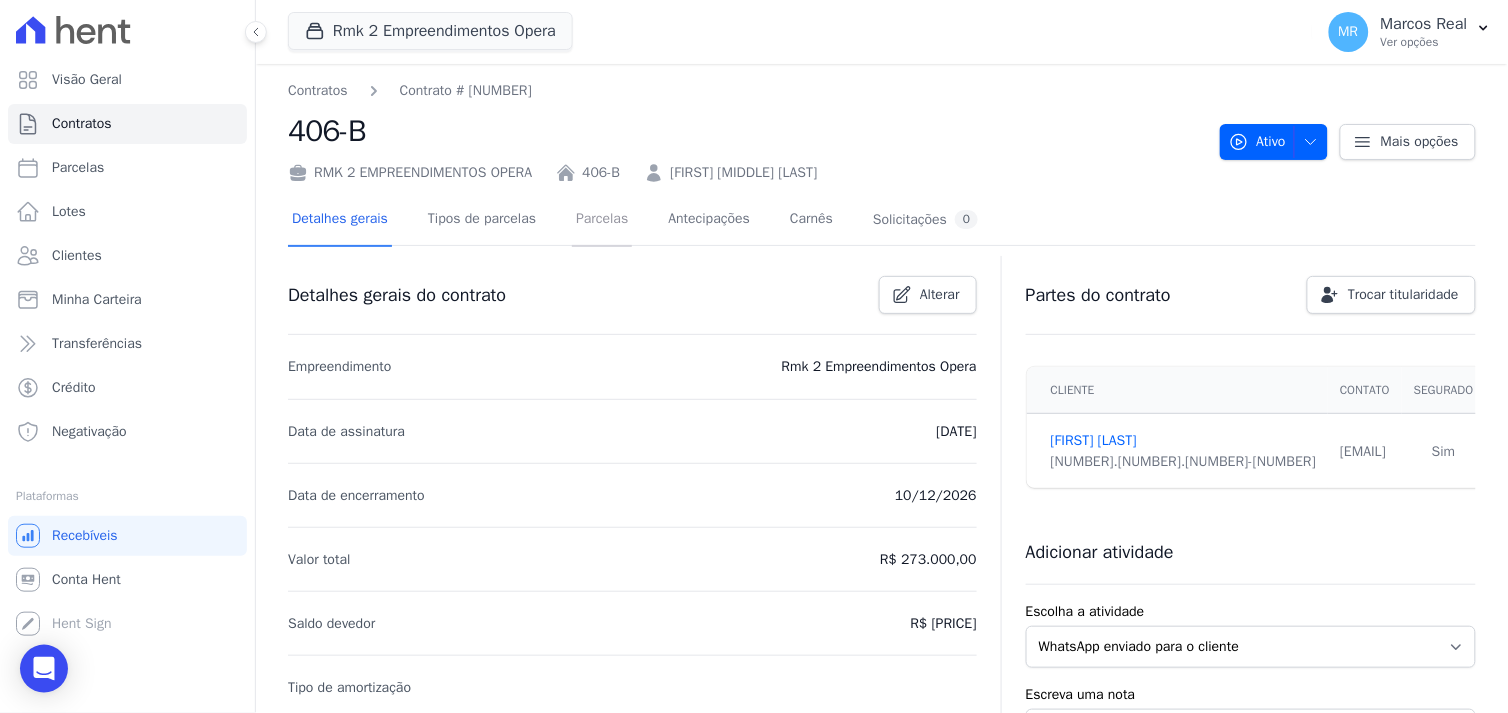 click on "Parcelas" at bounding box center (602, 220) 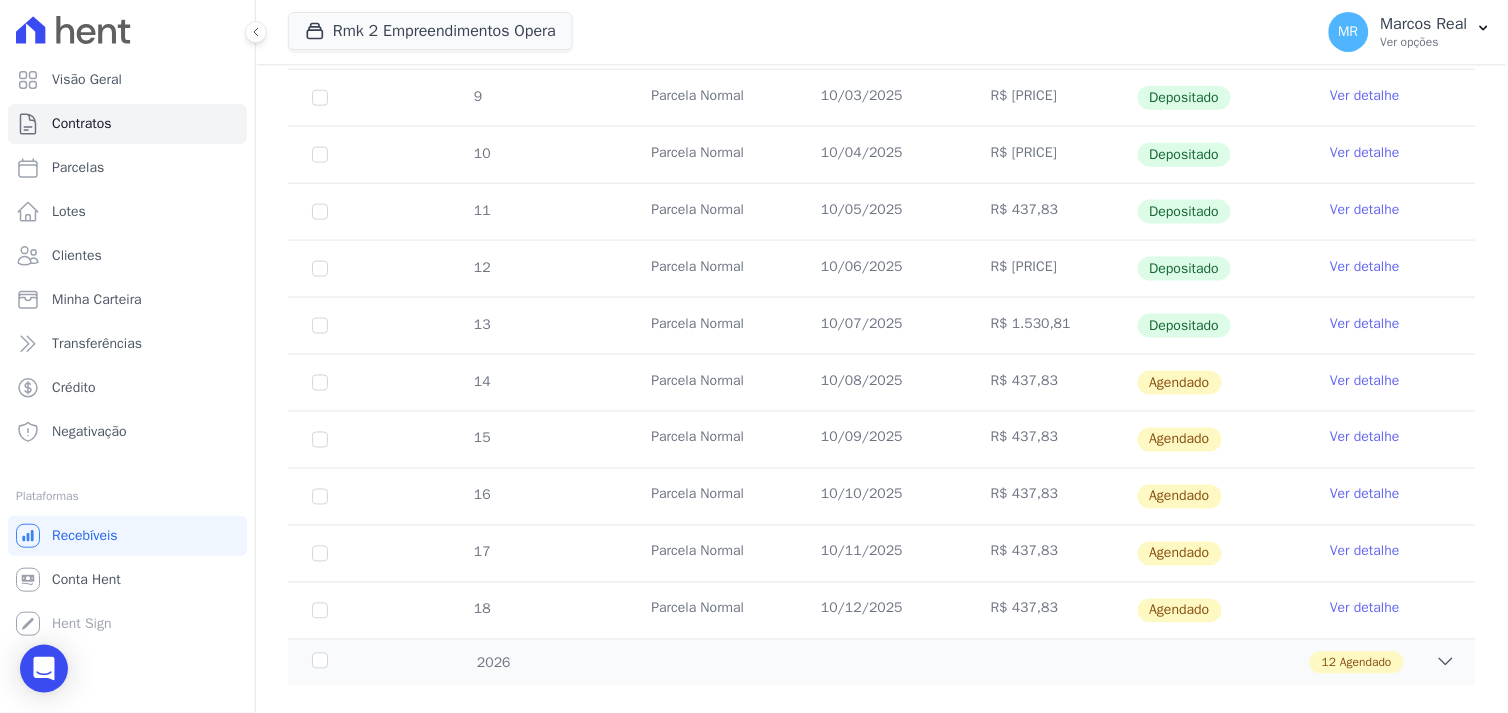 scroll, scrollTop: 546, scrollLeft: 0, axis: vertical 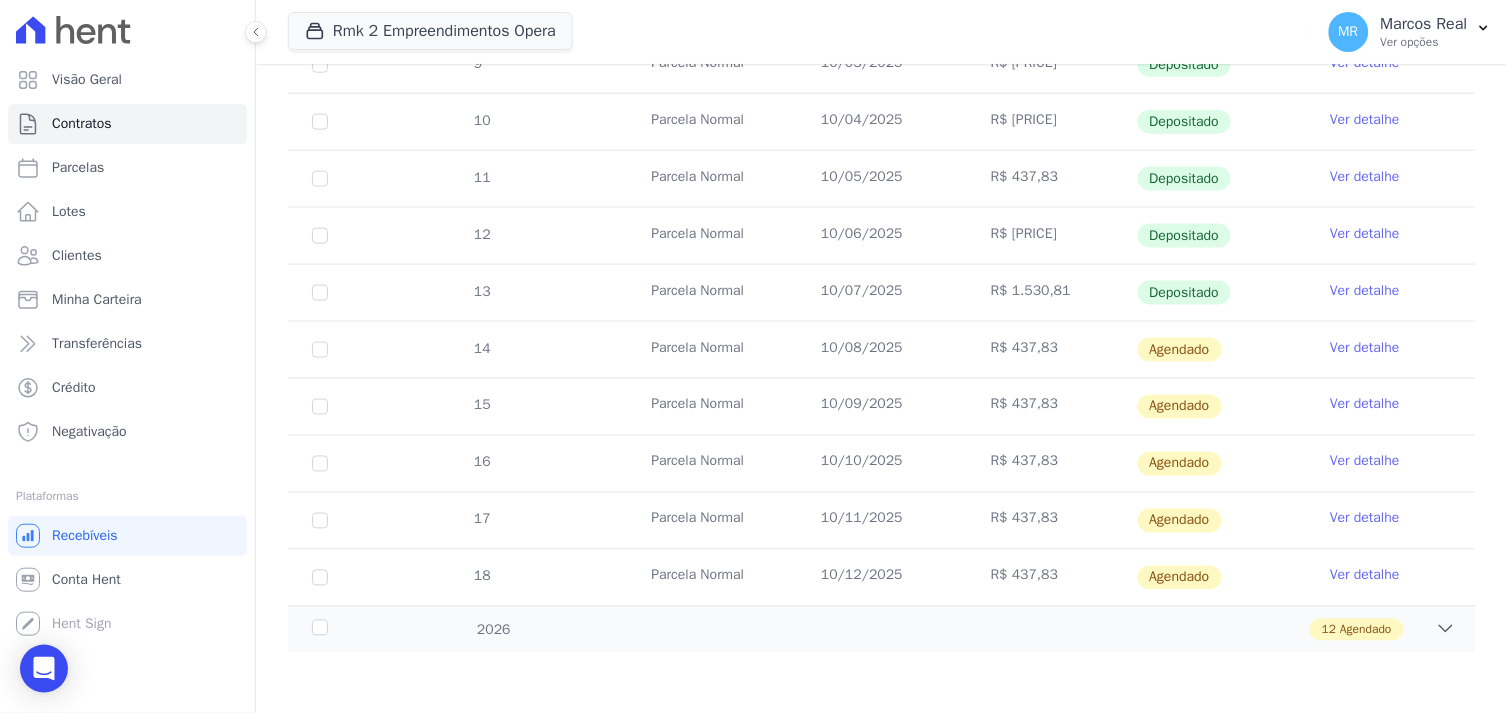 click on "Ver detalhe" at bounding box center (1365, 348) 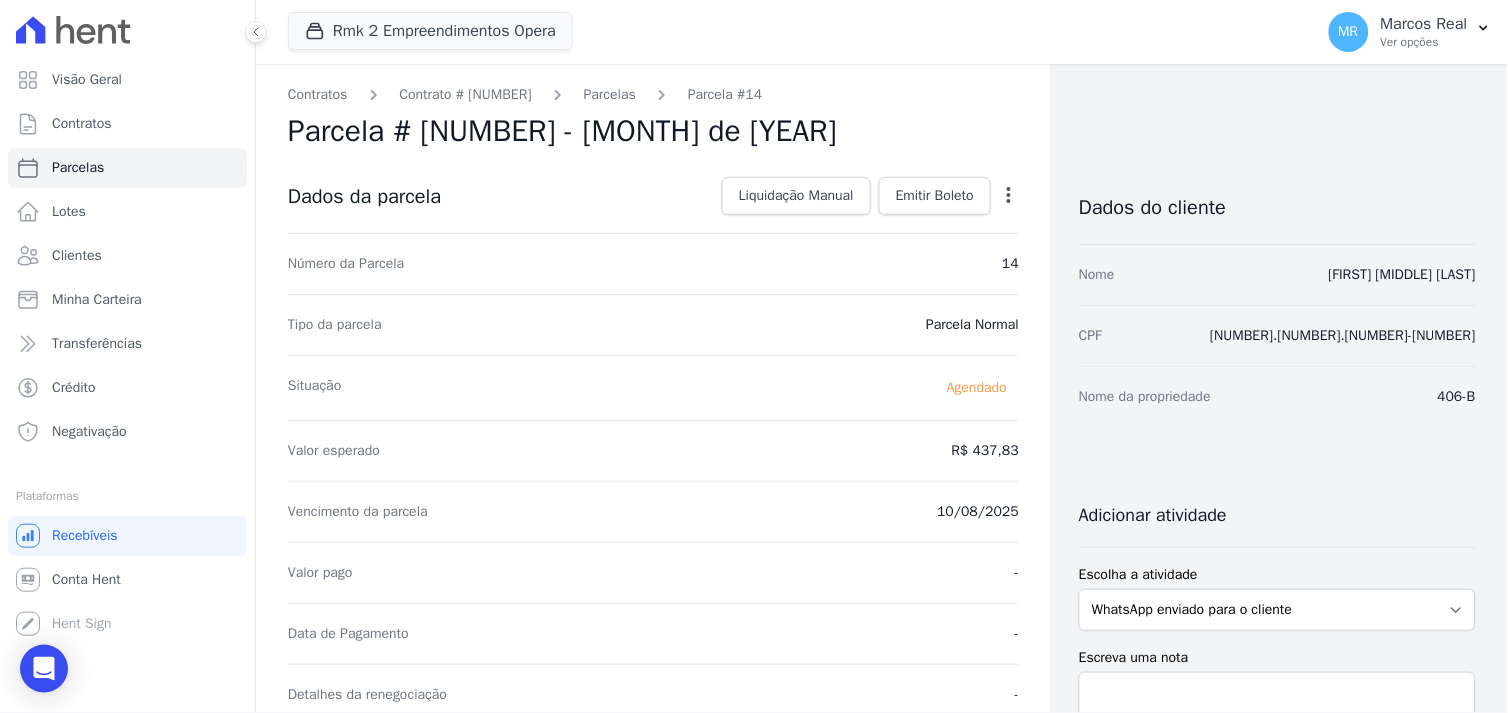 click 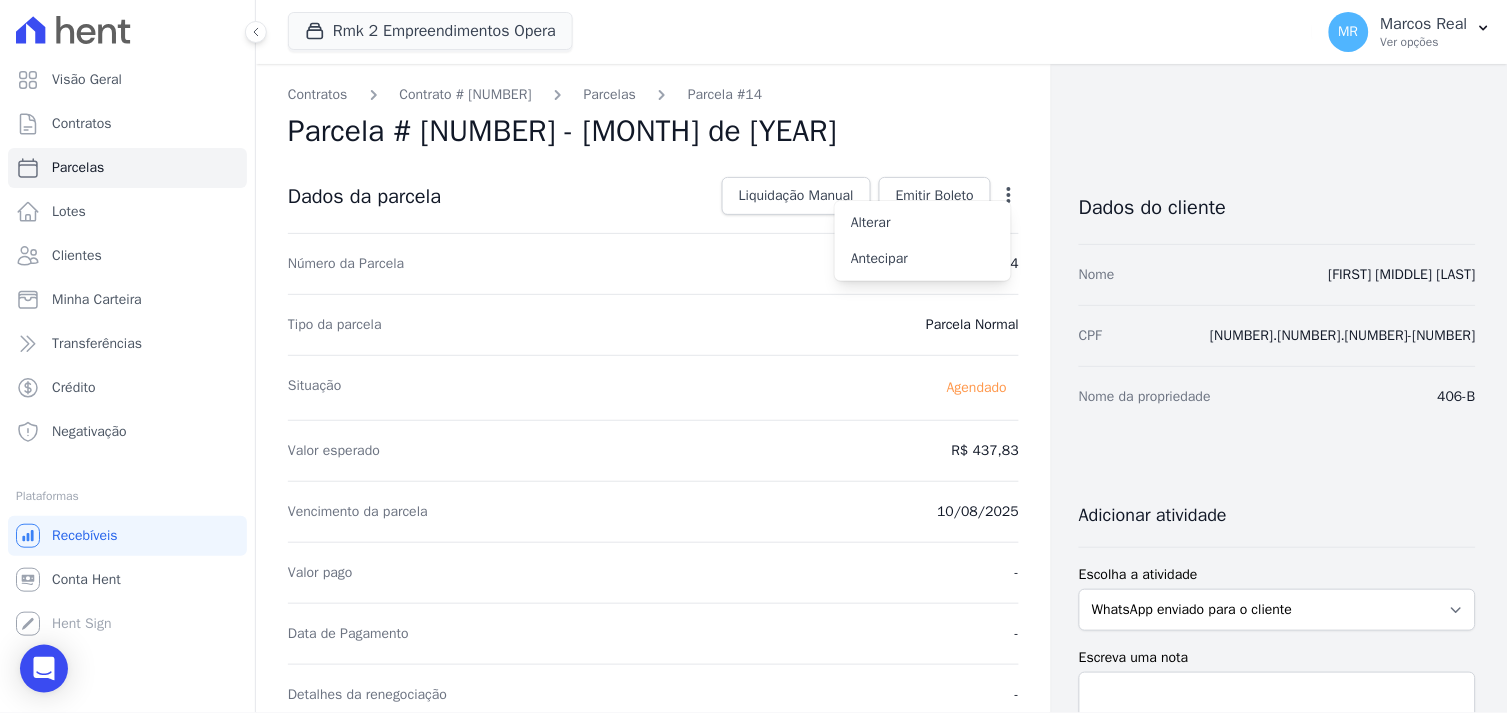 type 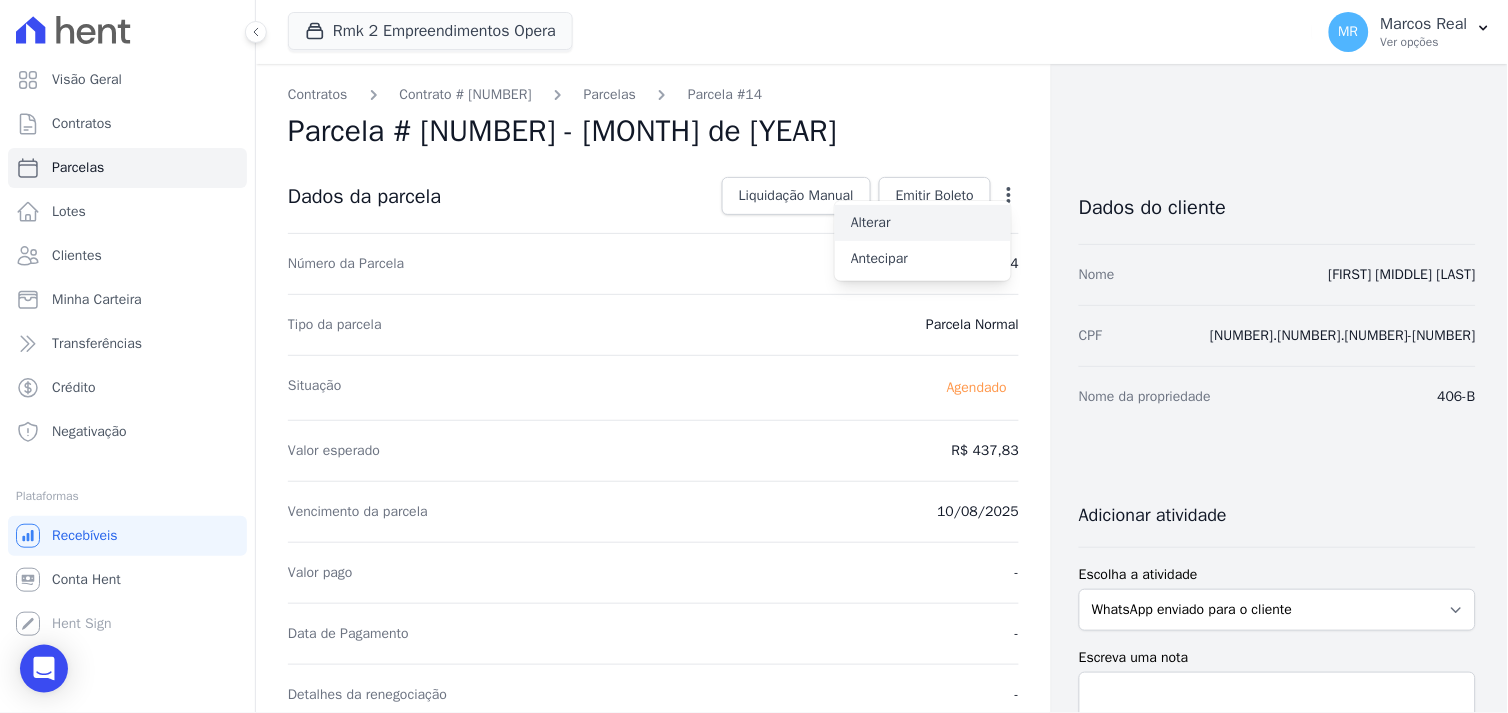 click on "Alterar" at bounding box center (923, 223) 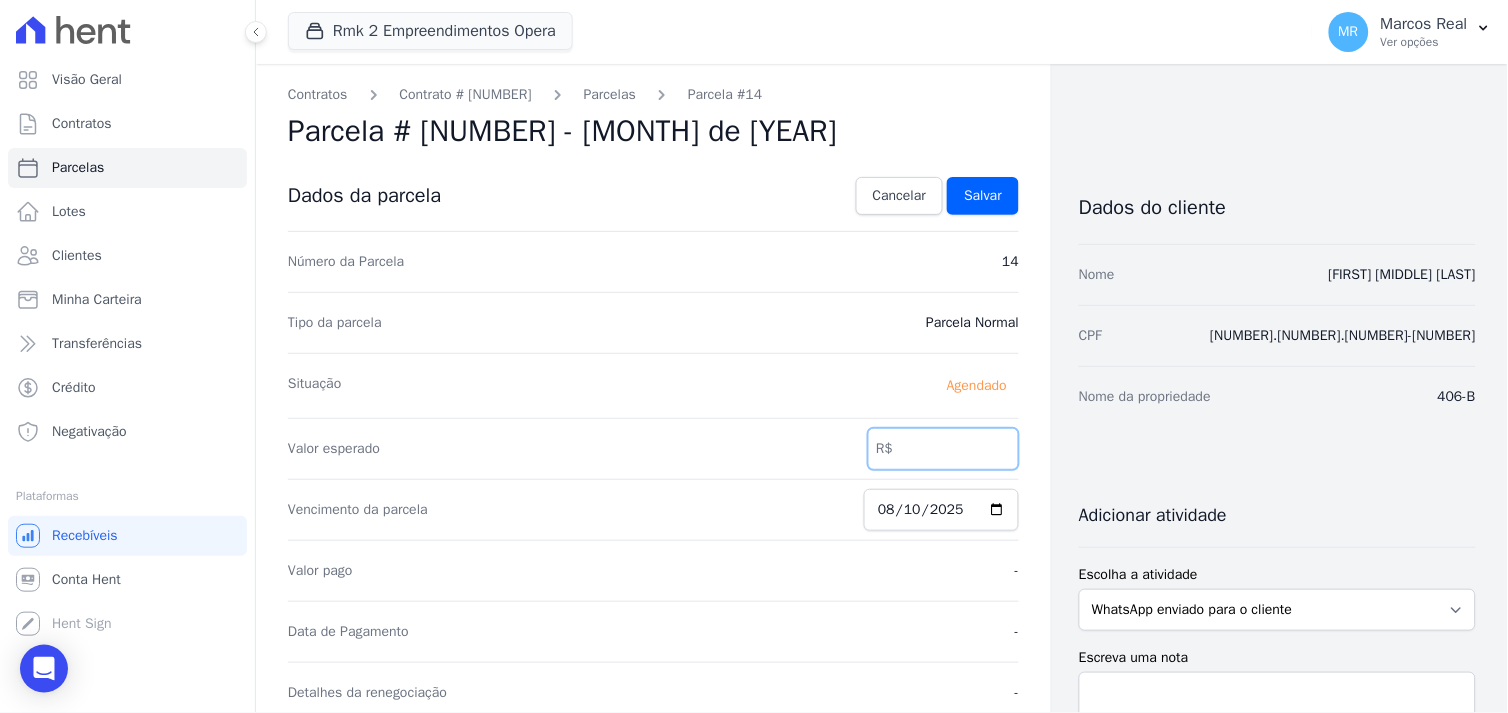 drag, startPoint x: 926, startPoint y: 452, endPoint x: 1027, endPoint y: 465, distance: 101.8332 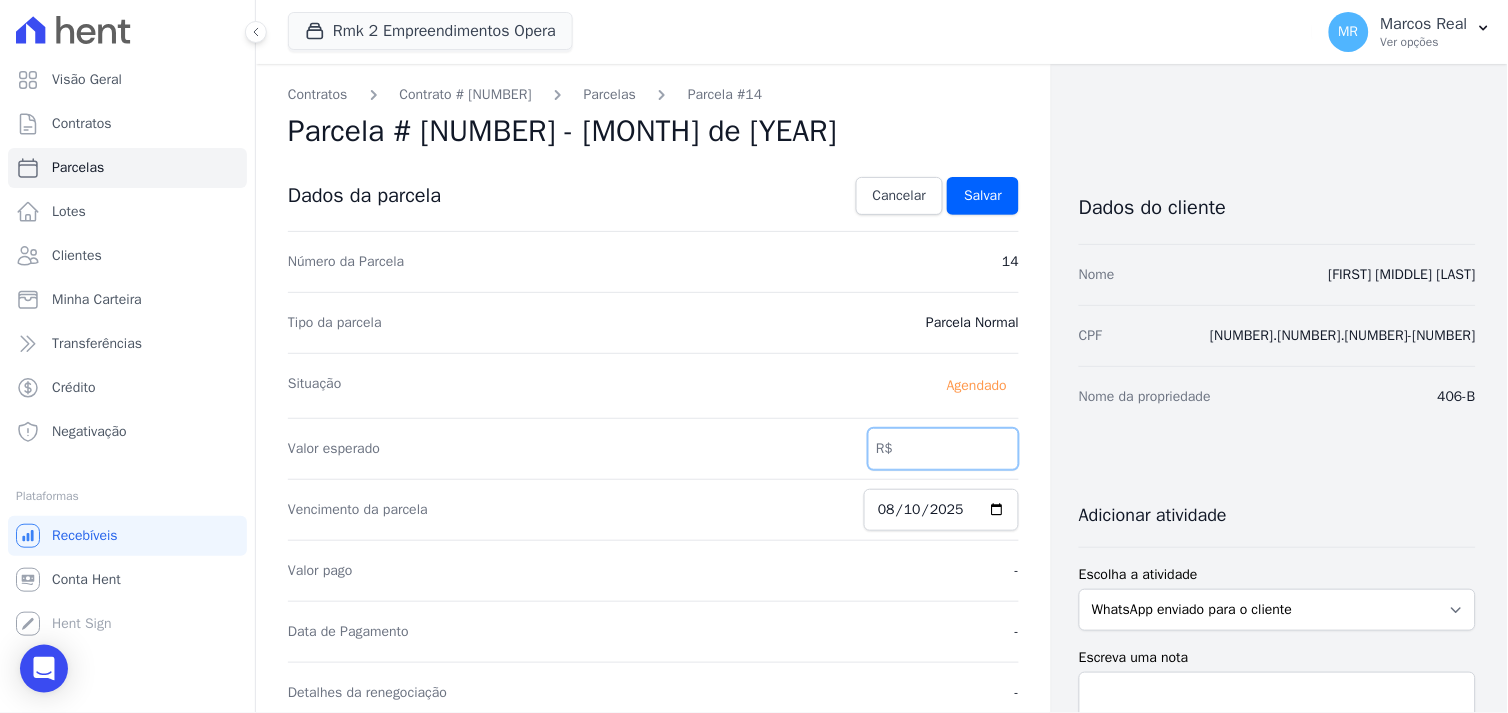 type on "1538.16" 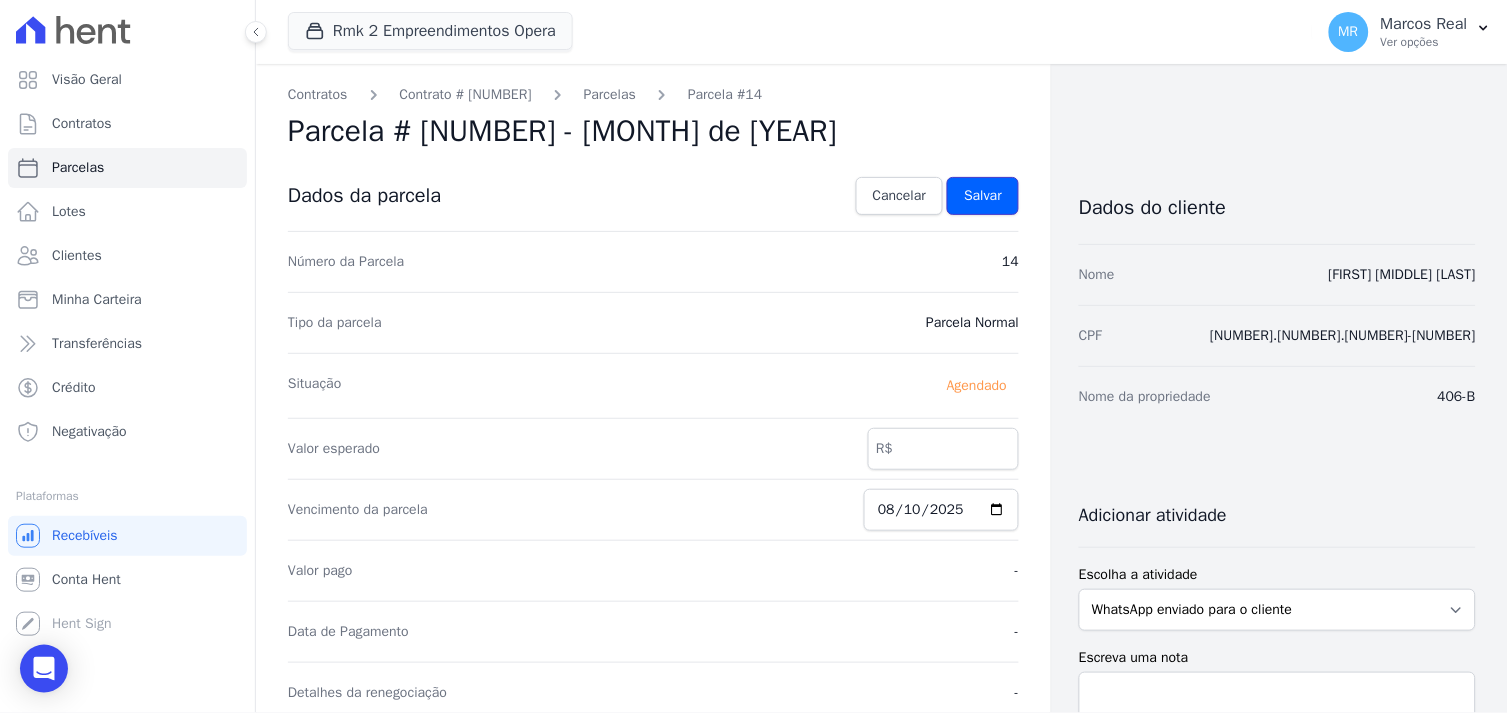 click on "Salvar" at bounding box center (983, 196) 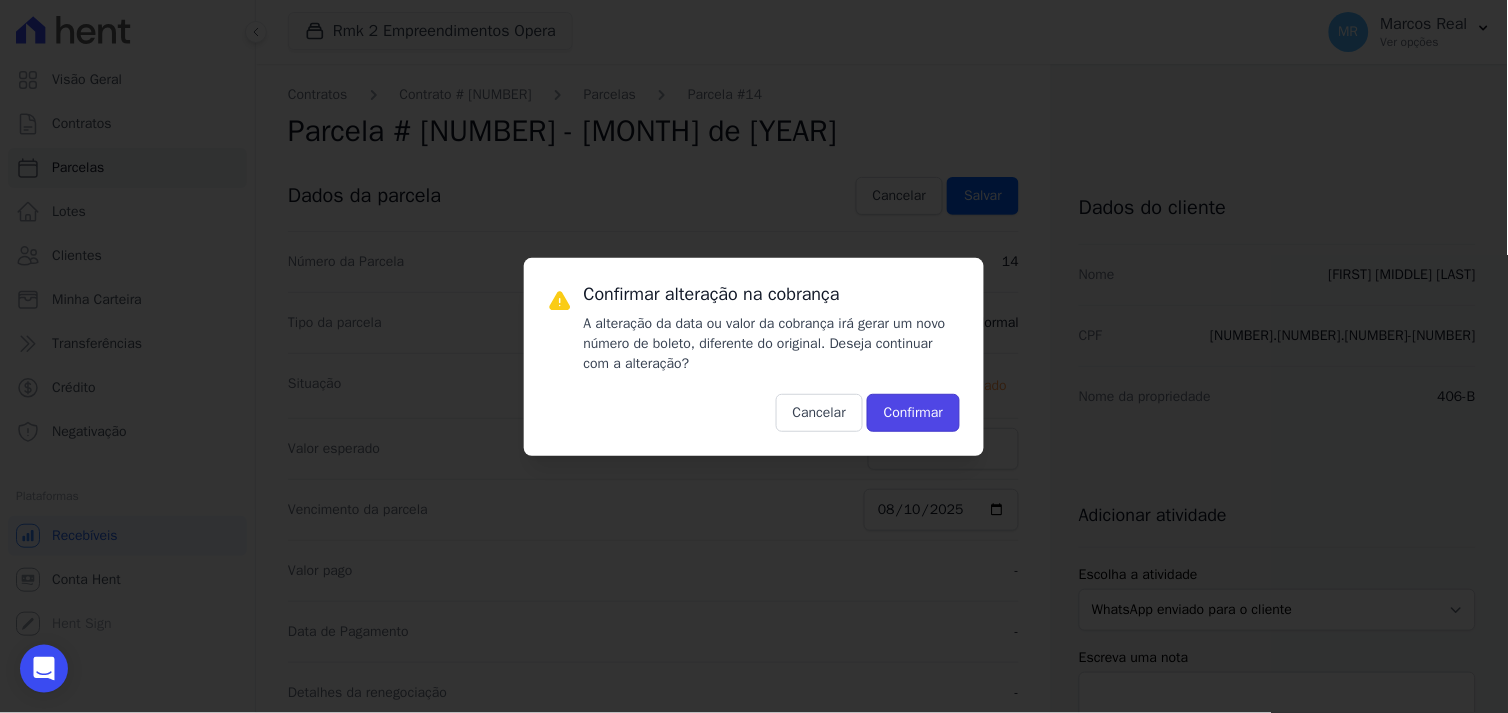 click on "Confirmar" at bounding box center [913, 413] 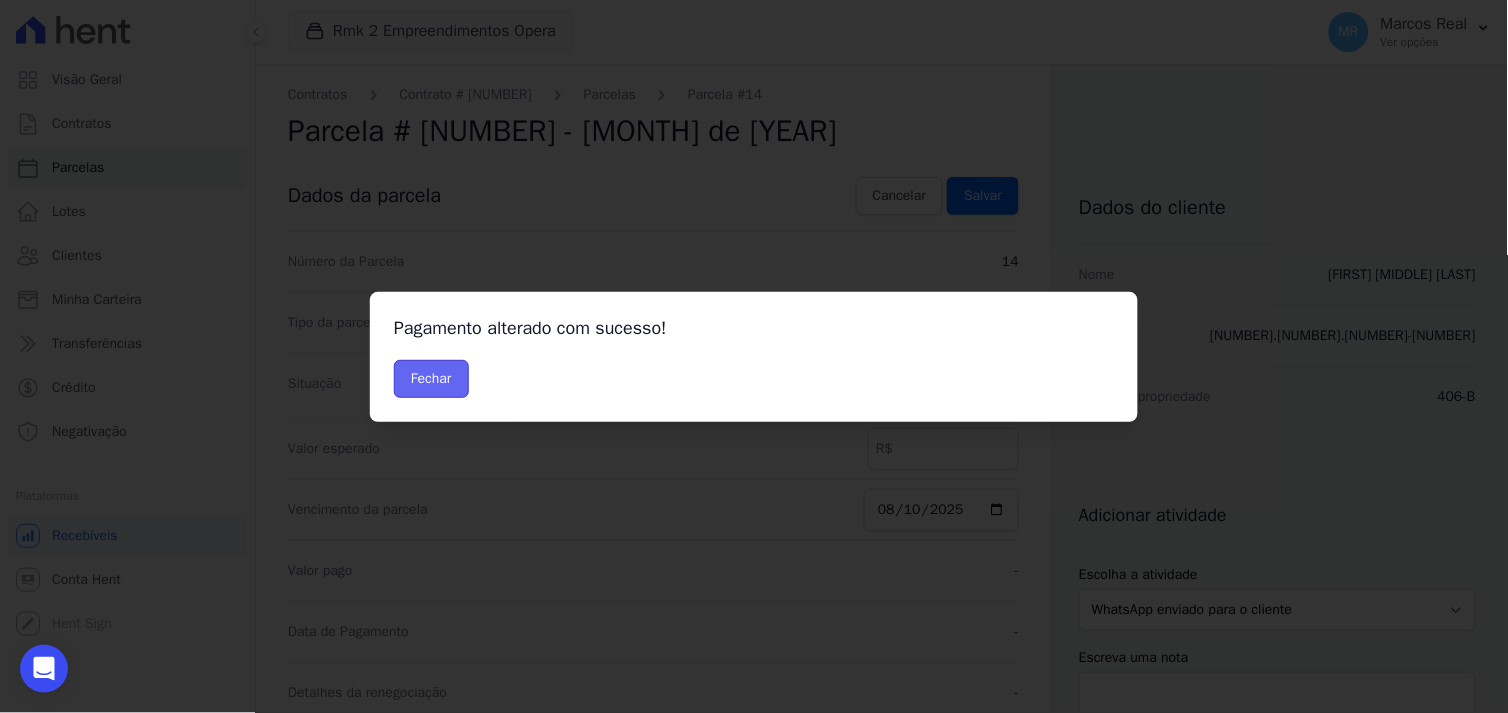 click on "Fechar" at bounding box center [431, 379] 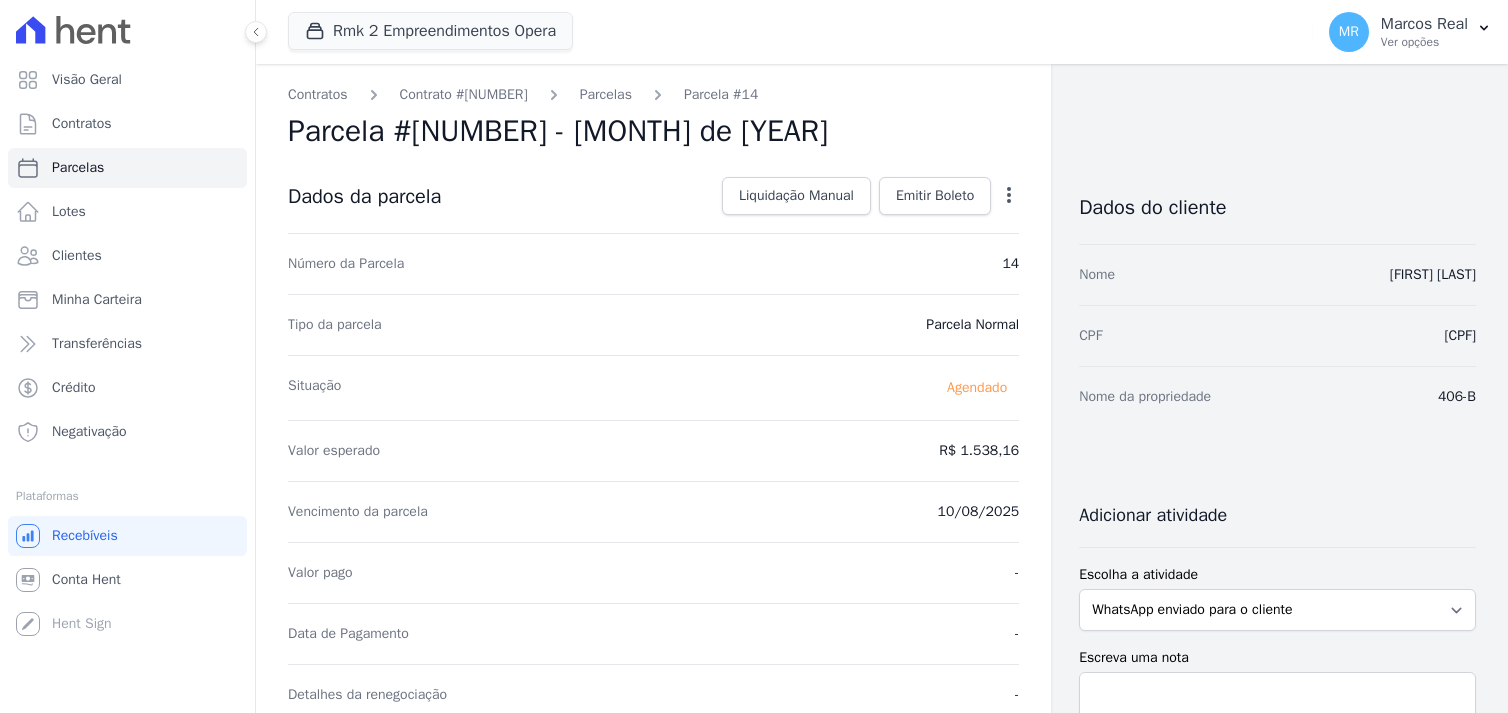 scroll, scrollTop: 0, scrollLeft: 0, axis: both 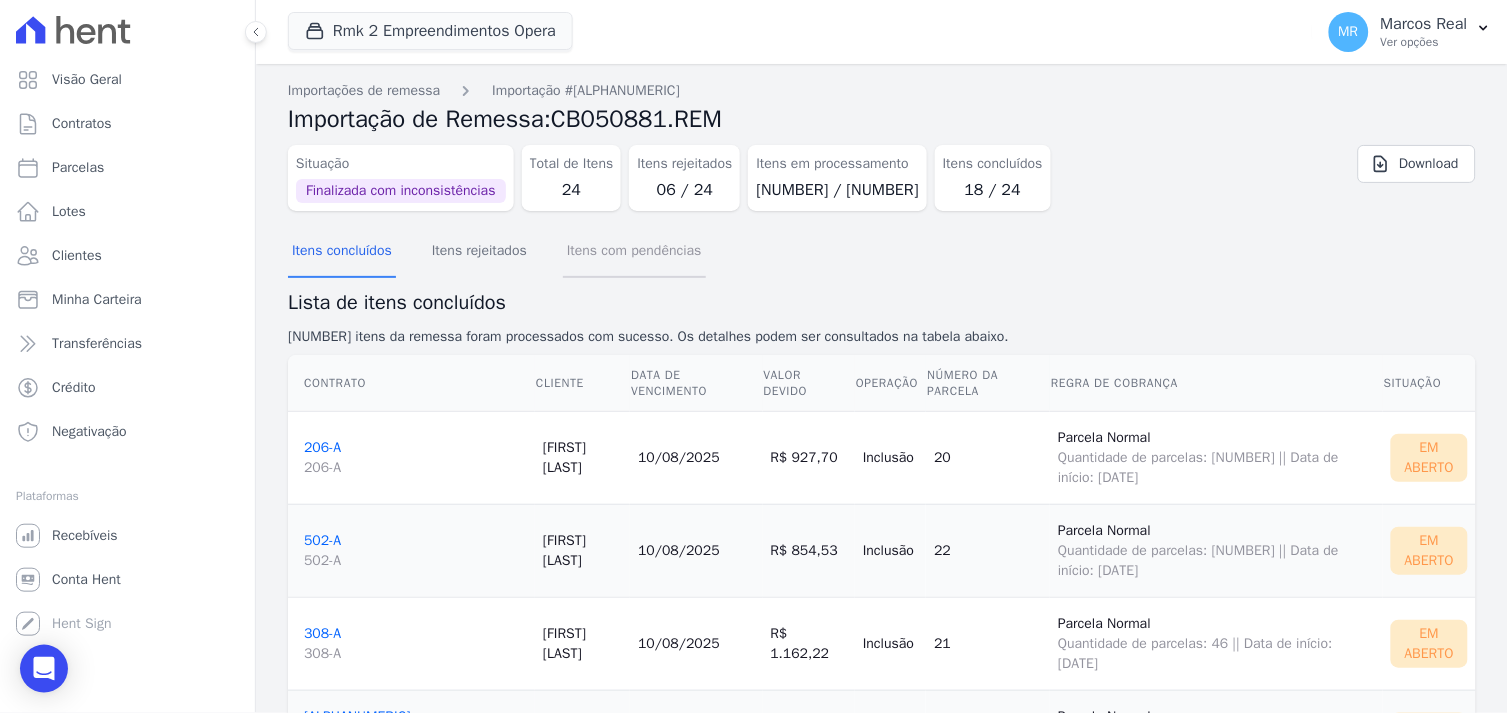 click on "Itens com pendências" at bounding box center [634, 252] 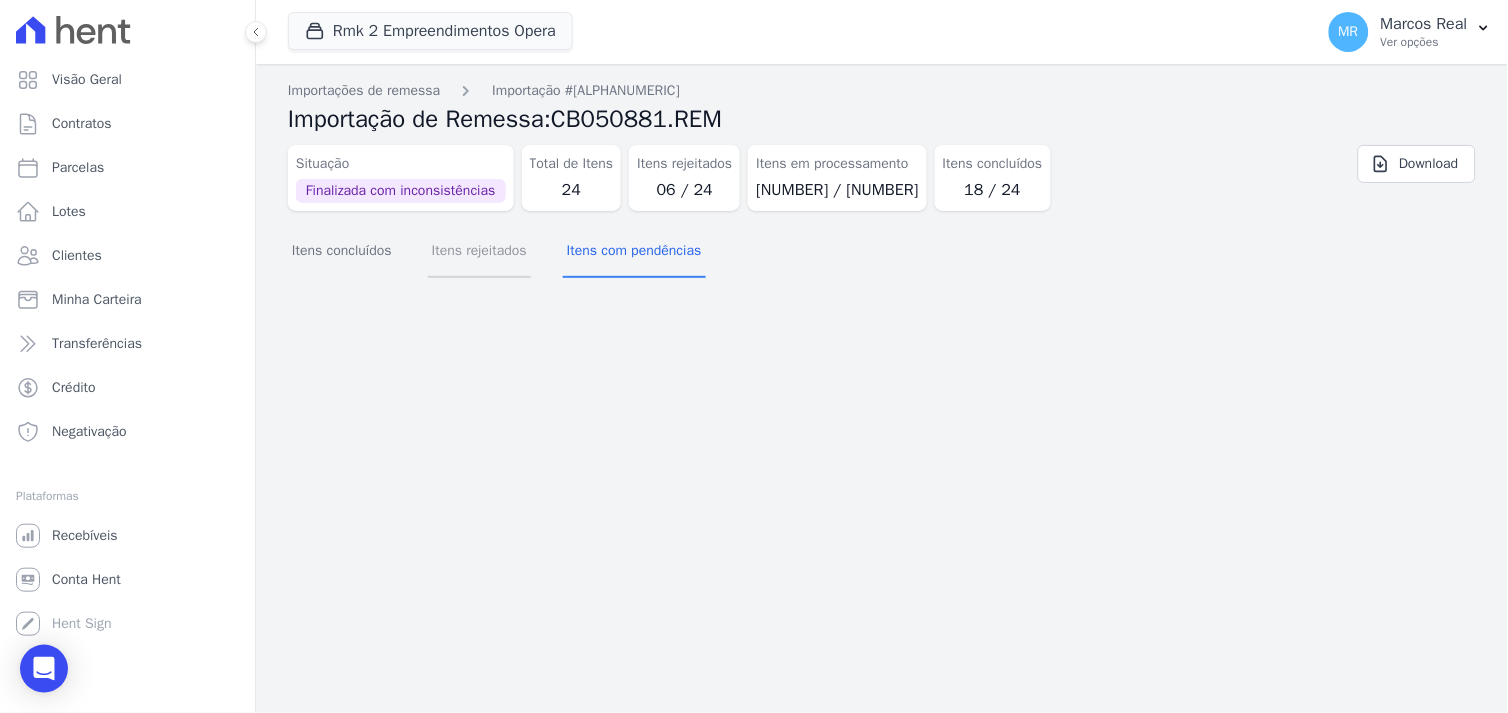 click on "Itens rejeitados" at bounding box center [479, 252] 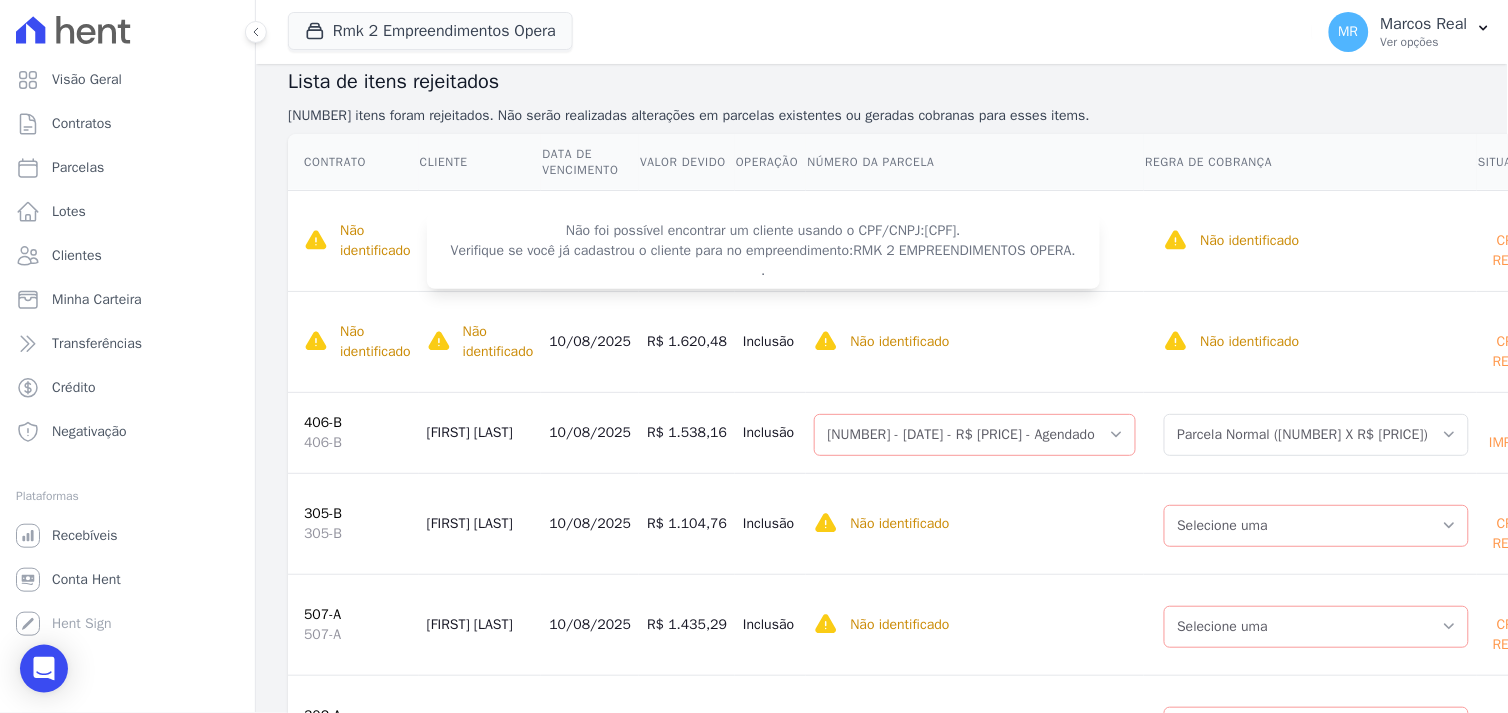 scroll, scrollTop: 222, scrollLeft: 0, axis: vertical 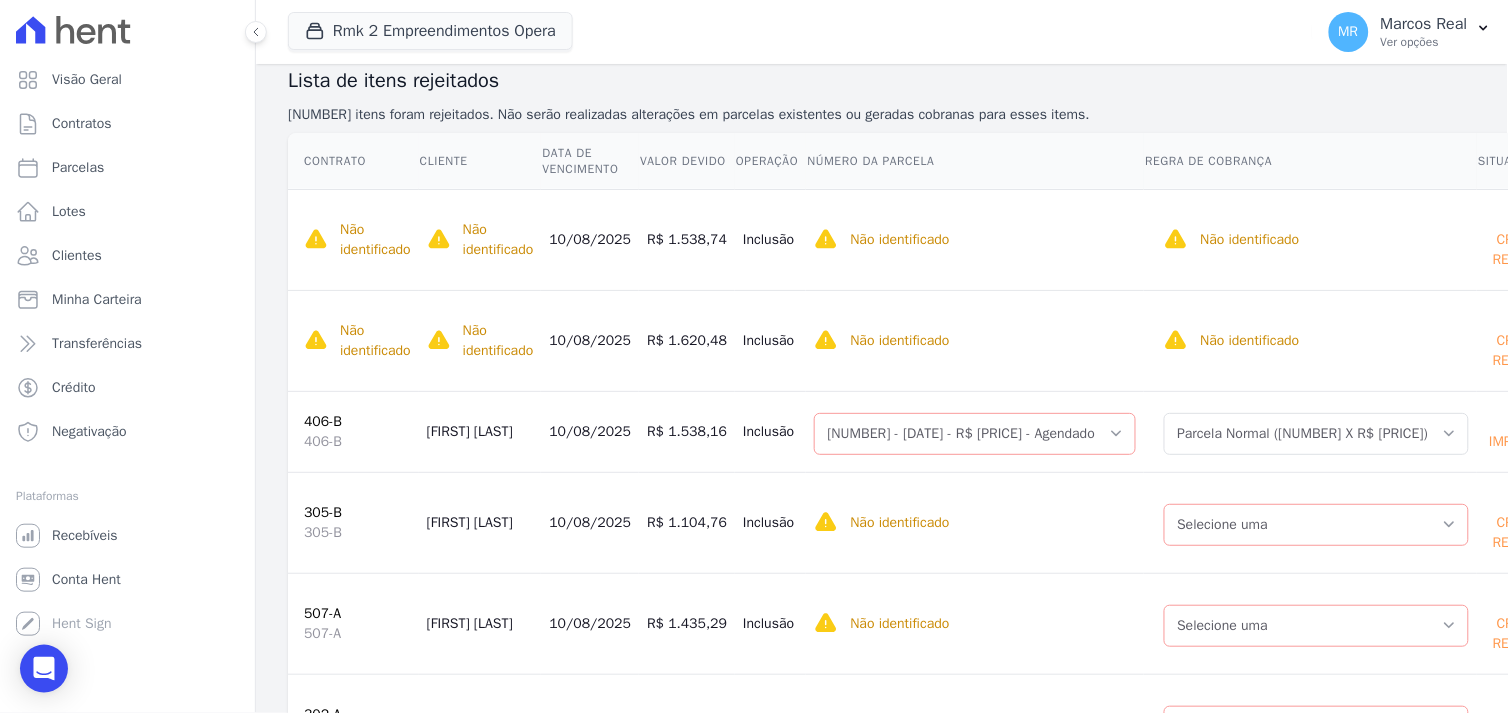 type 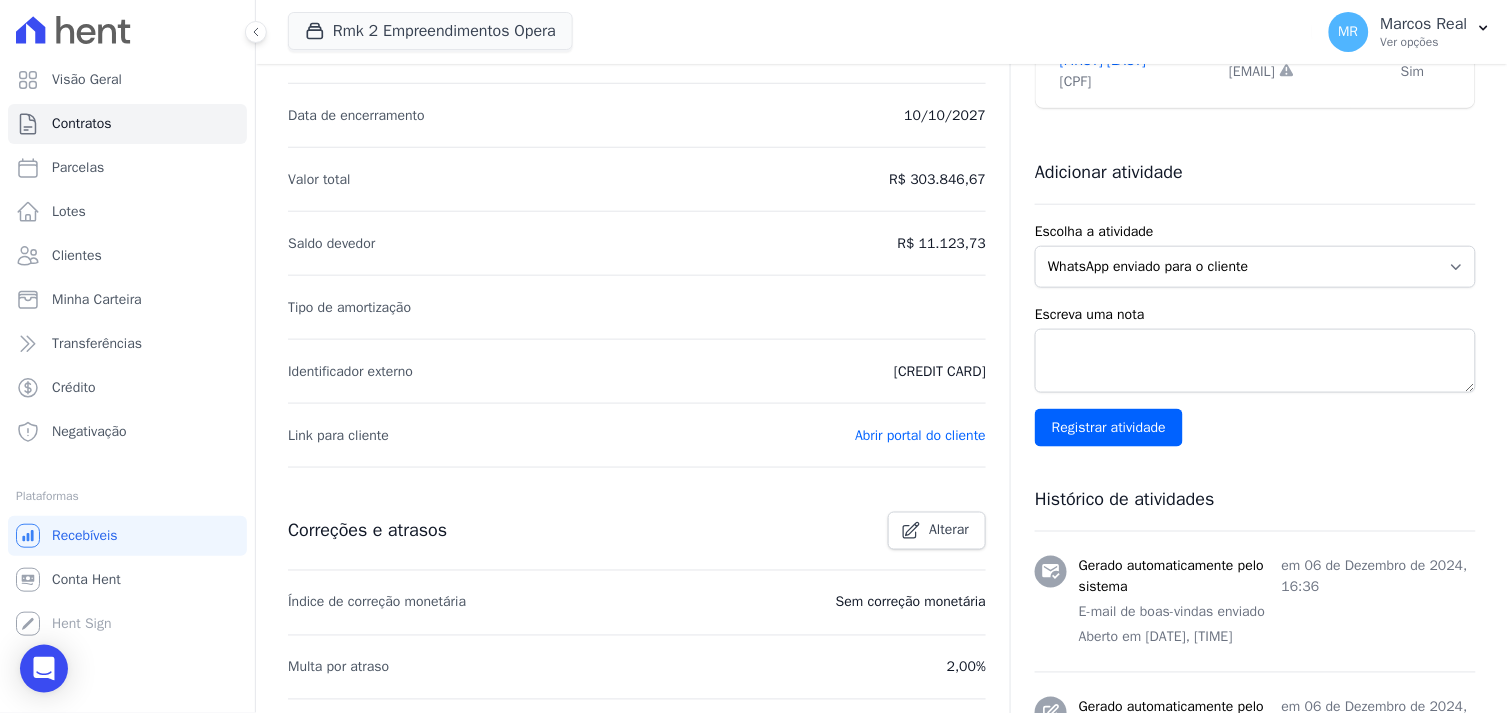 scroll, scrollTop: 0, scrollLeft: 0, axis: both 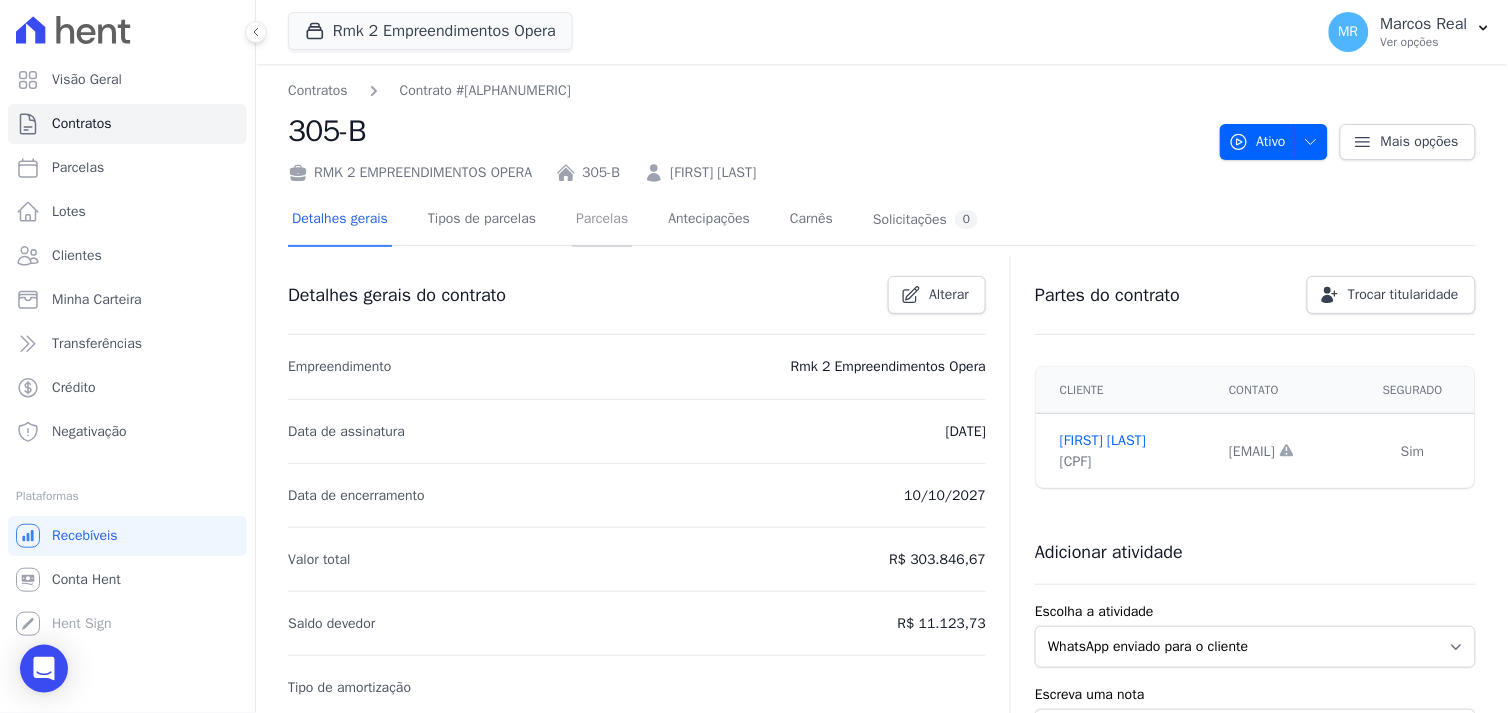 click on "Parcelas" at bounding box center (602, 220) 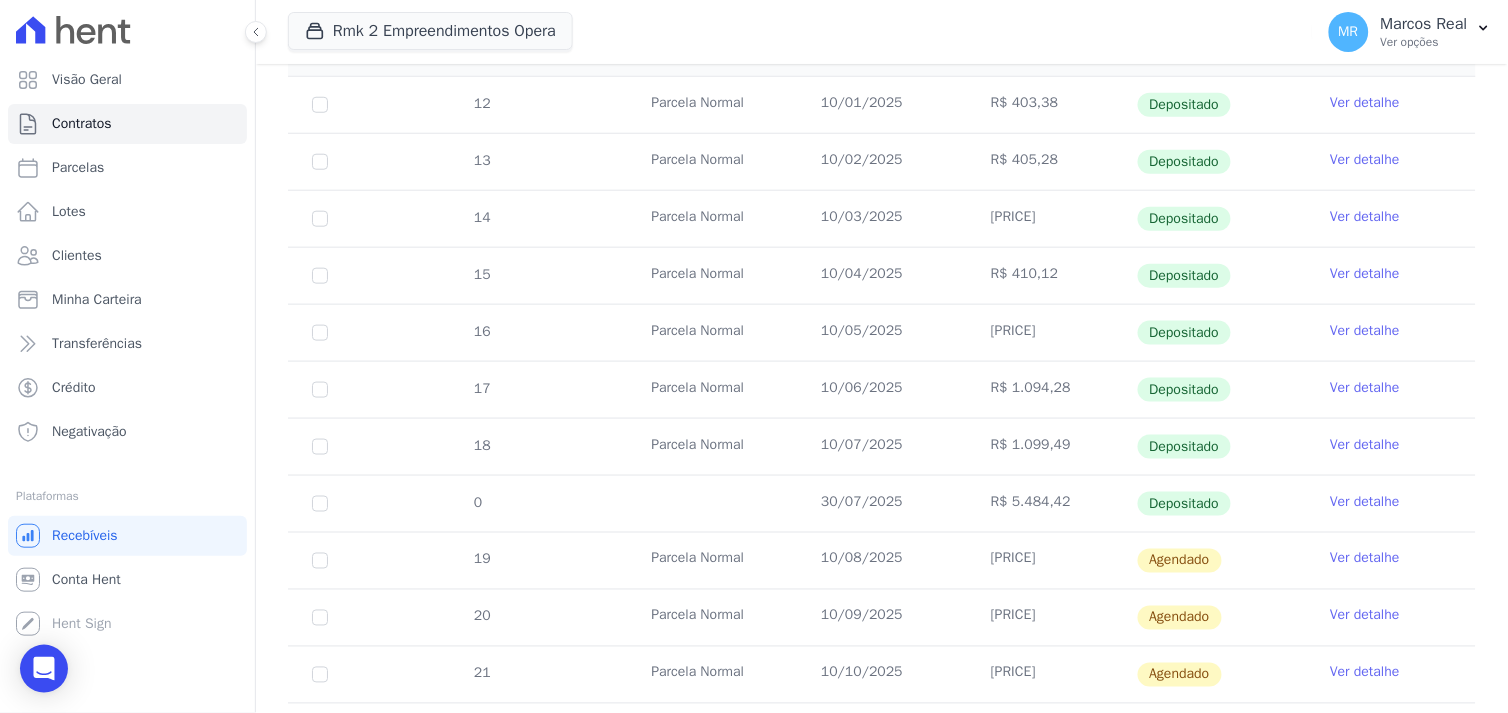 scroll, scrollTop: 555, scrollLeft: 0, axis: vertical 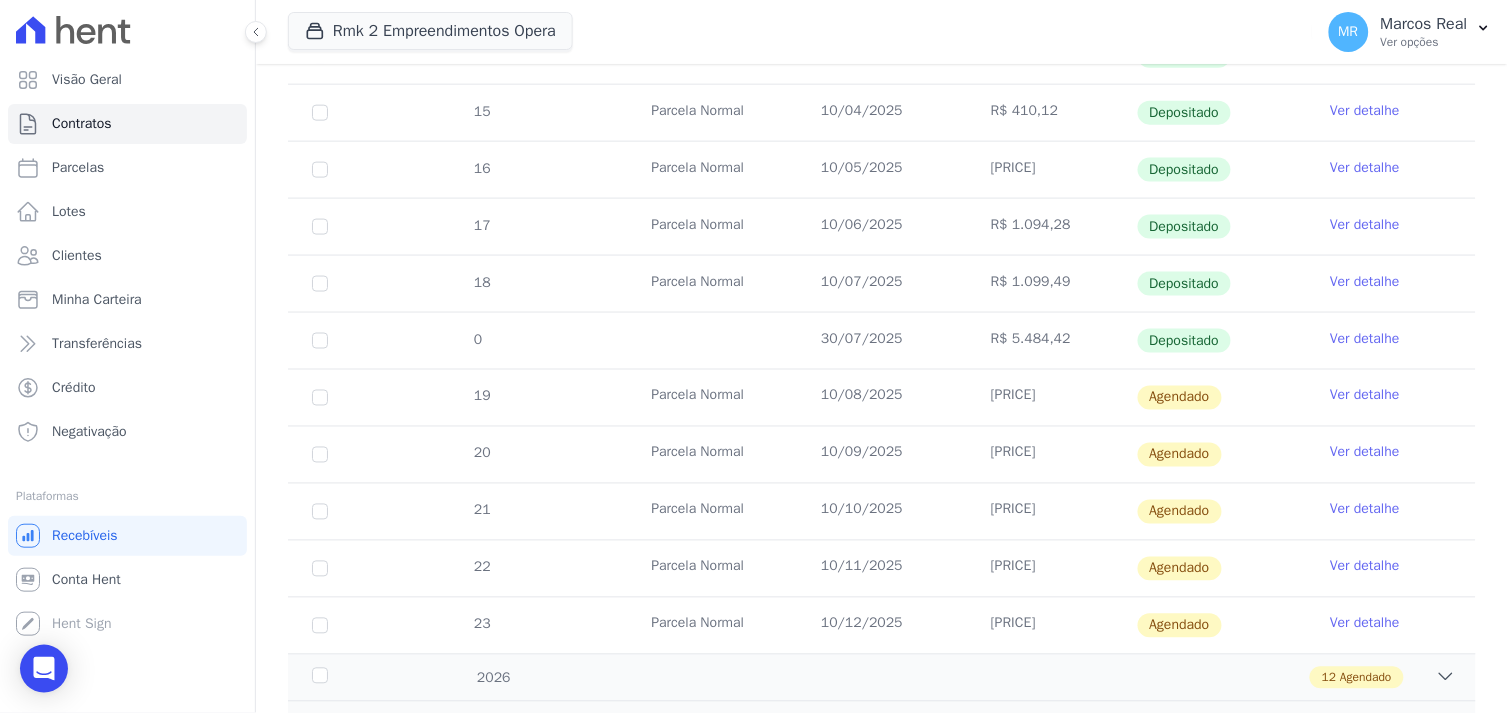 click on "Ver detalhe" at bounding box center [1365, 396] 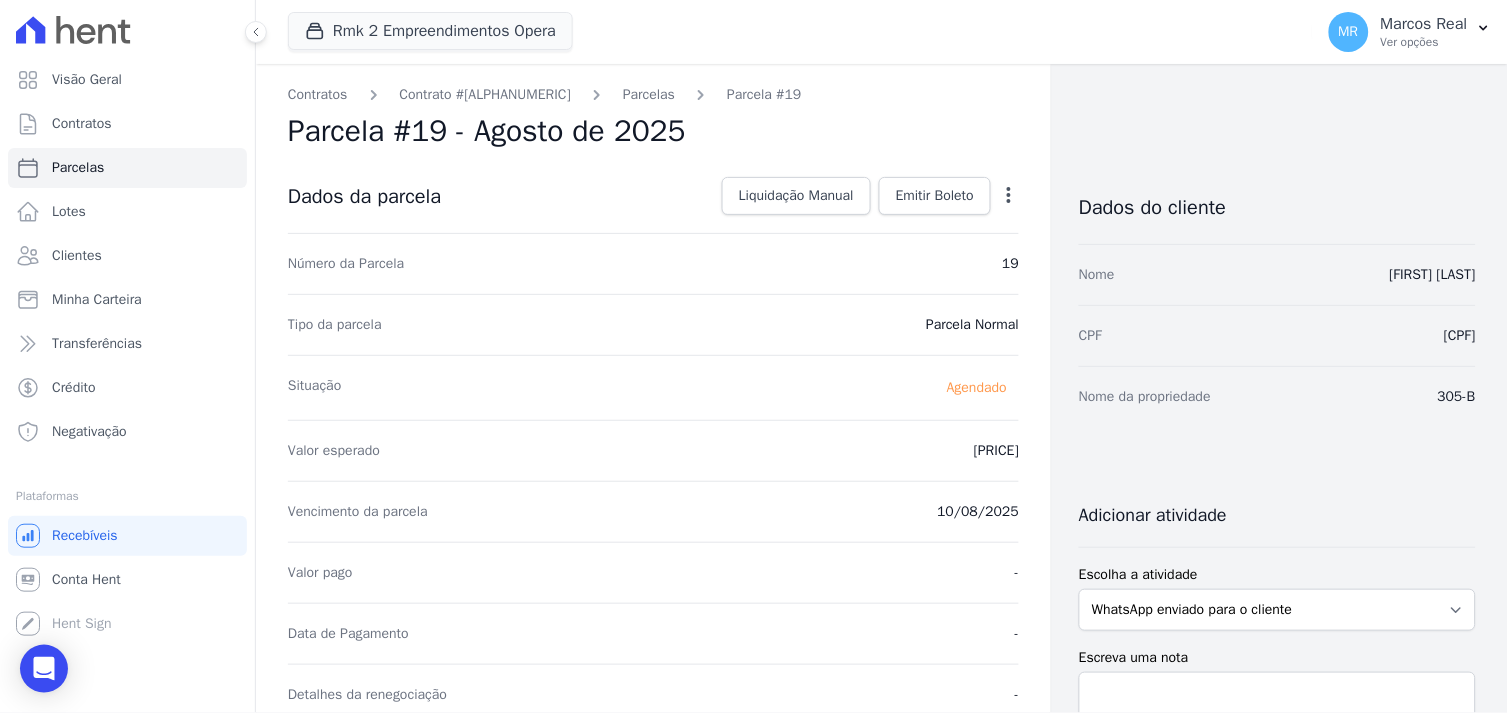 click 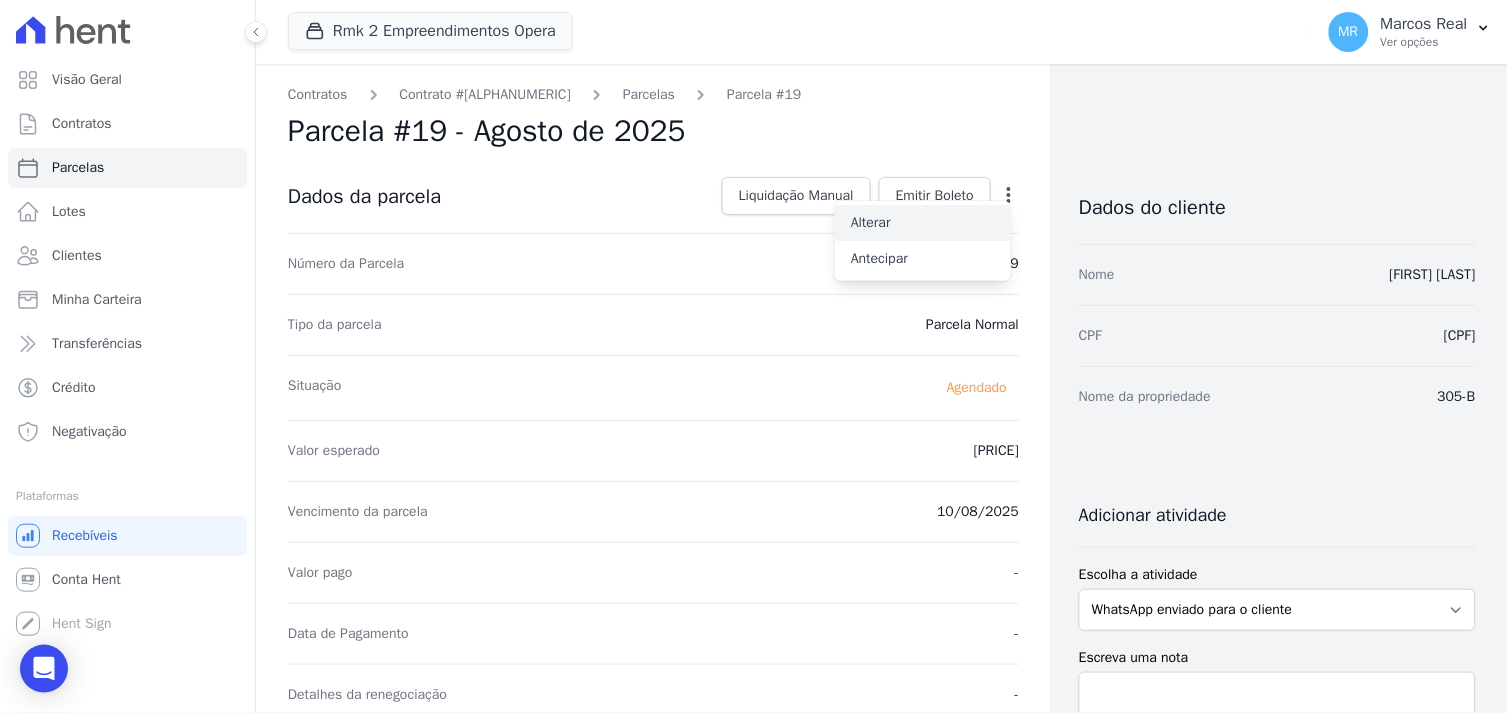 click on "Alterar" at bounding box center (923, 223) 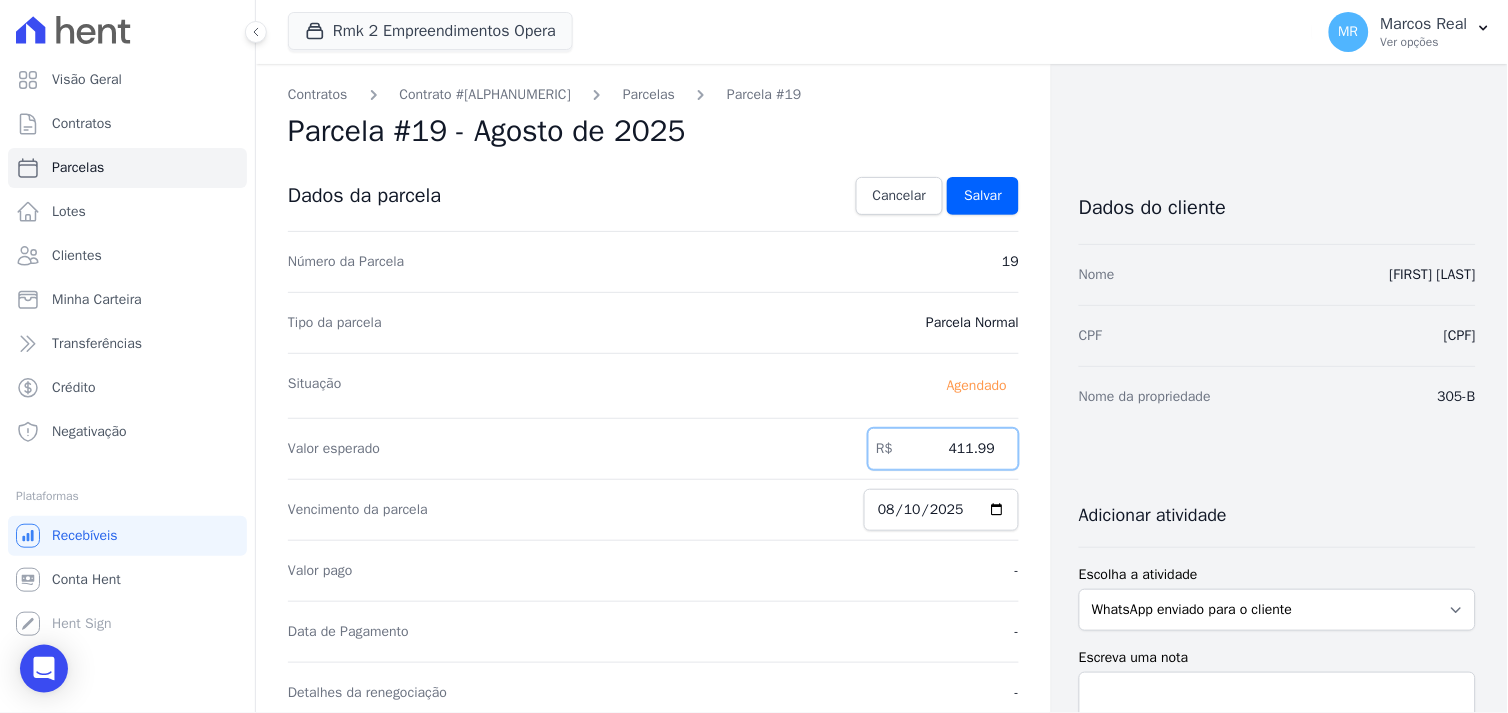 drag, startPoint x: 902, startPoint y: 450, endPoint x: 1098, endPoint y: 491, distance: 200.24236 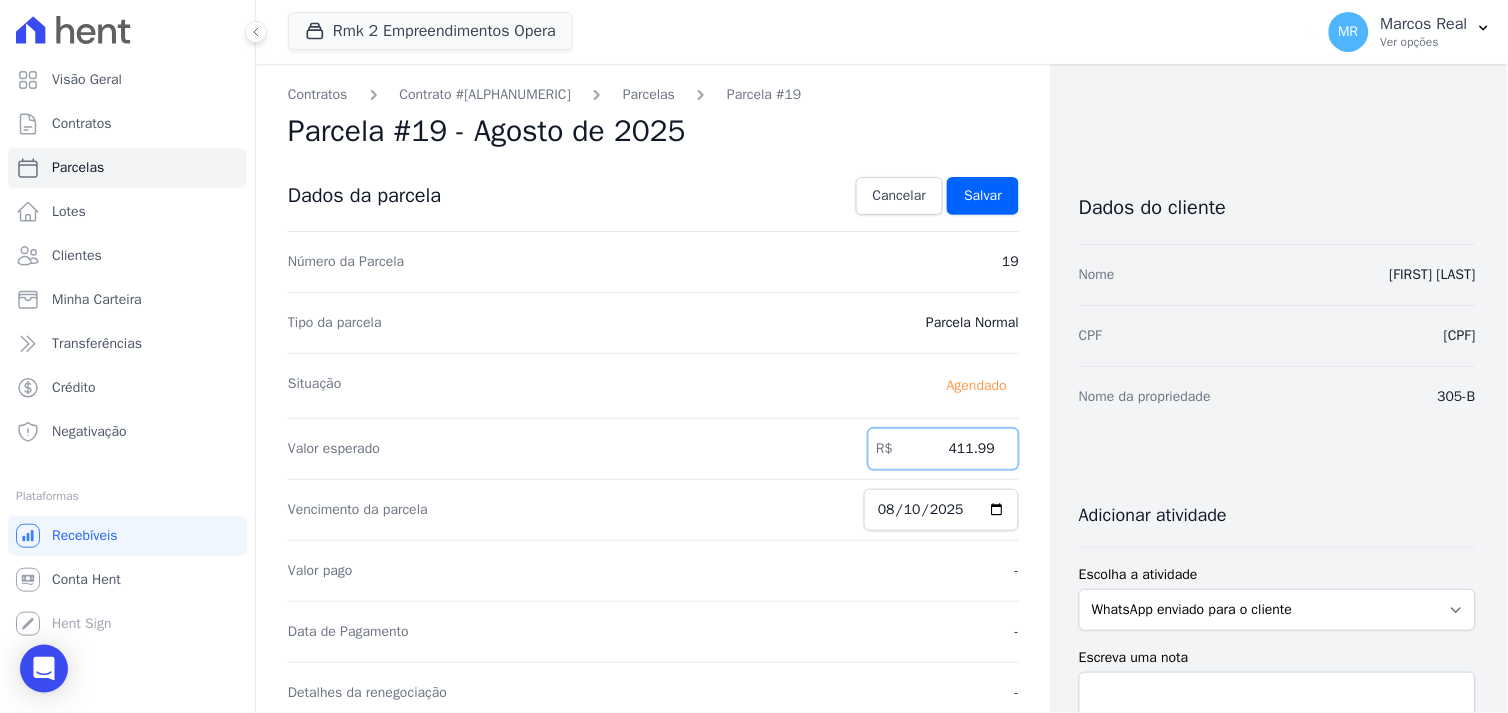 type on "1104.77" 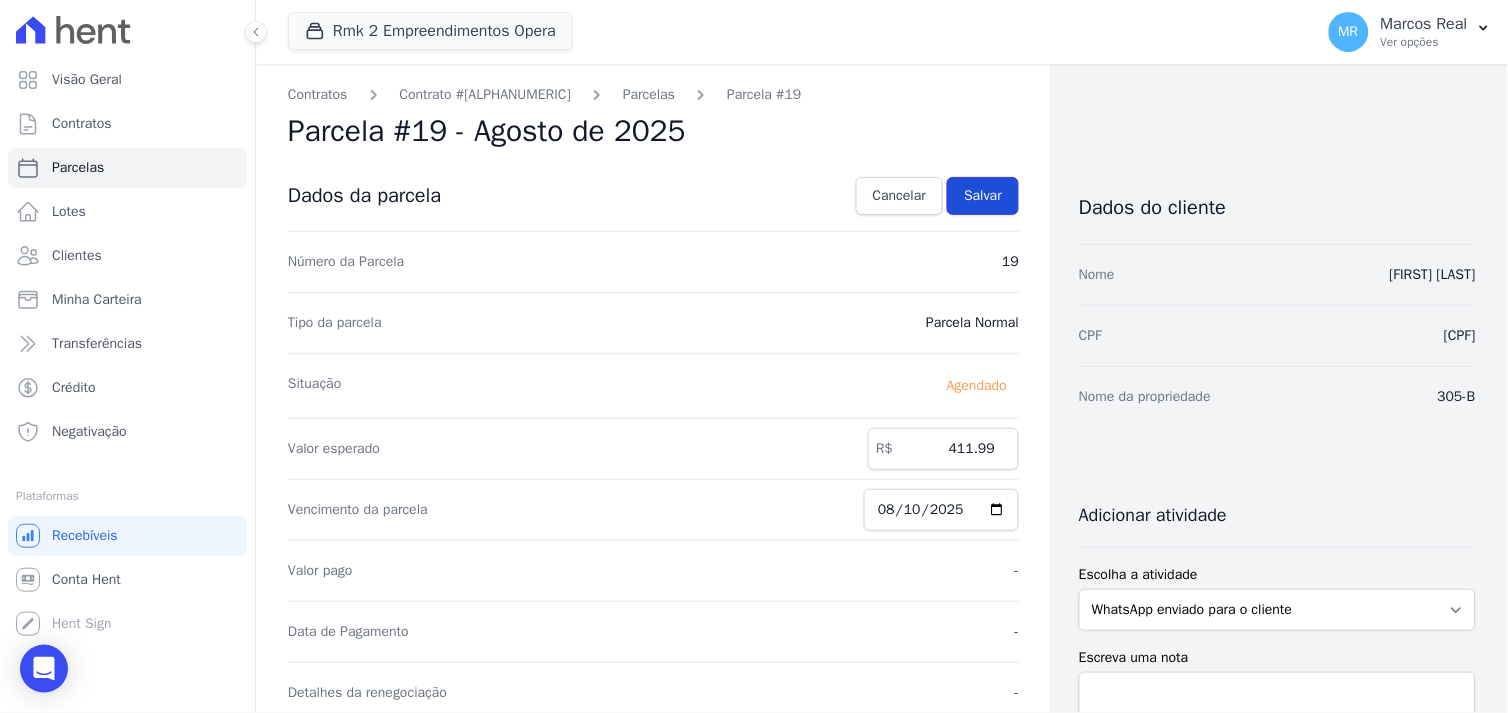click on "Salvar" at bounding box center [983, 196] 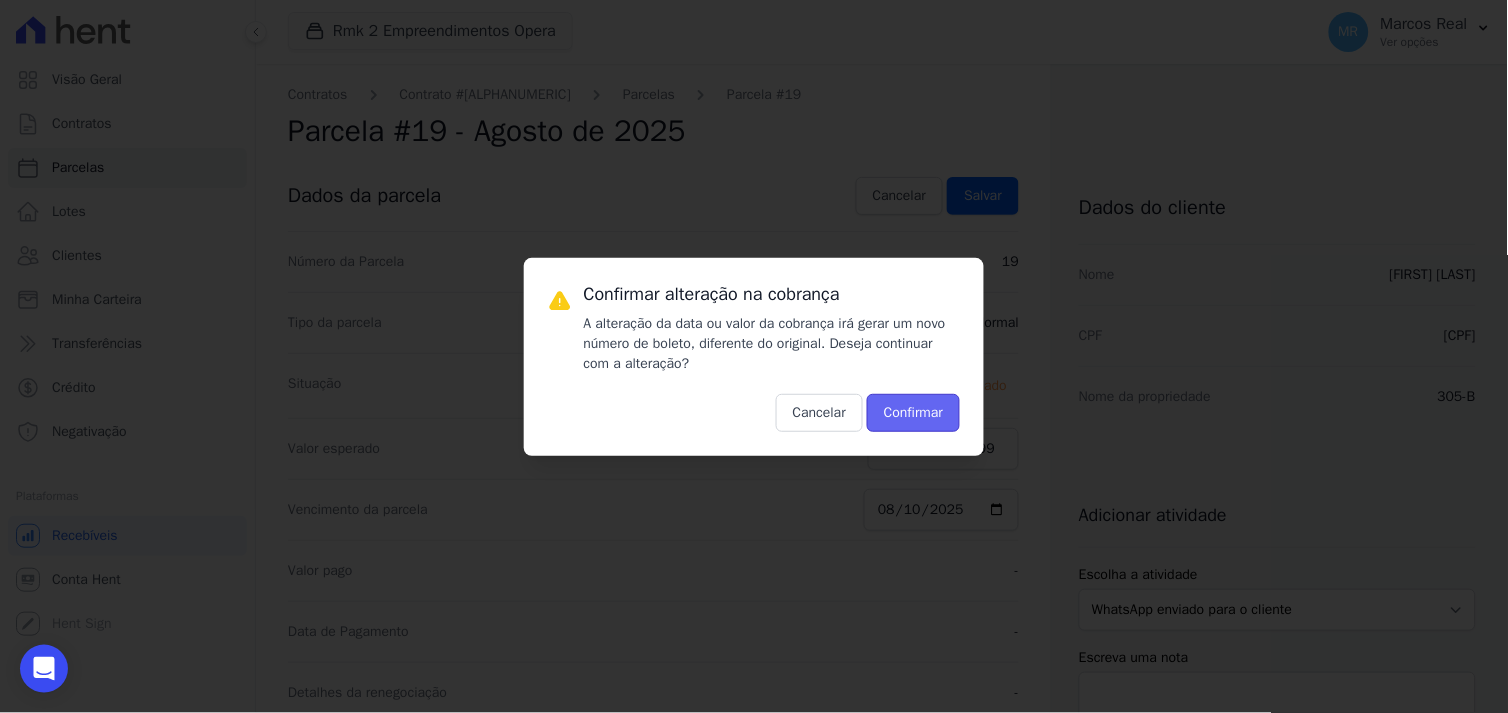 click on "Confirmar" at bounding box center [913, 413] 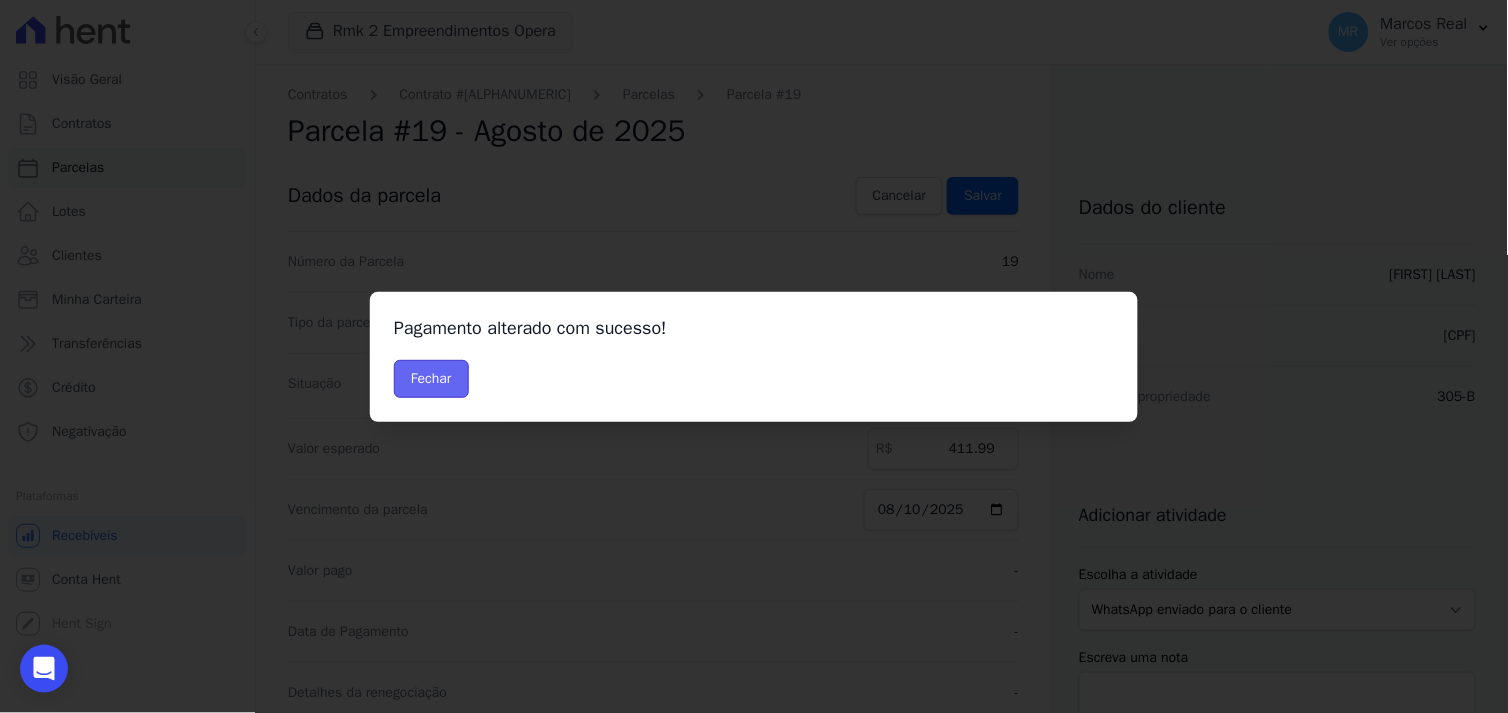 click on "Fechar" at bounding box center [431, 379] 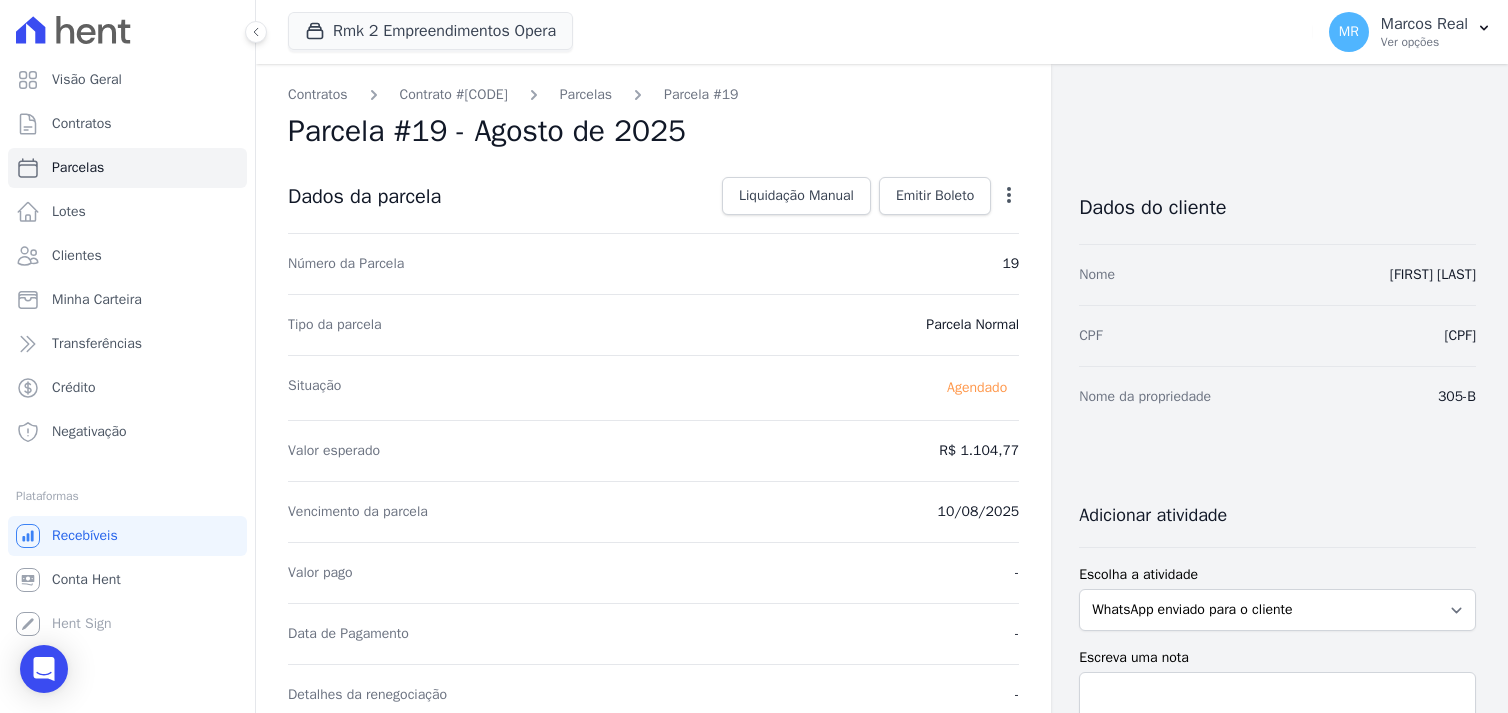 scroll, scrollTop: 0, scrollLeft: 0, axis: both 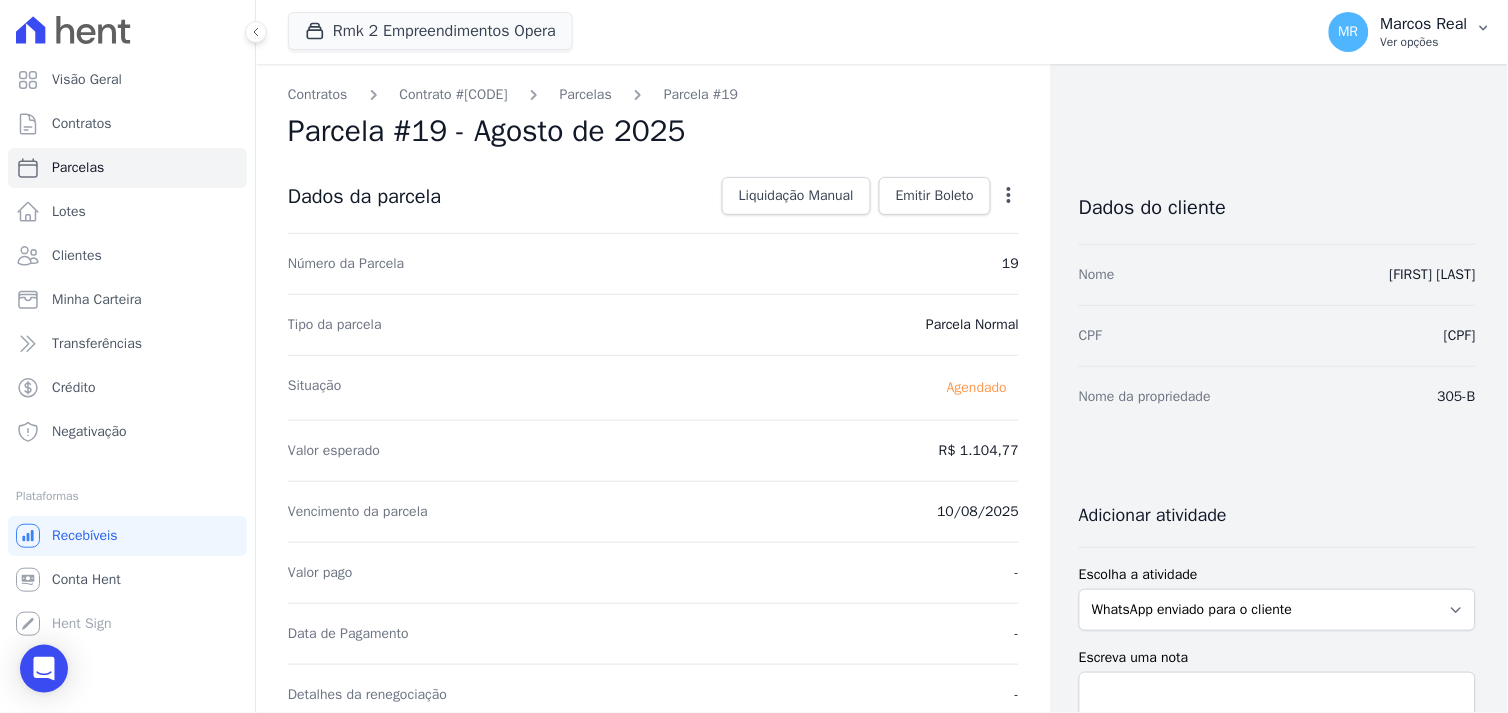 click on "Ver opções" at bounding box center [1424, 42] 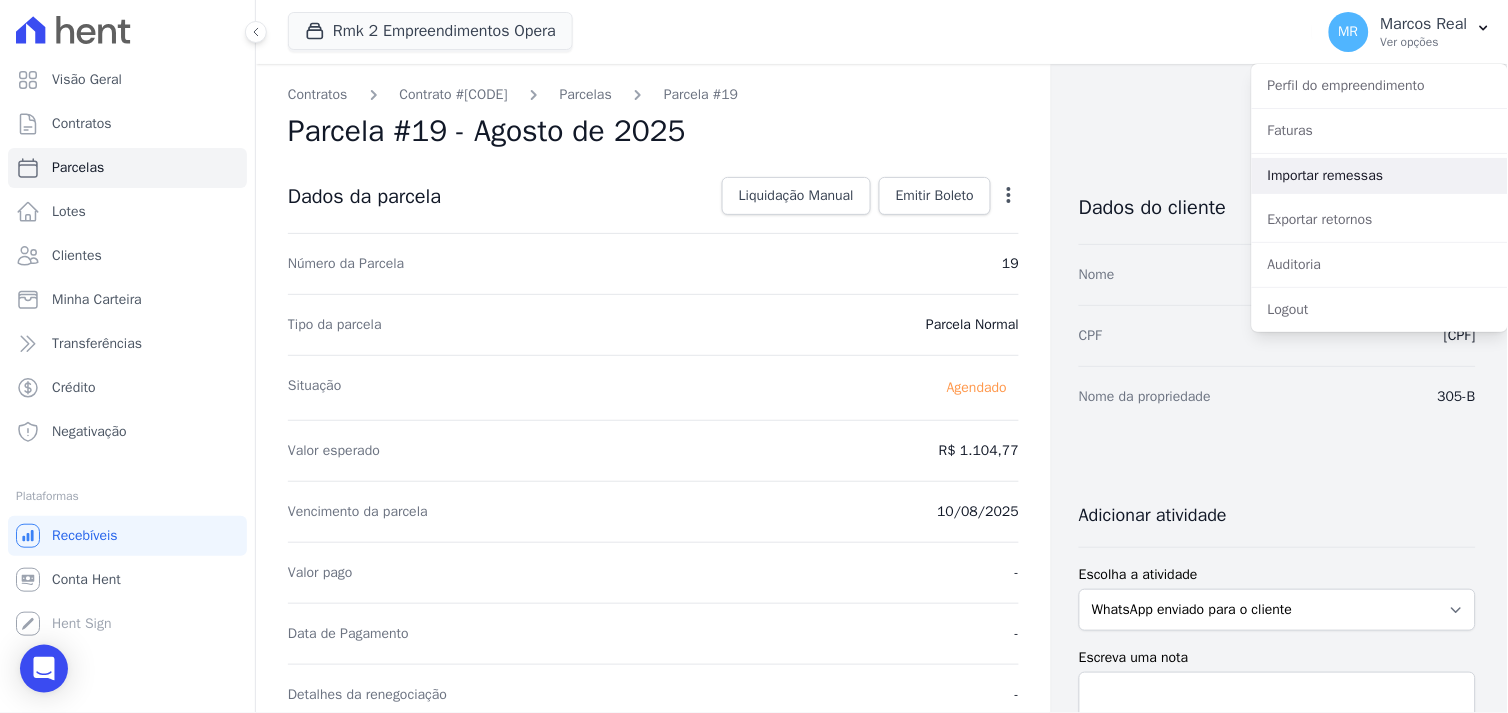 click on "Importar remessas" at bounding box center (1380, 176) 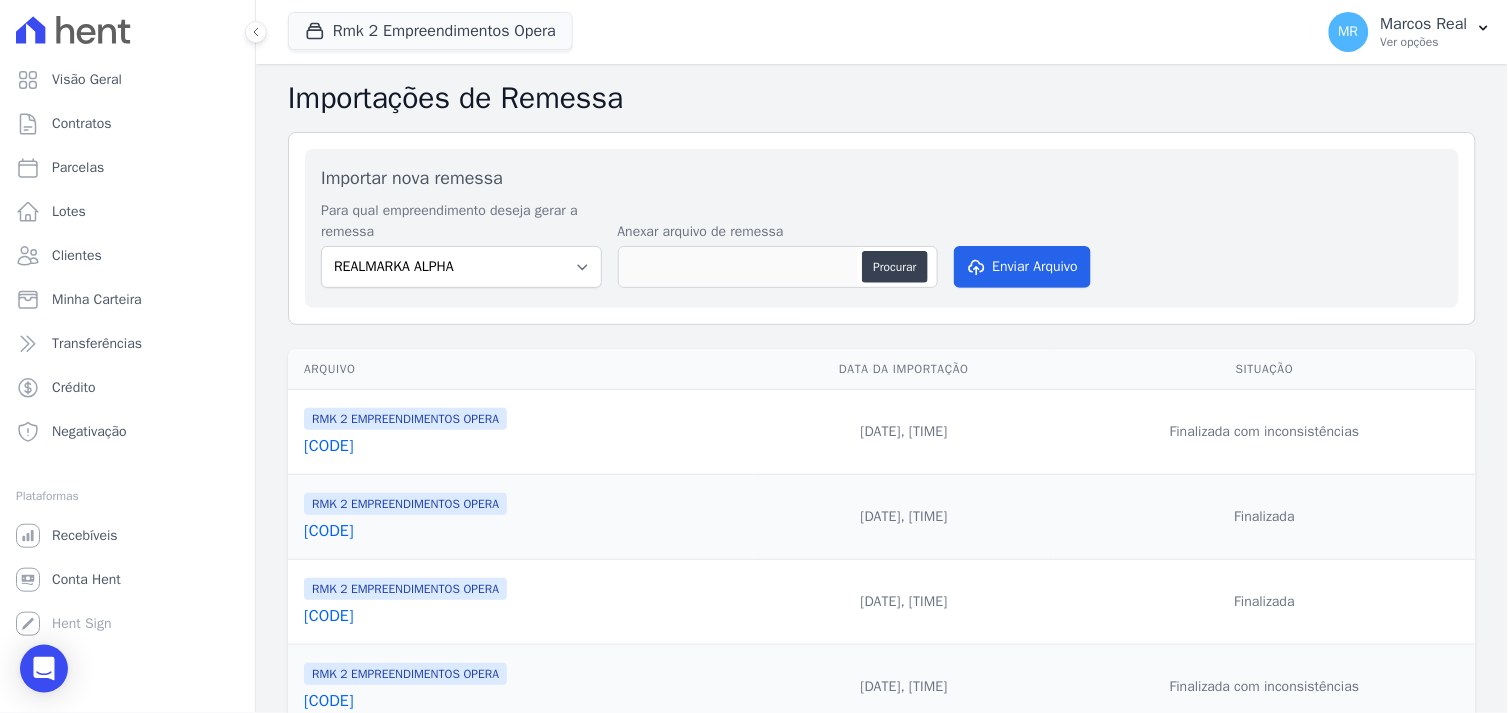 click on "CB050881.REM" at bounding box center (525, 446) 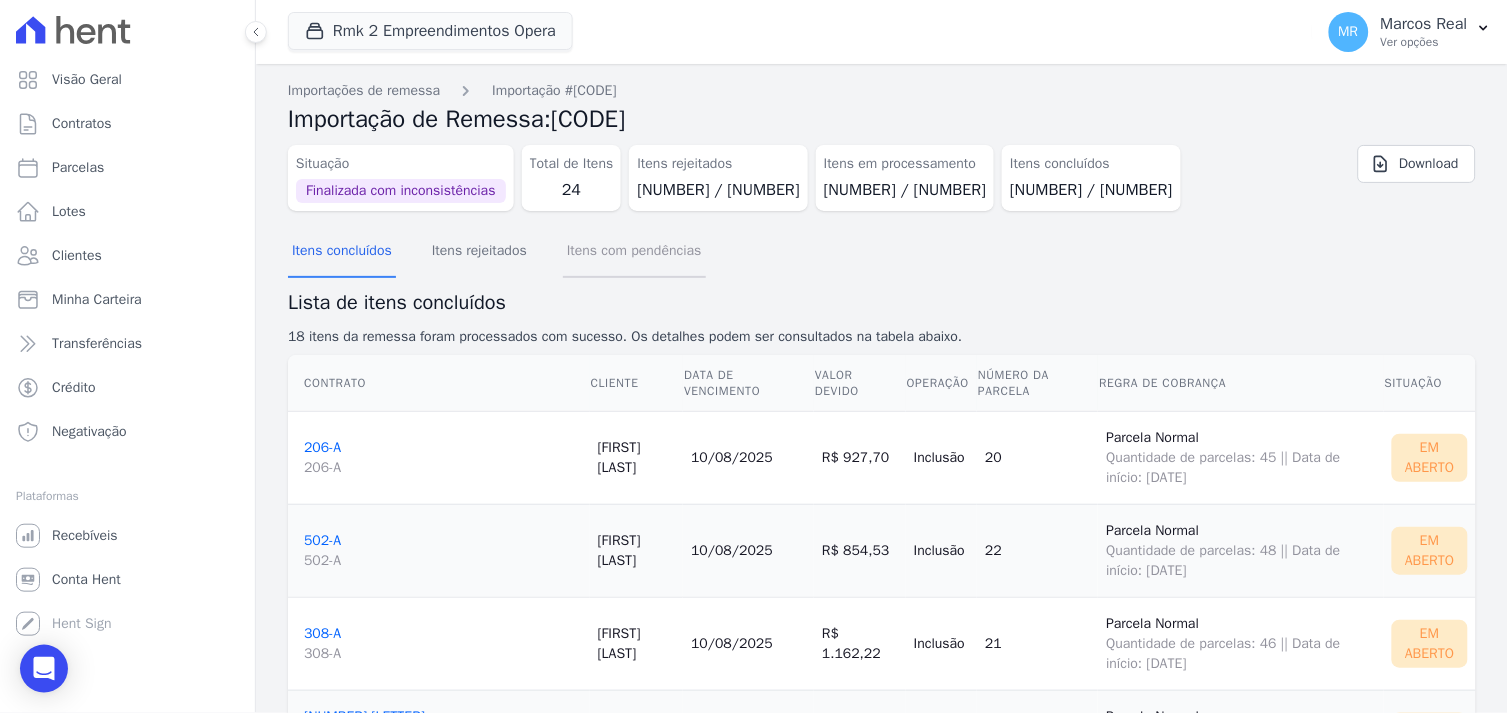 click on "Itens com pendências" at bounding box center [634, 252] 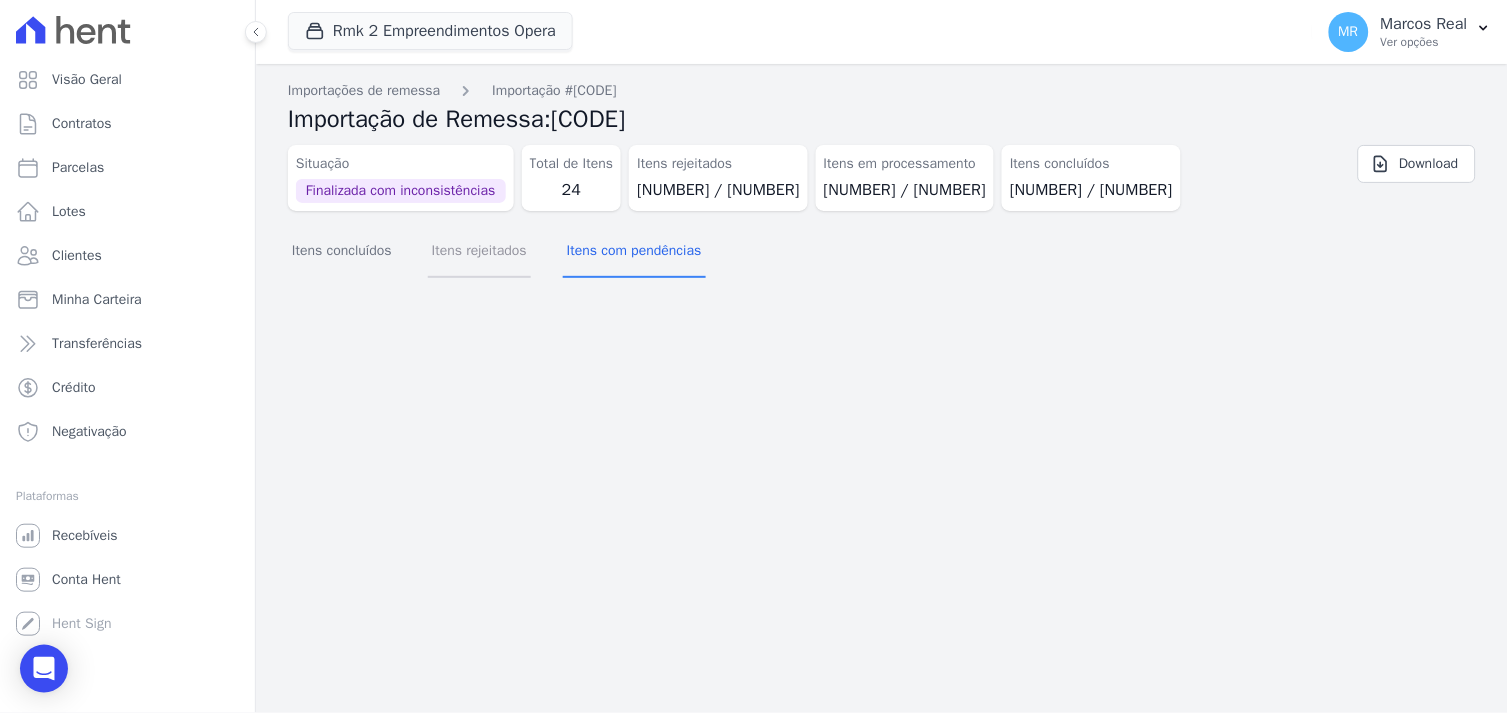 click on "Itens rejeitados" at bounding box center [479, 252] 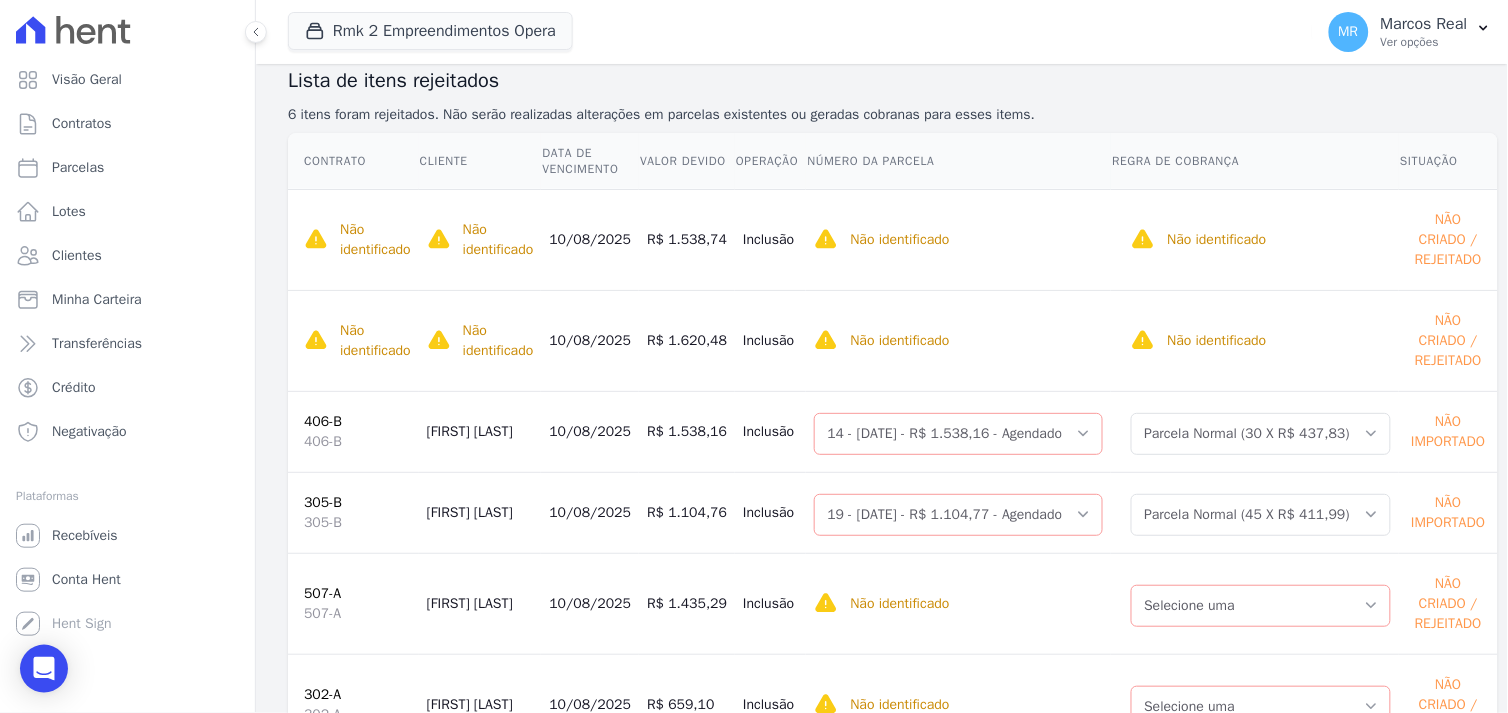 scroll, scrollTop: 327, scrollLeft: 0, axis: vertical 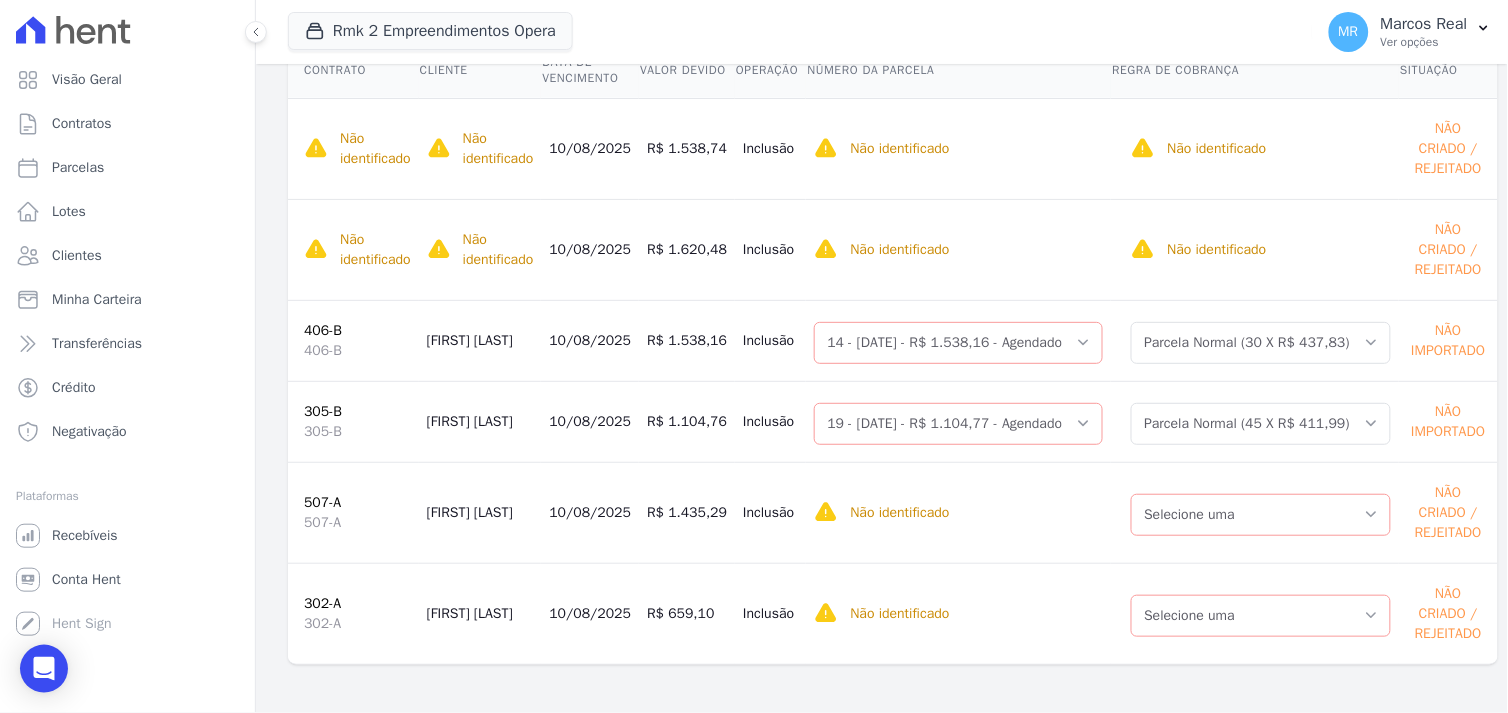 click on "507-A" at bounding box center [322, 502] 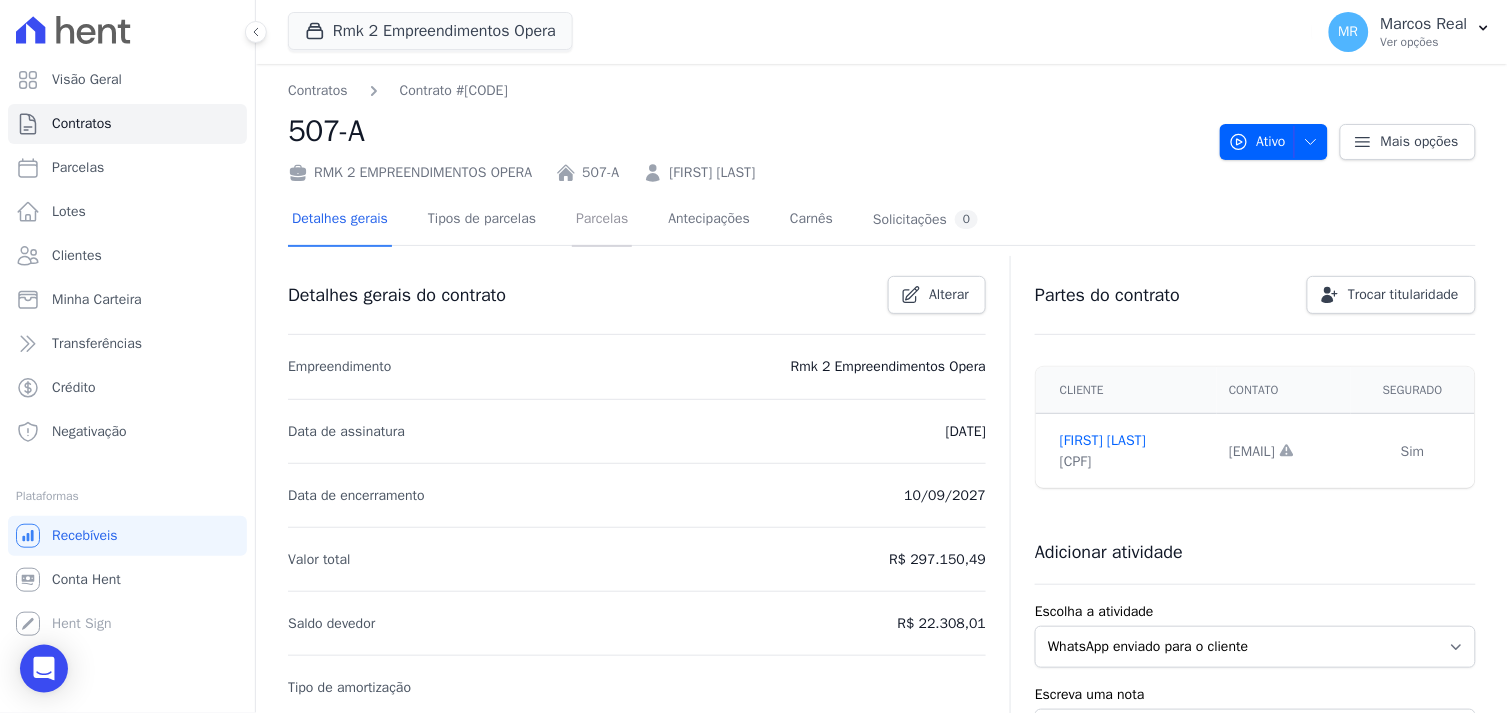 click on "Parcelas" at bounding box center (602, 220) 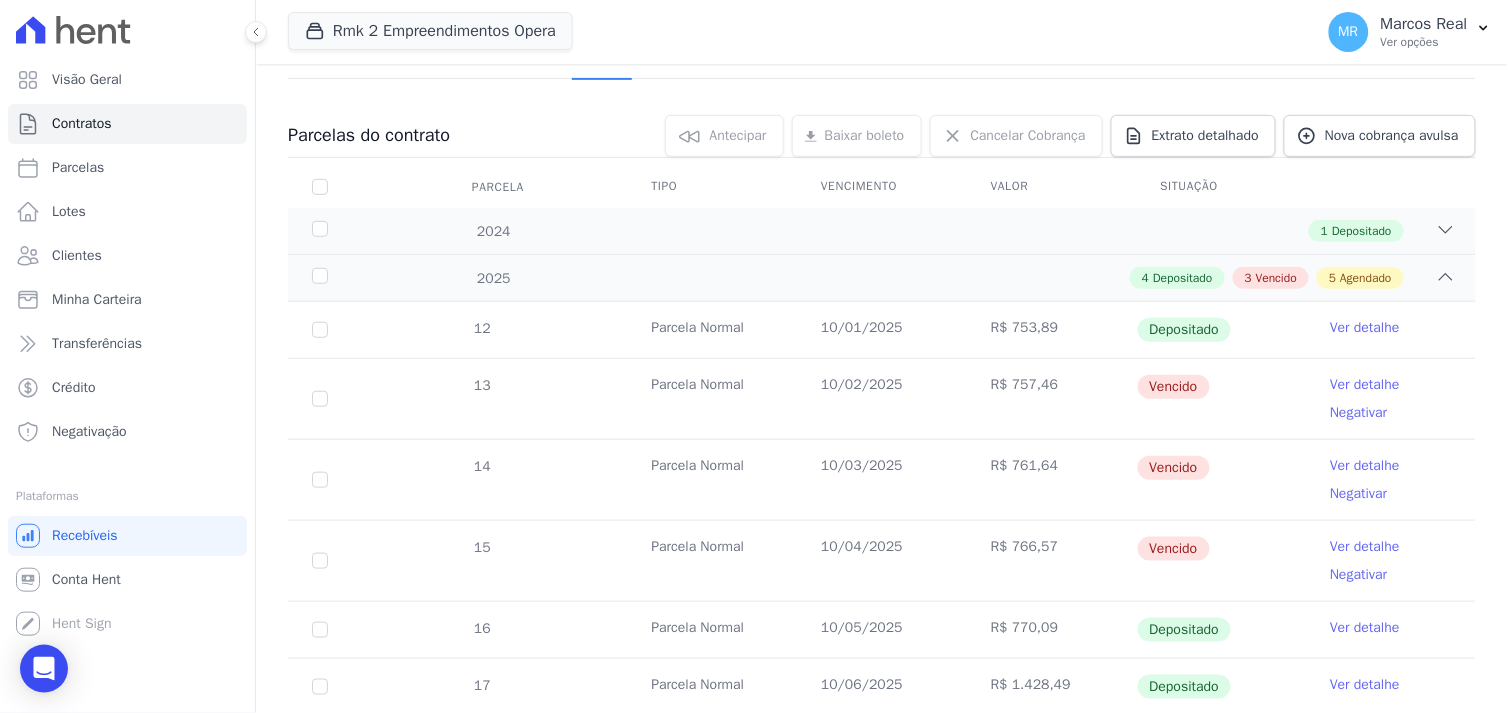scroll, scrollTop: 665, scrollLeft: 0, axis: vertical 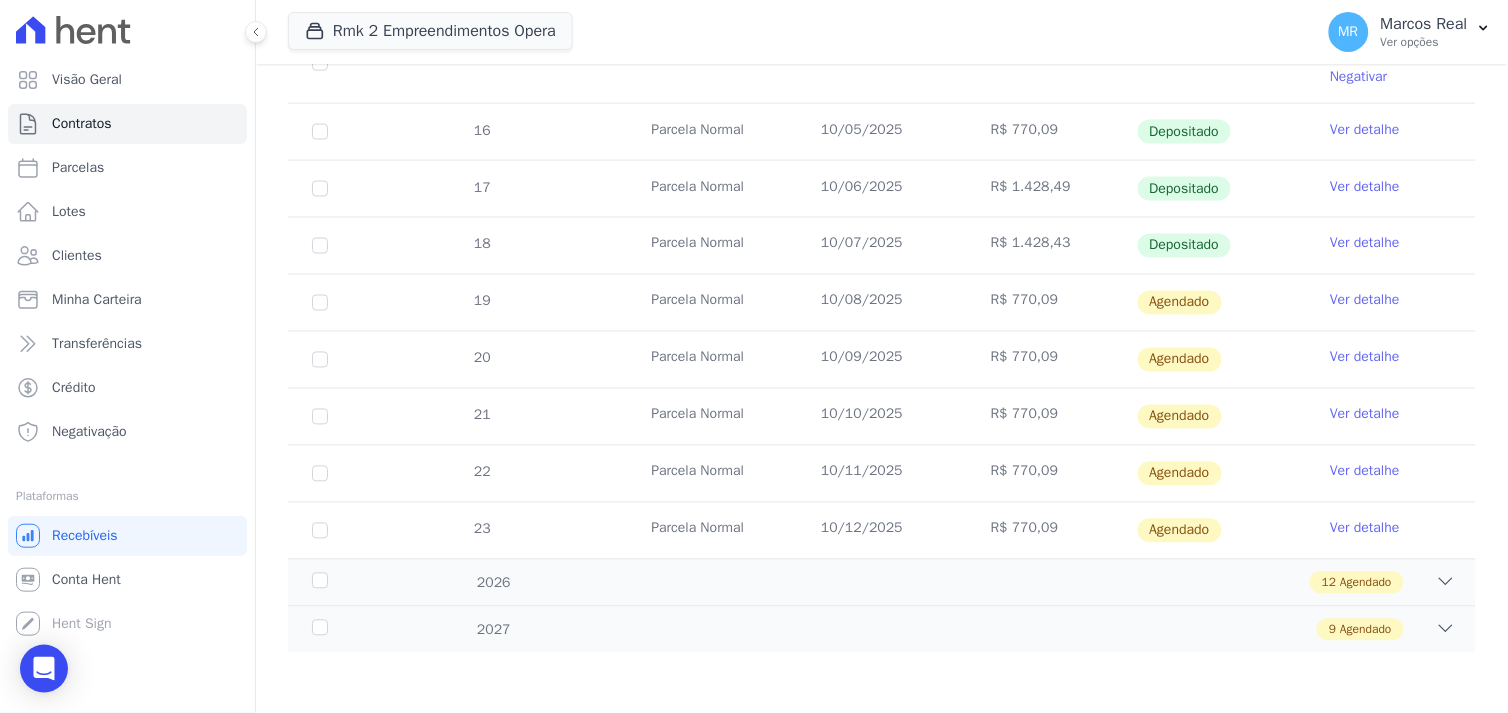 click on "Ver detalhe" at bounding box center [1365, 301] 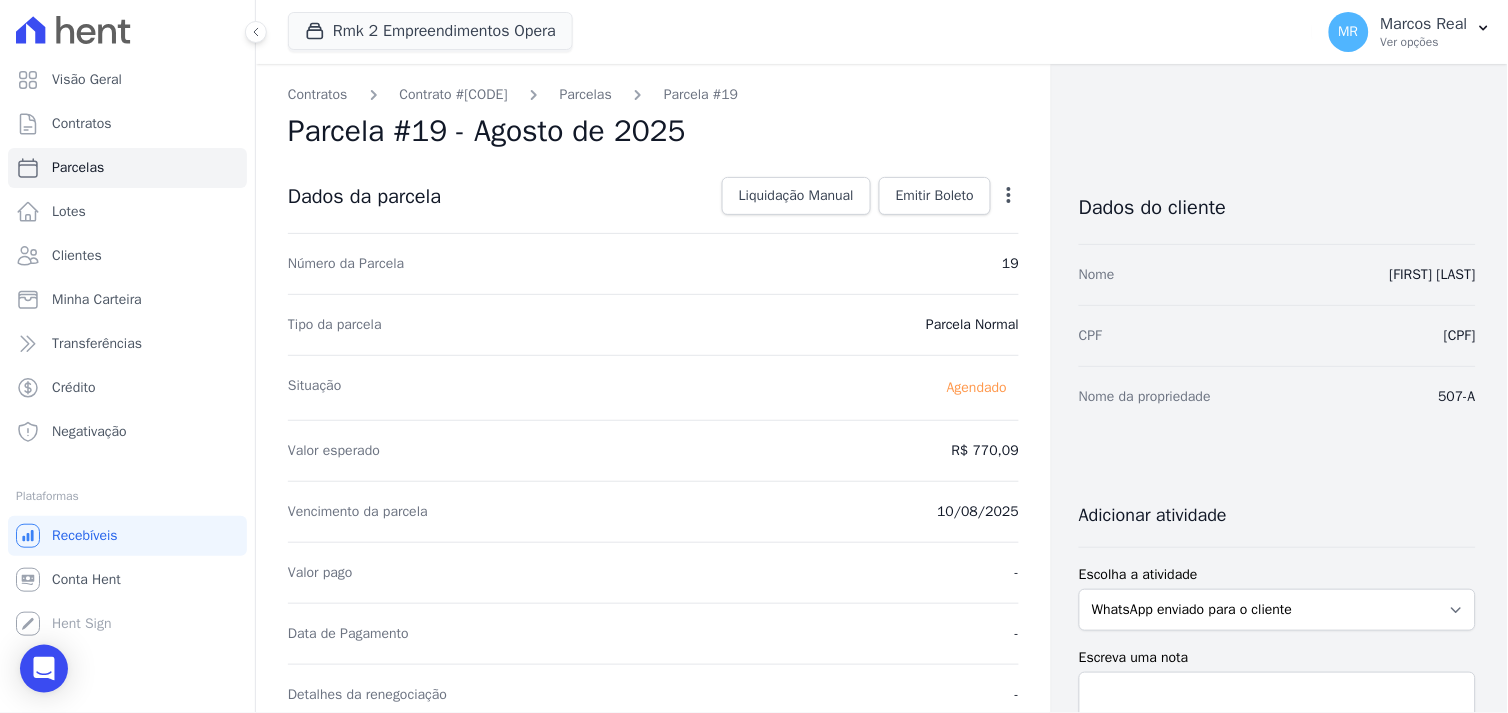 click 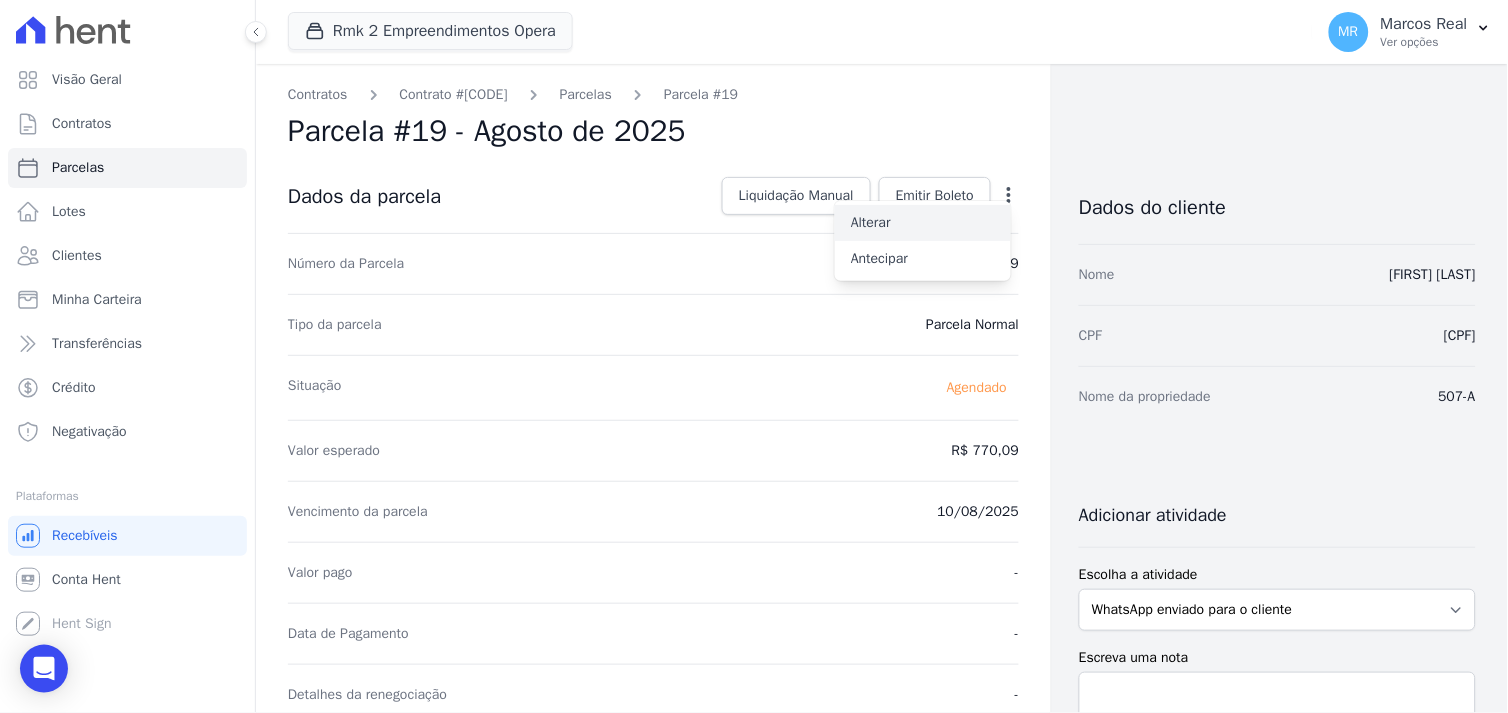 click on "Alterar" at bounding box center (923, 223) 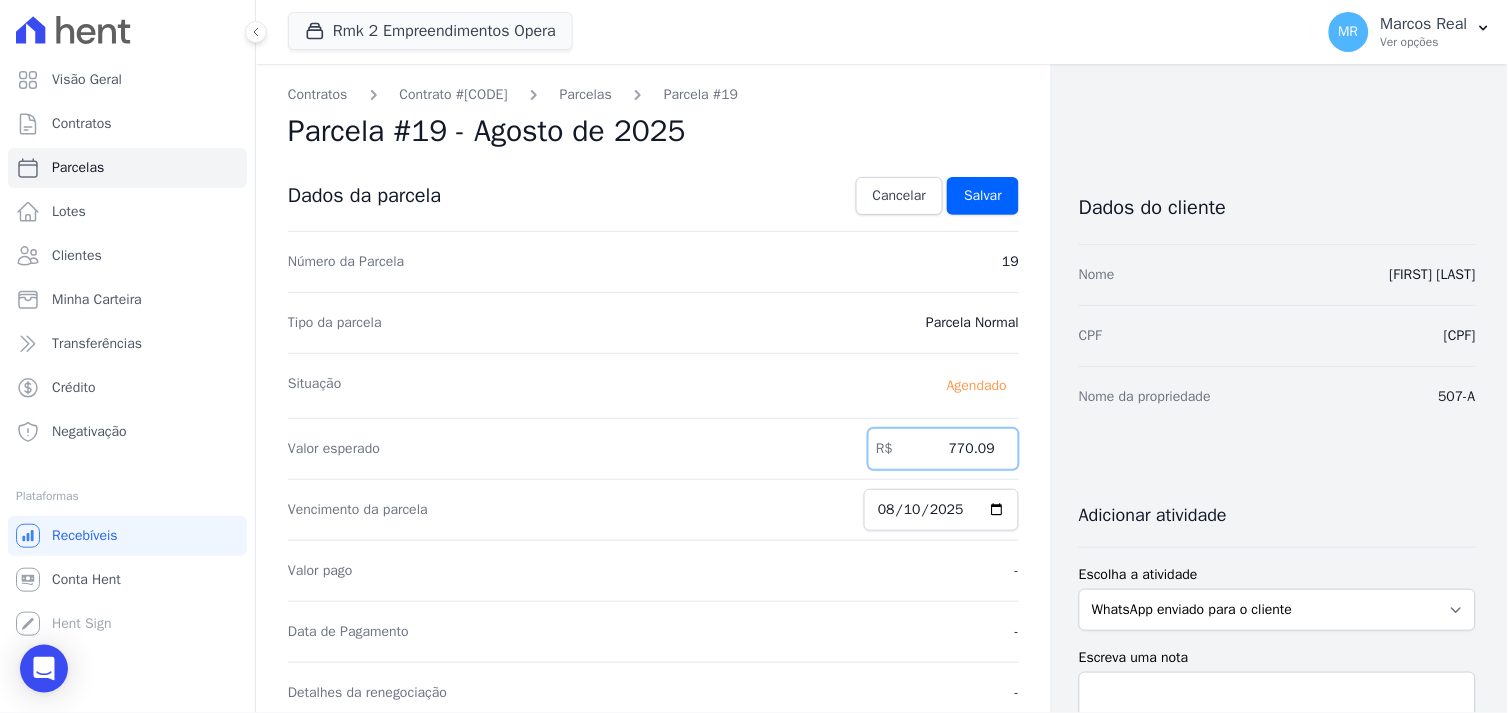 drag, startPoint x: 912, startPoint y: 448, endPoint x: 1048, endPoint y: 458, distance: 136.36716 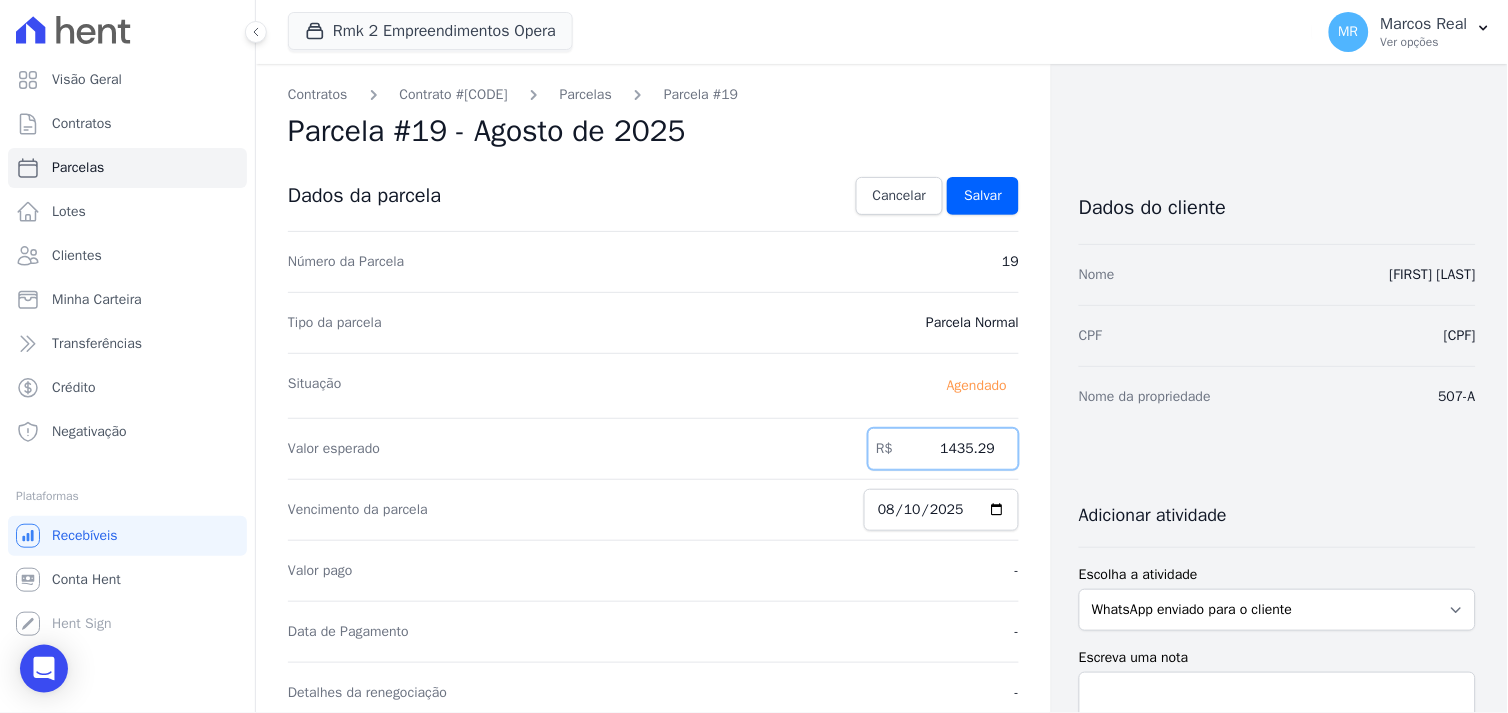 type on "1435.29" 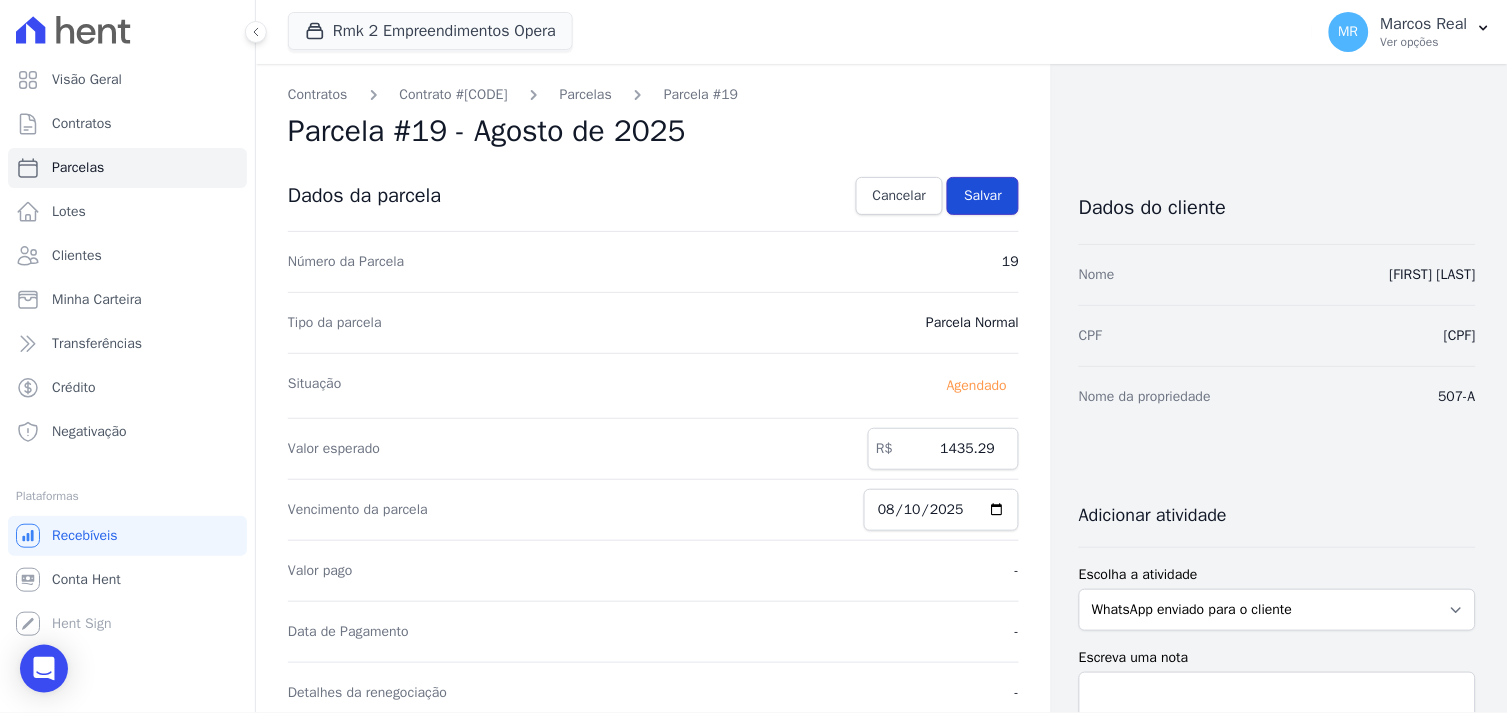 click on "Salvar" at bounding box center [983, 196] 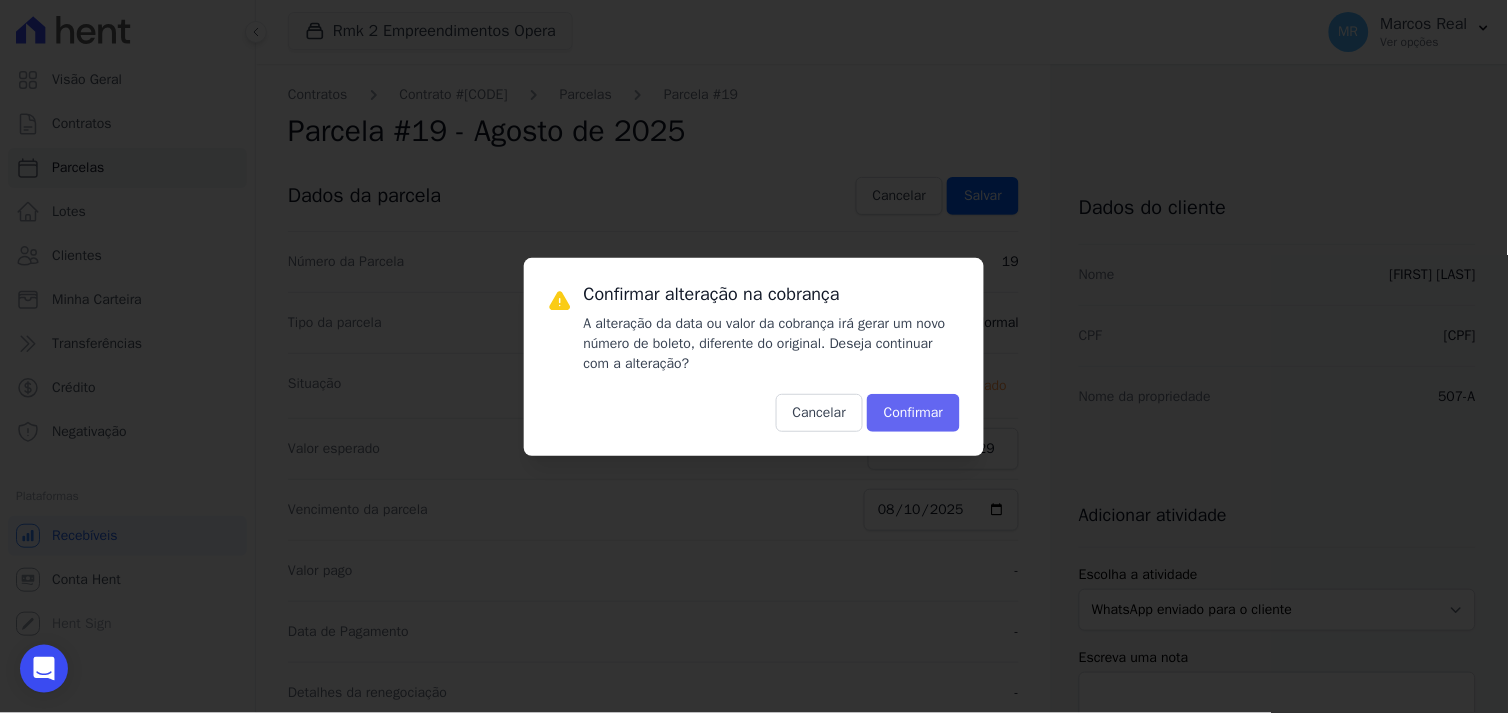drag, startPoint x: 933, startPoint y: 381, endPoint x: 927, endPoint y: 402, distance: 21.84033 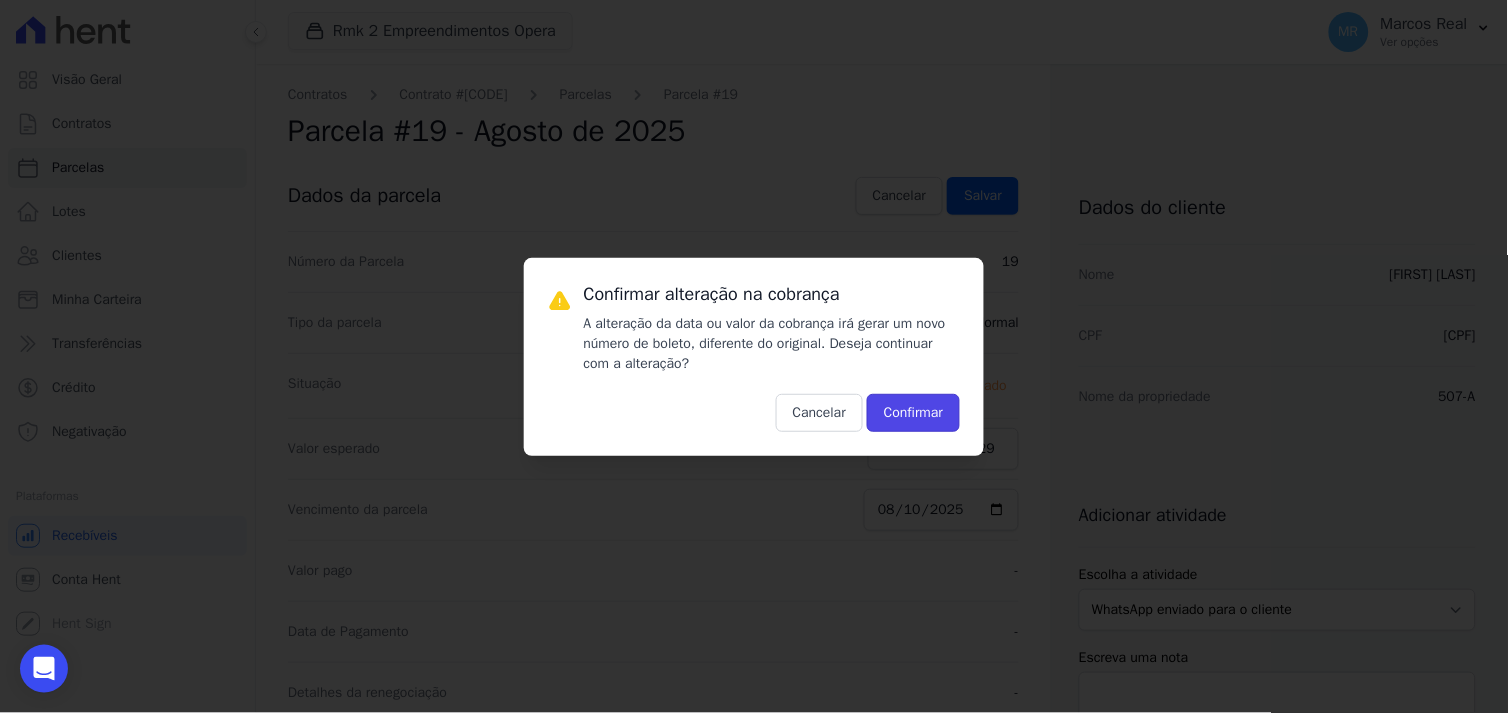 click on "Confirmar" at bounding box center (913, 413) 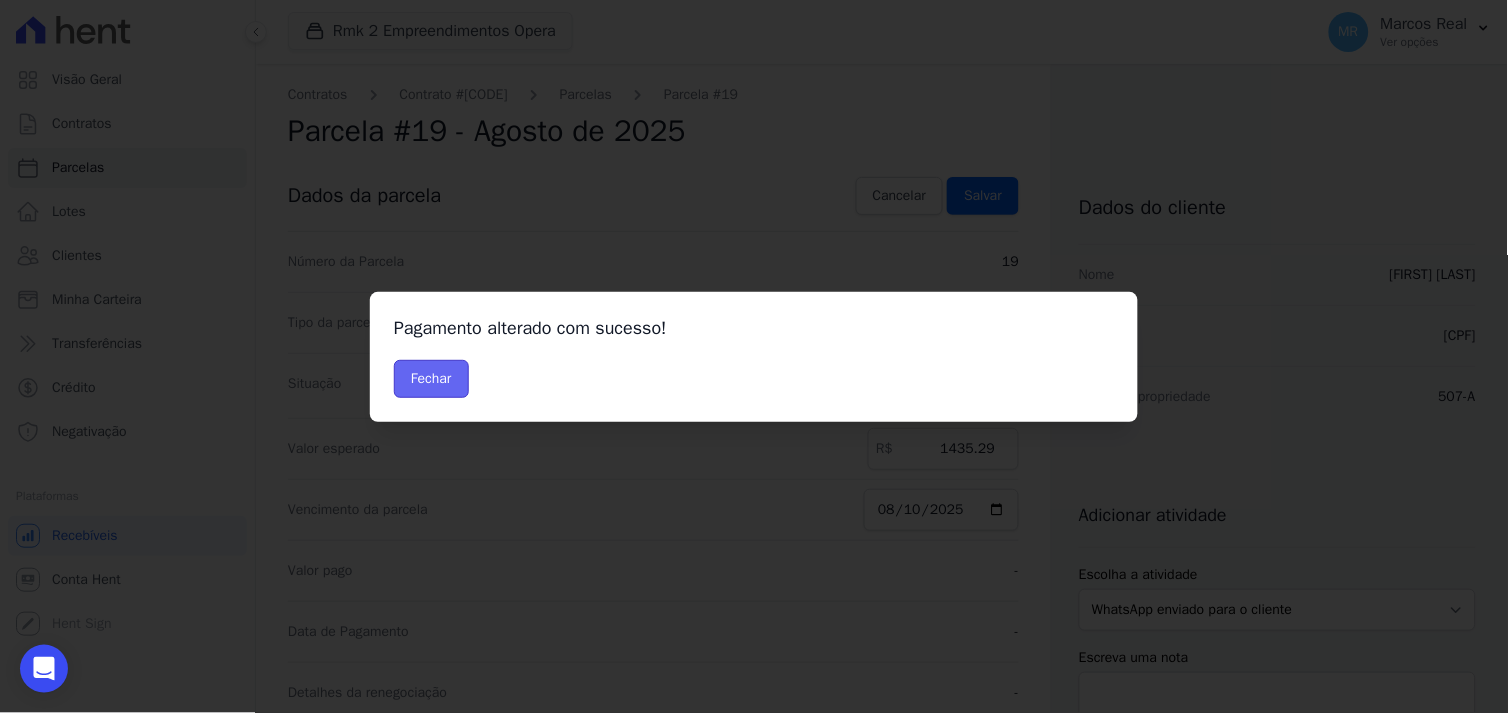 click on "Fechar" at bounding box center (431, 379) 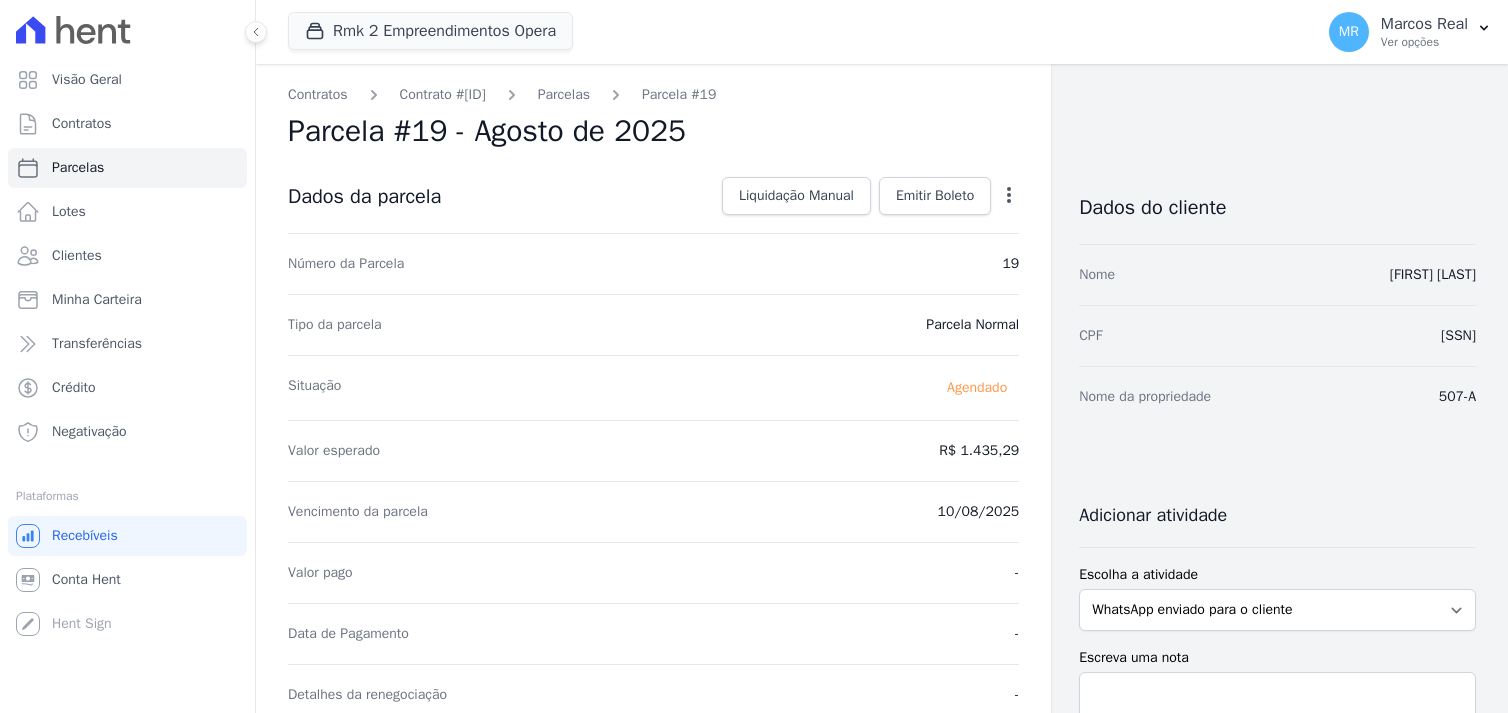 scroll, scrollTop: 0, scrollLeft: 0, axis: both 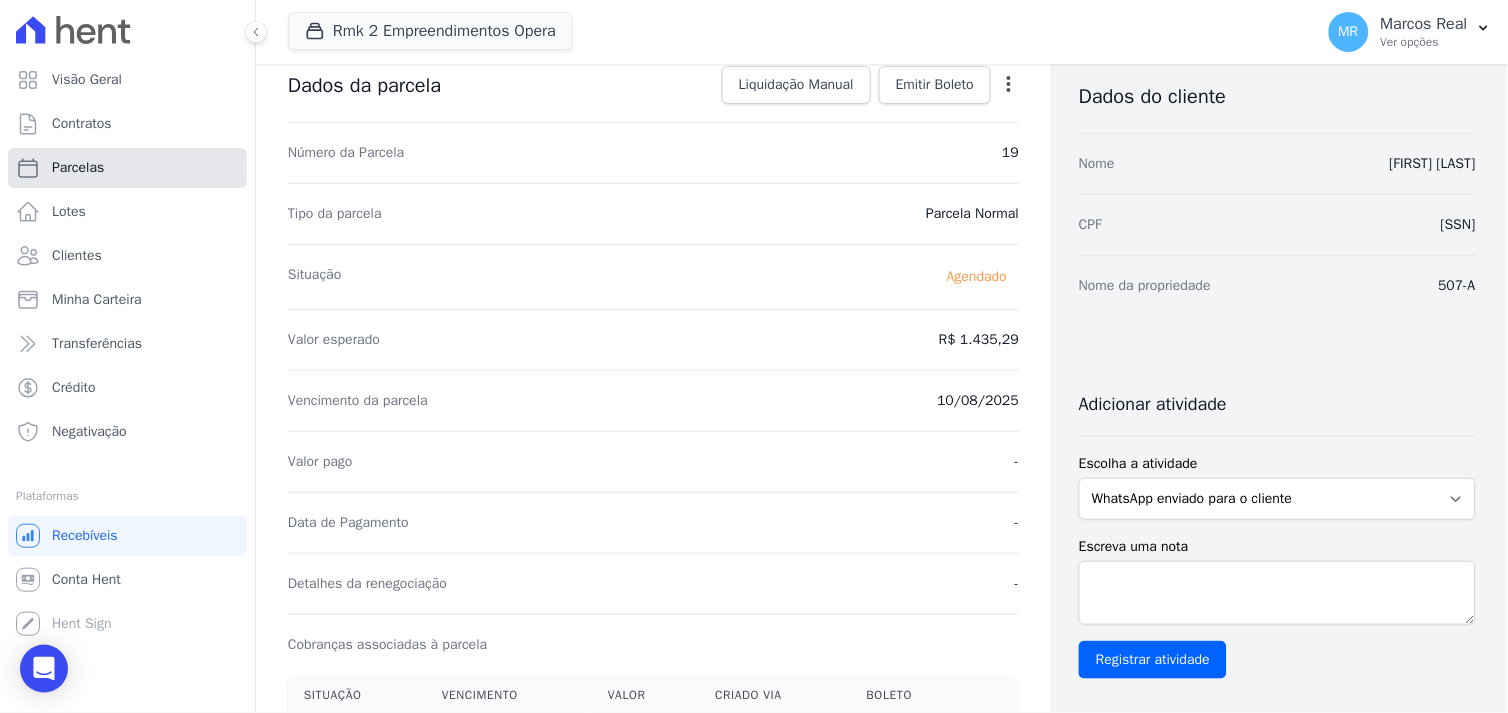 click on "Parcelas" at bounding box center (127, 168) 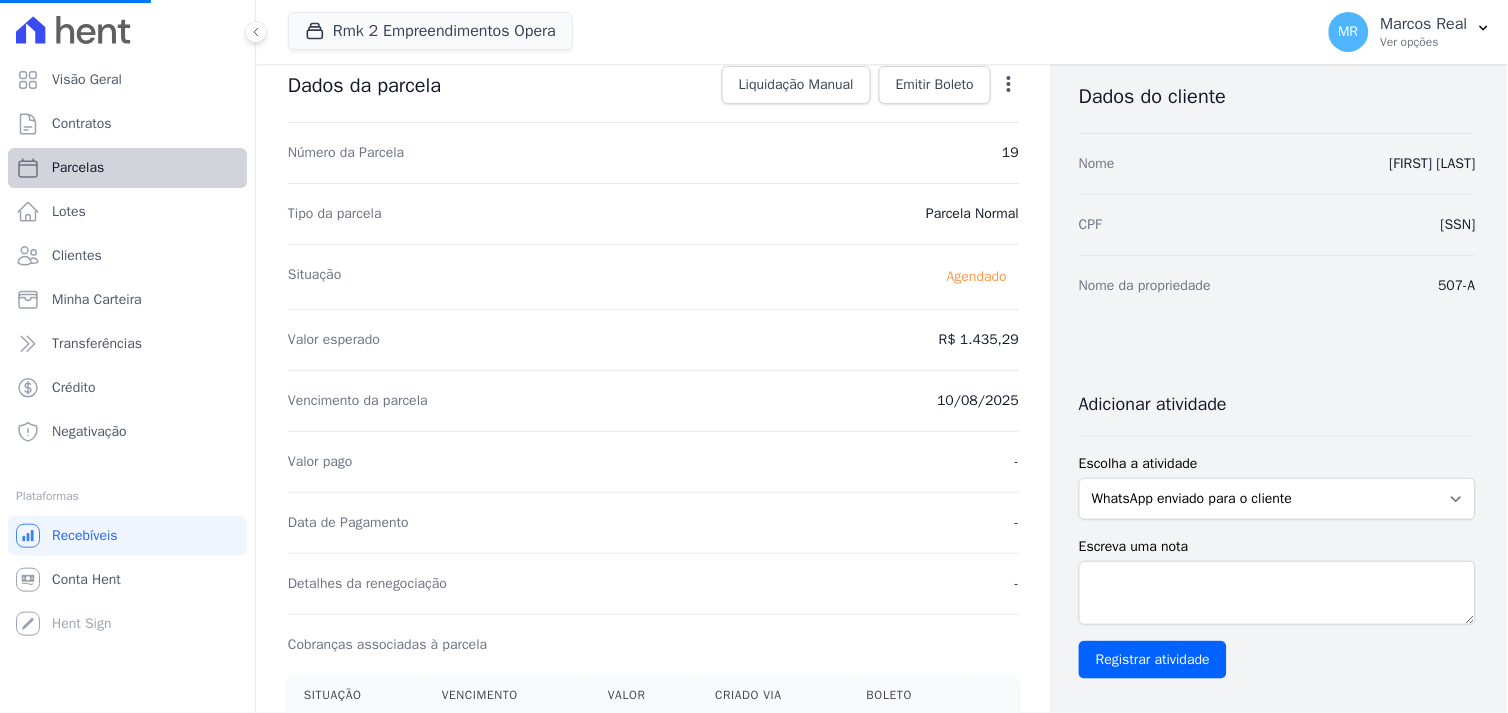 select 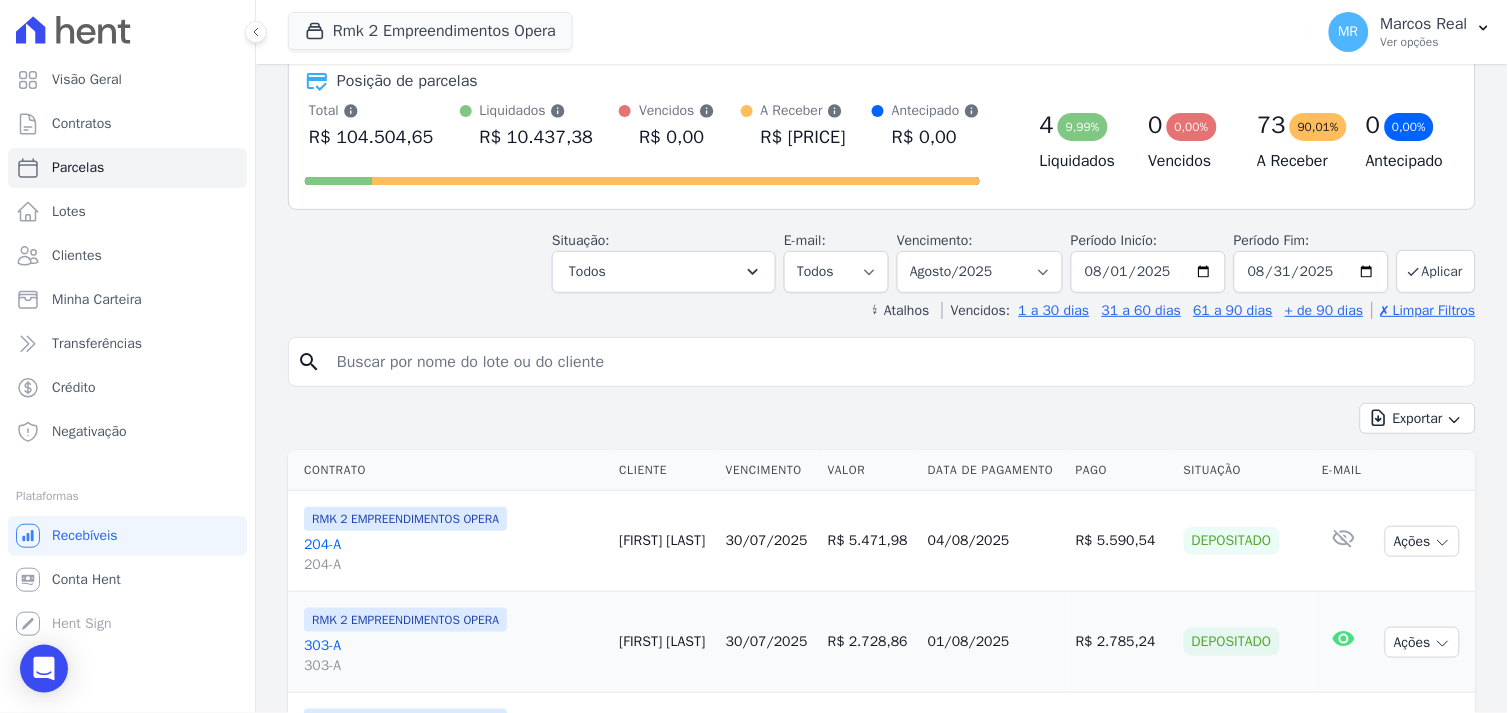scroll, scrollTop: 0, scrollLeft: 0, axis: both 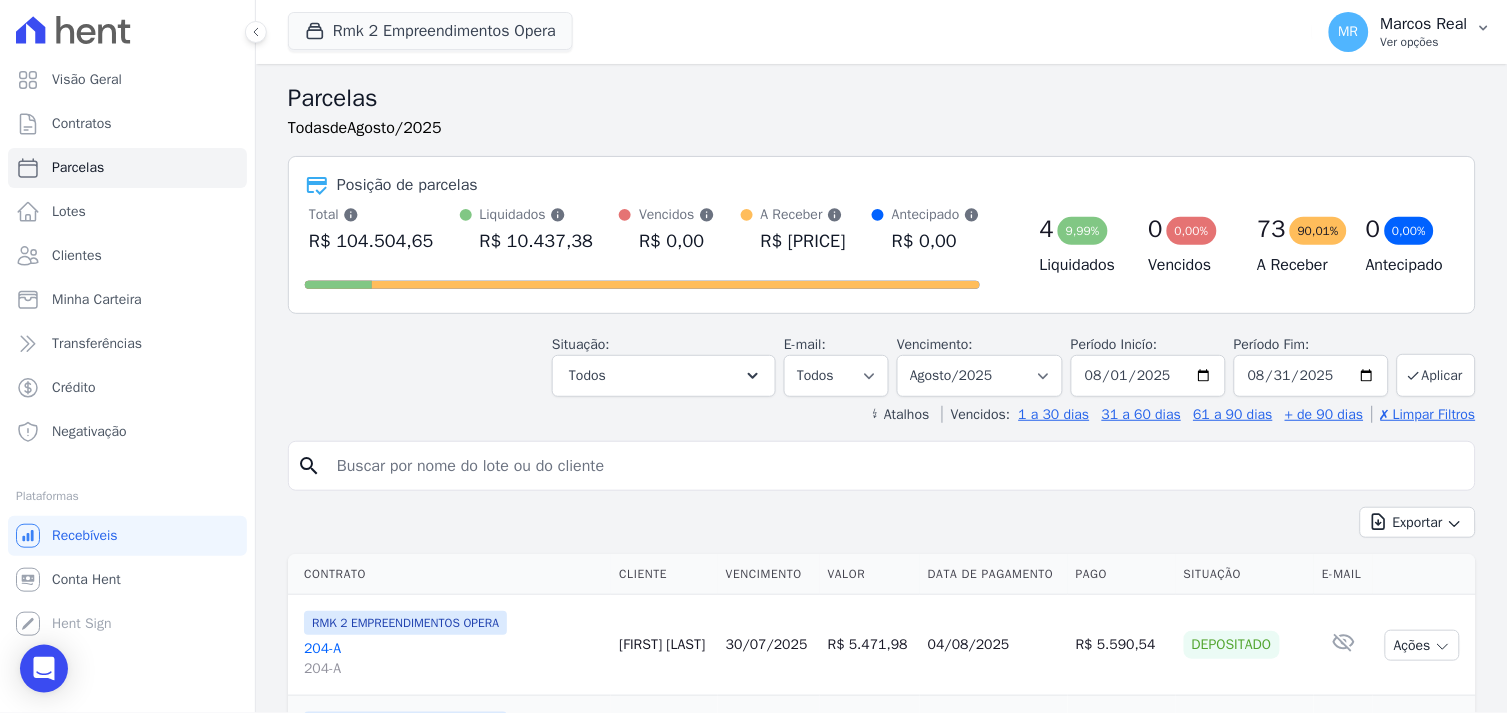 click on "Ver opções" at bounding box center [1424, 42] 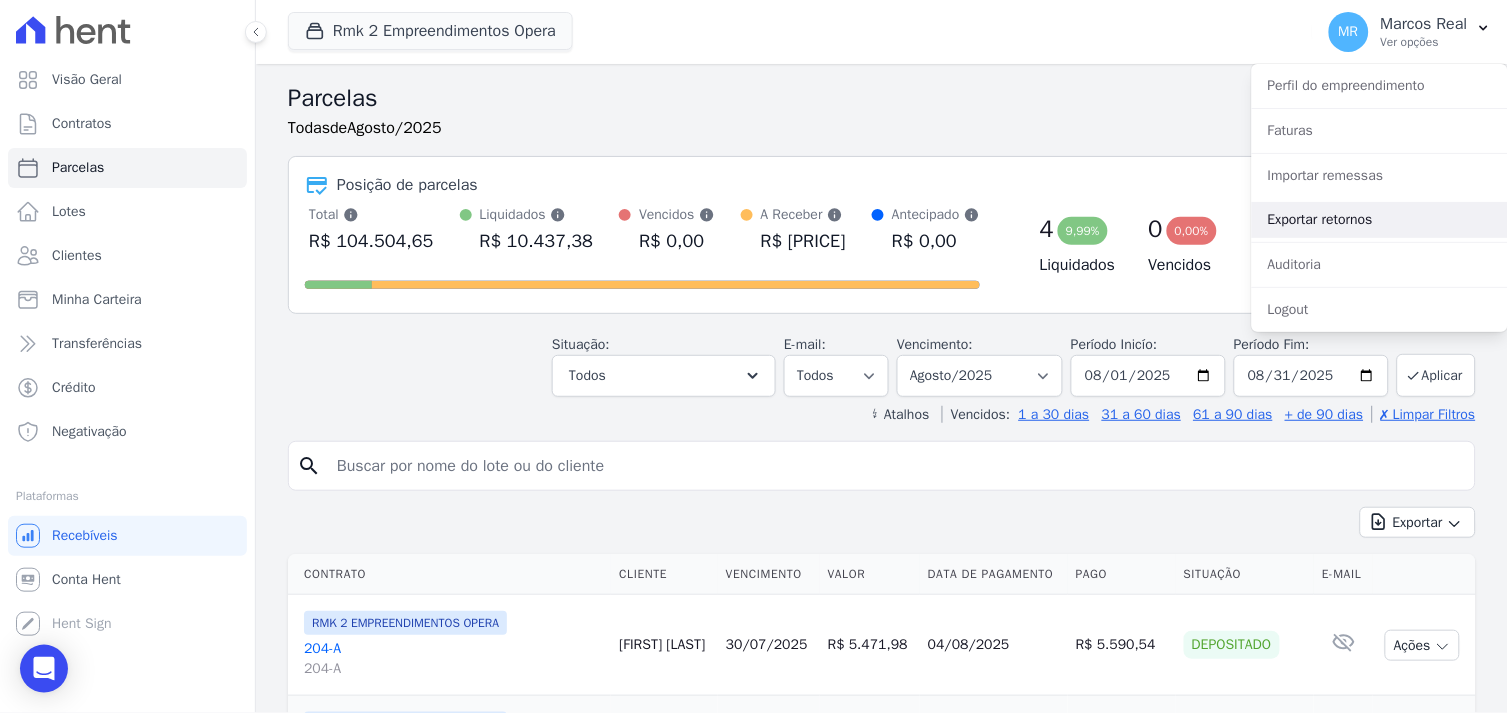 click on "Exportar retornos" at bounding box center (1380, 220) 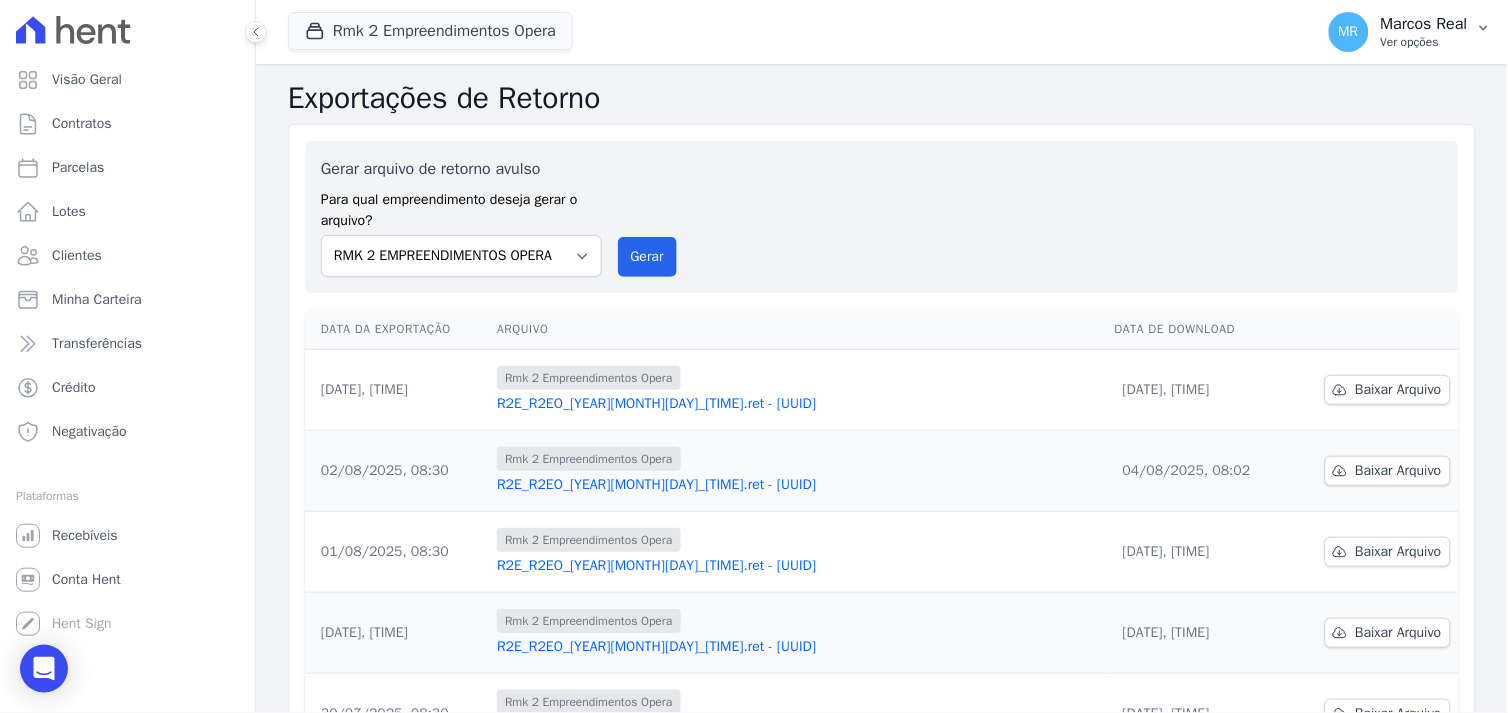 click on "Ver opções" at bounding box center [1424, 42] 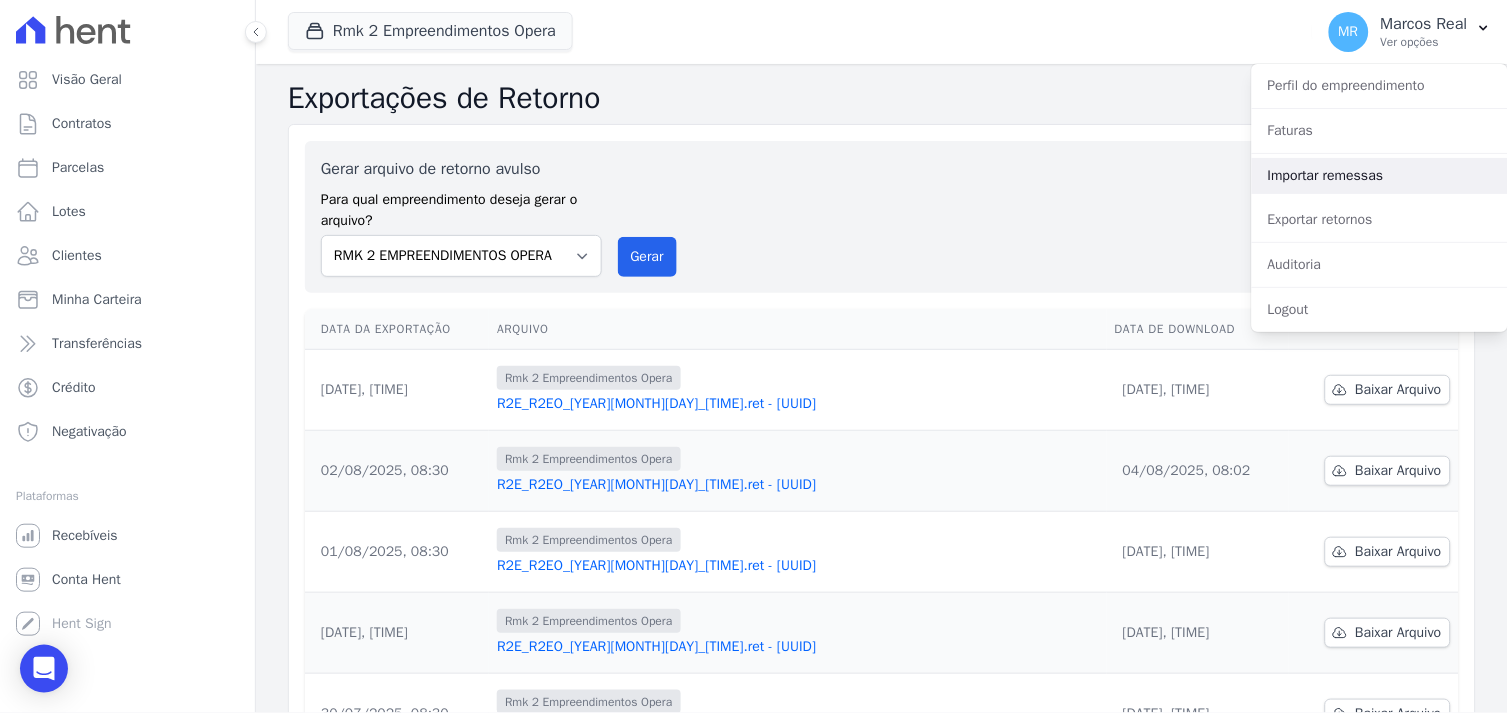 drag, startPoint x: 1327, startPoint y: 188, endPoint x: 1292, endPoint y: 192, distance: 35.22783 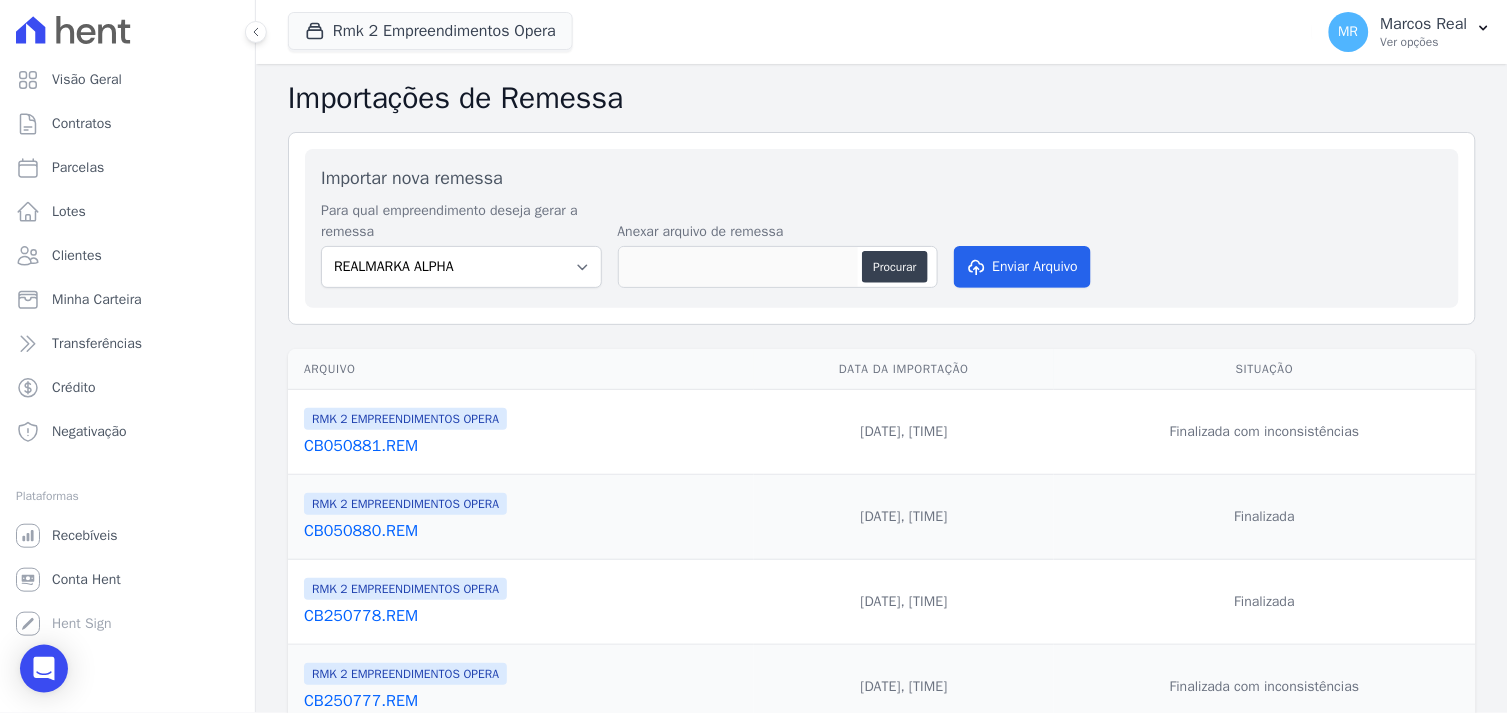 click on "[CODE]" at bounding box center (525, 446) 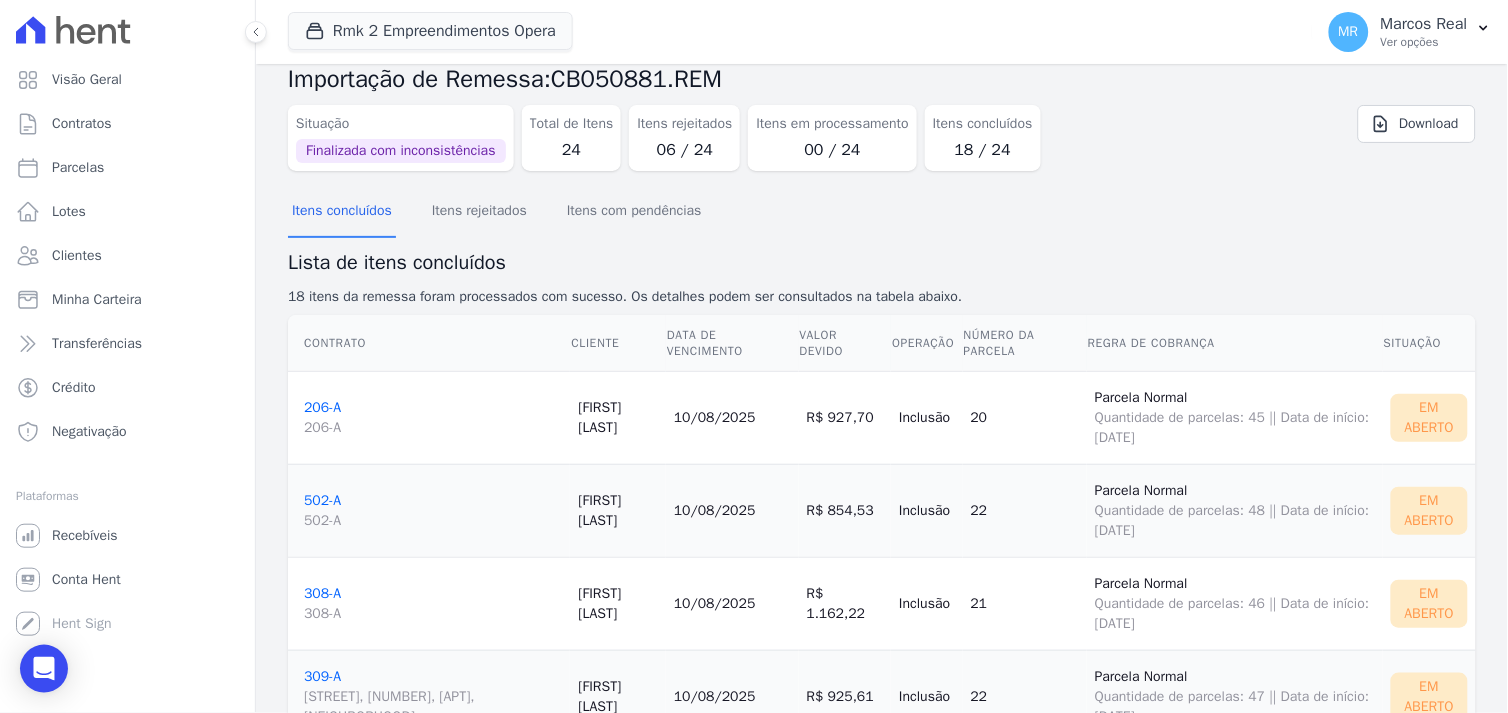 scroll, scrollTop: 0, scrollLeft: 0, axis: both 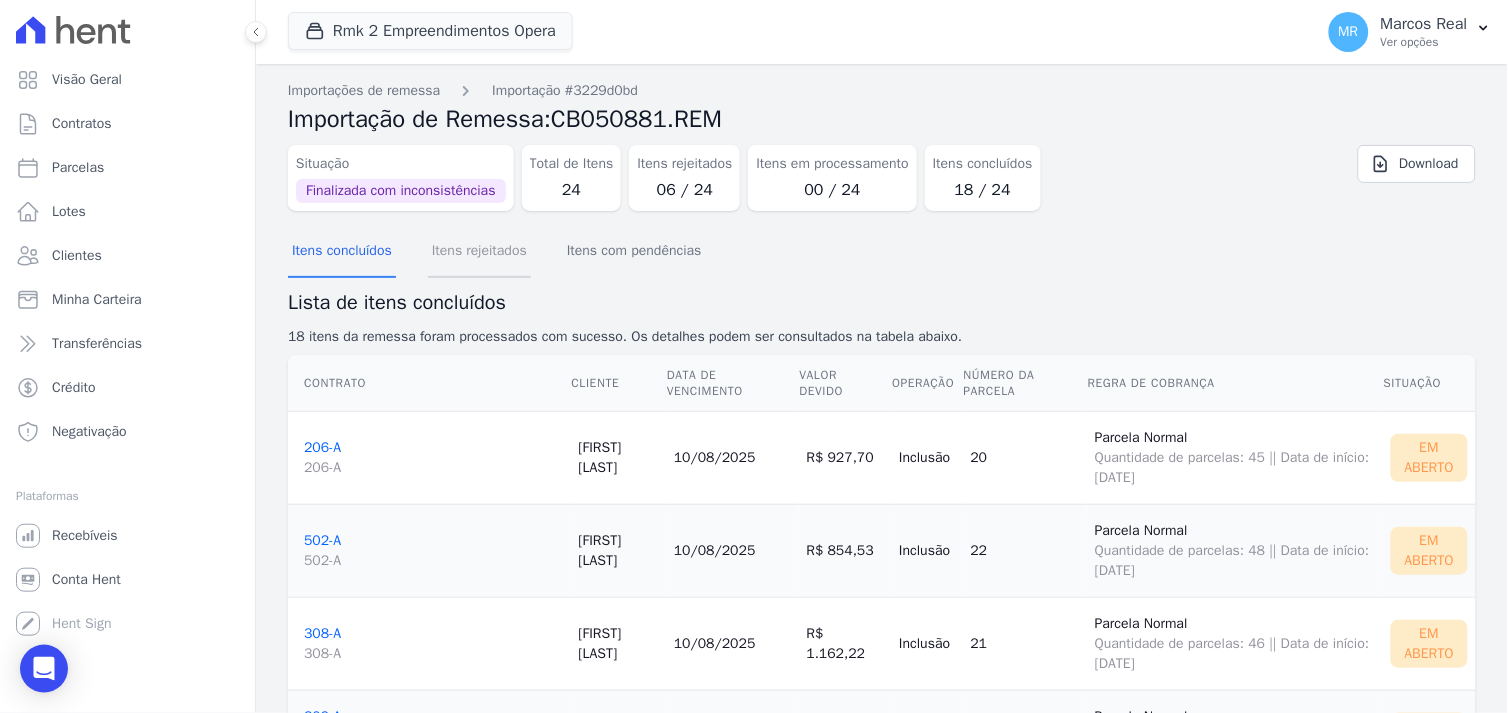 click on "Itens rejeitados" at bounding box center [479, 252] 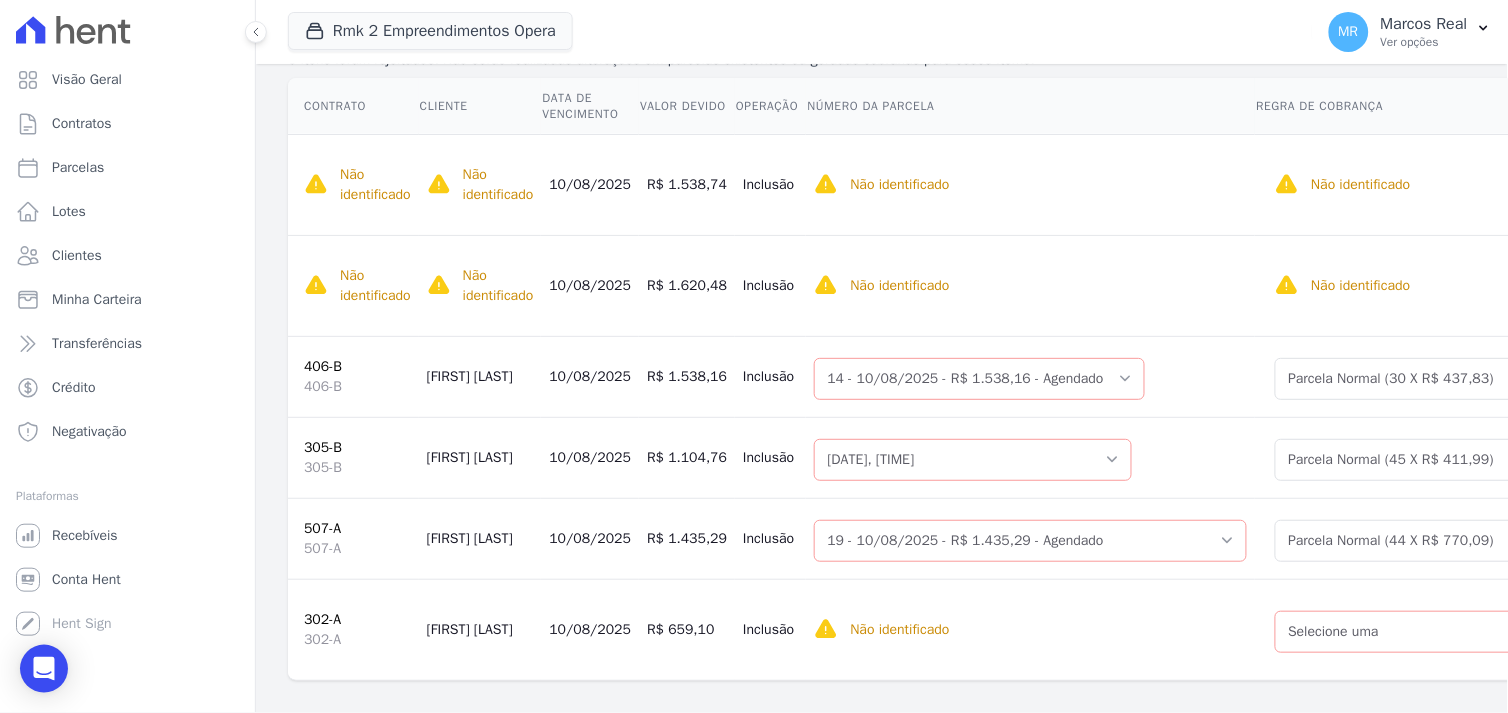 scroll, scrollTop: 307, scrollLeft: 0, axis: vertical 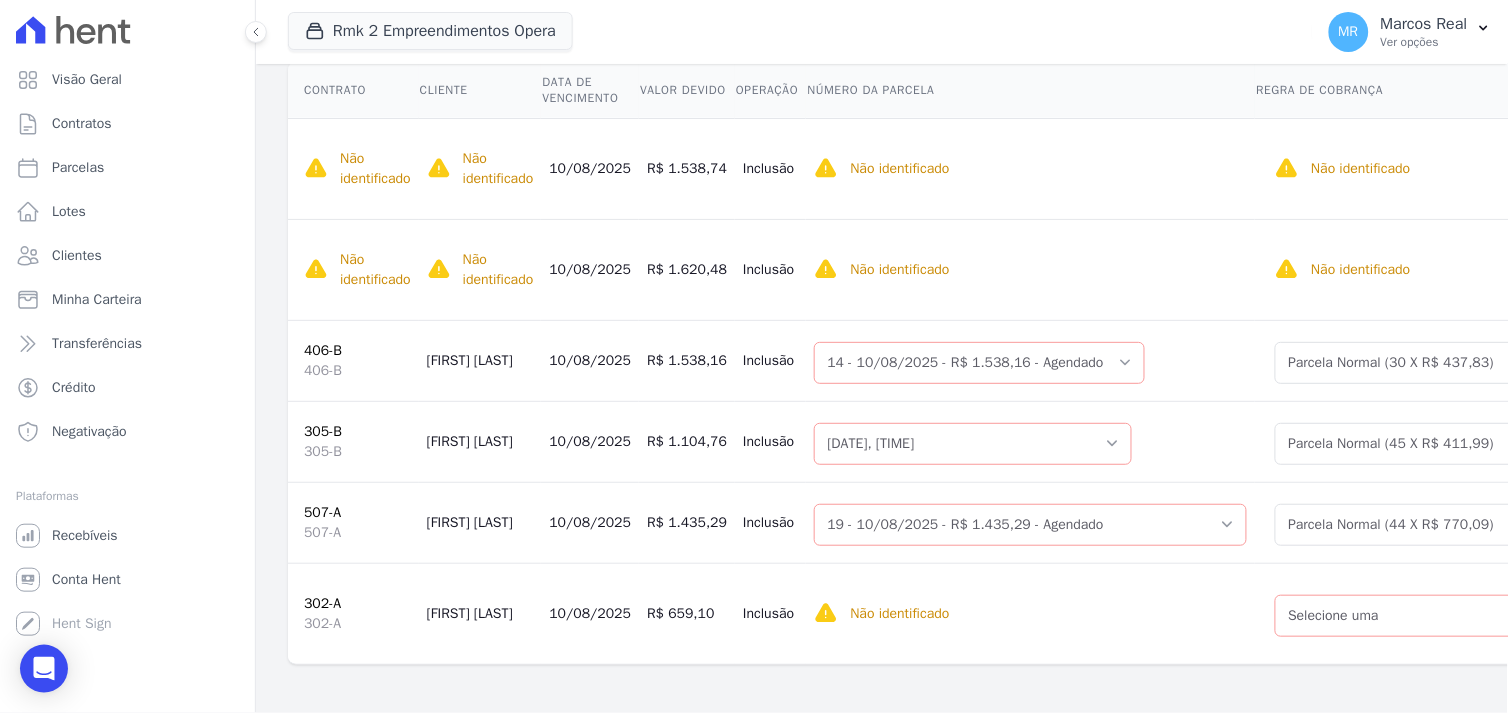 click on "302-A" at bounding box center (322, 603) 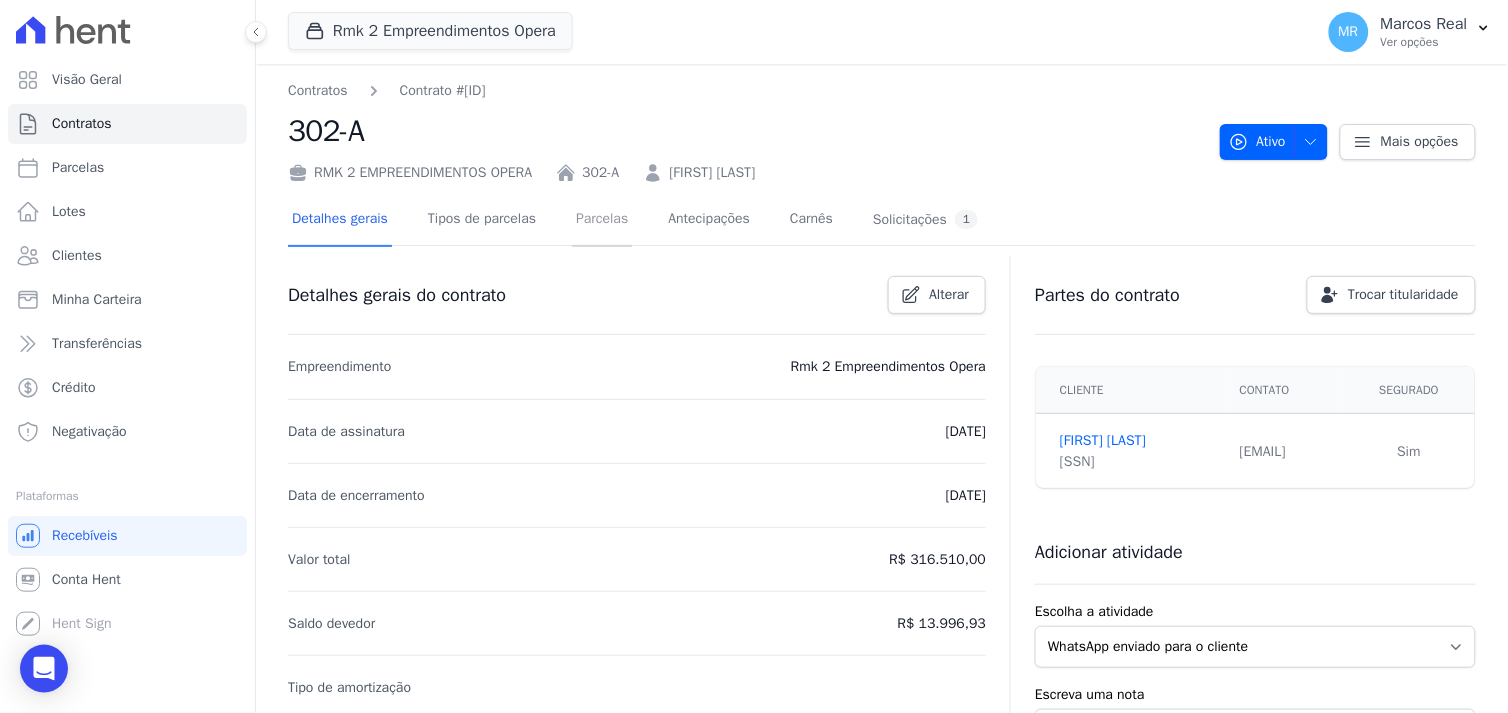 click on "Parcelas" at bounding box center (602, 220) 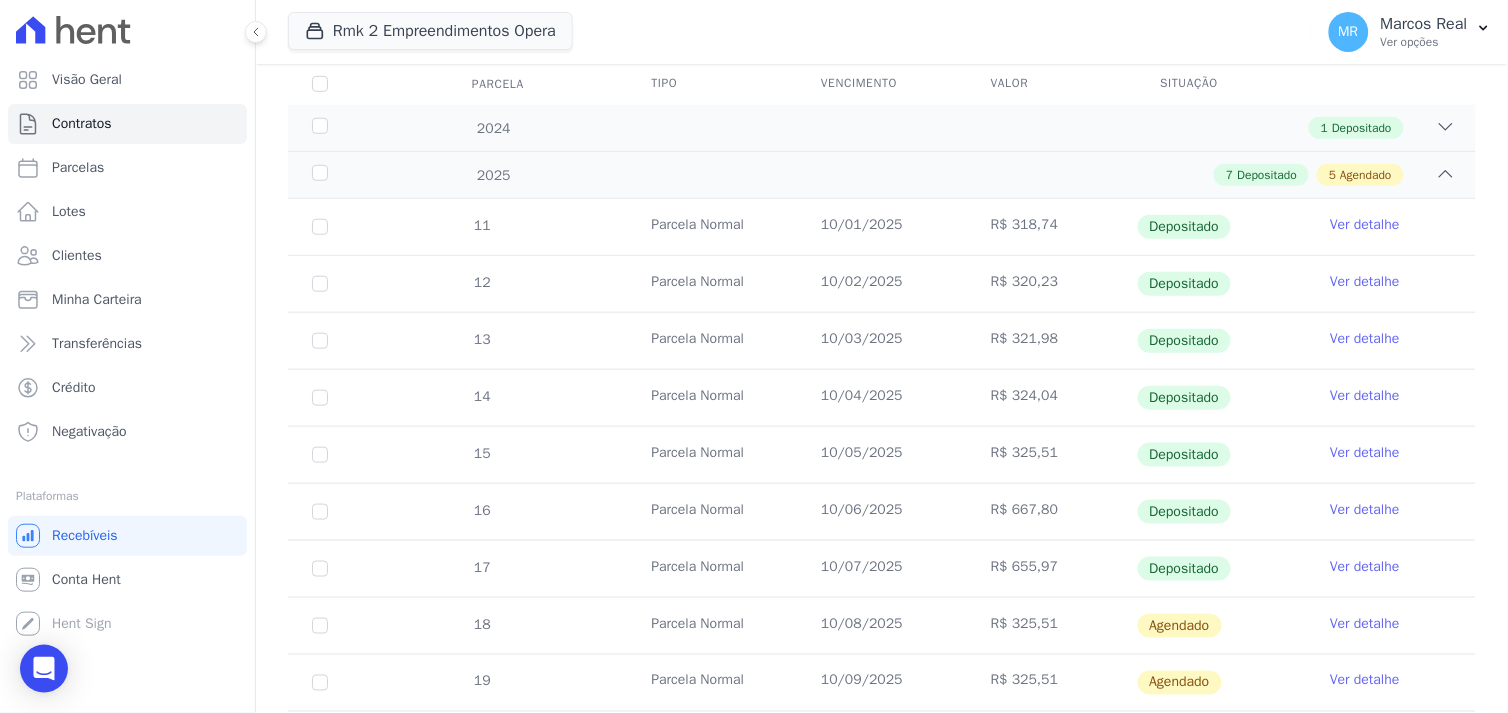 scroll, scrollTop: 333, scrollLeft: 0, axis: vertical 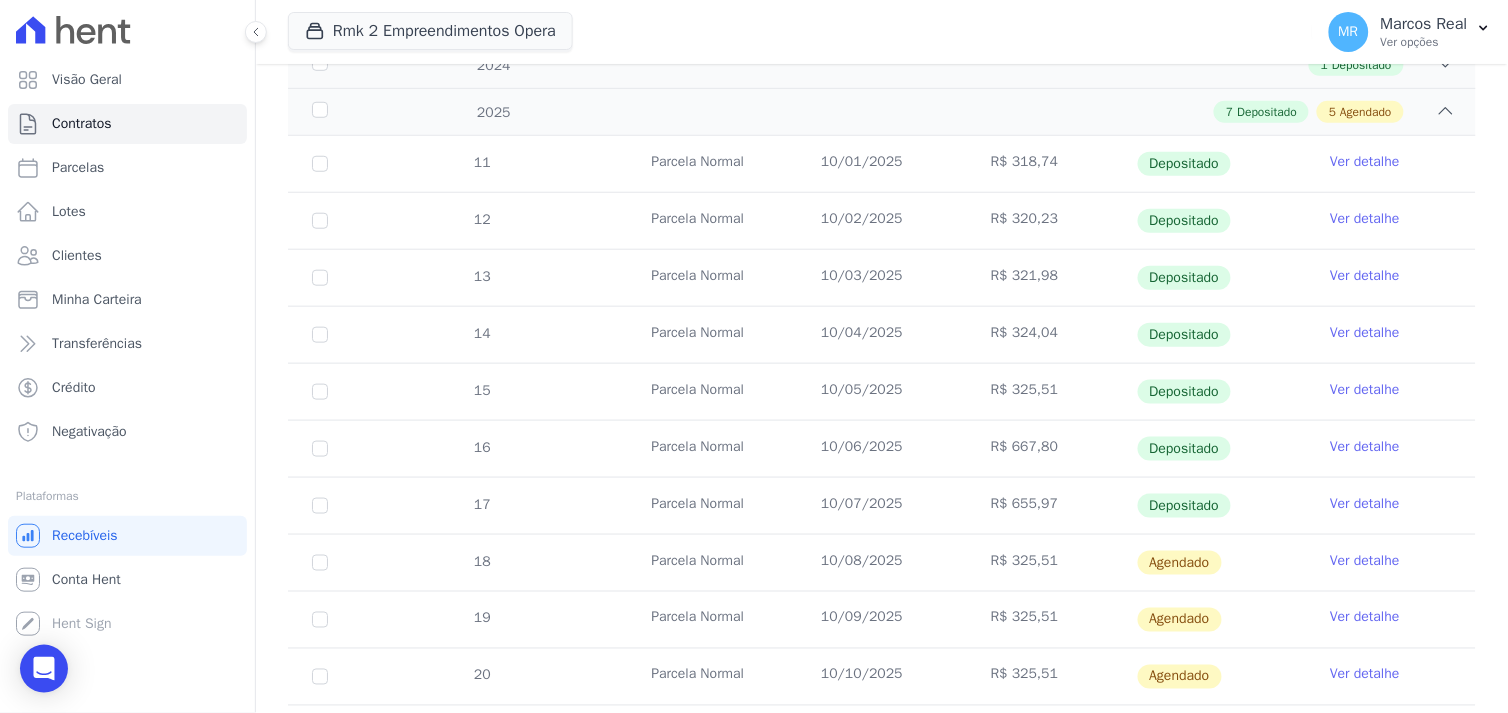 click on "Ver detalhe" at bounding box center (1365, 561) 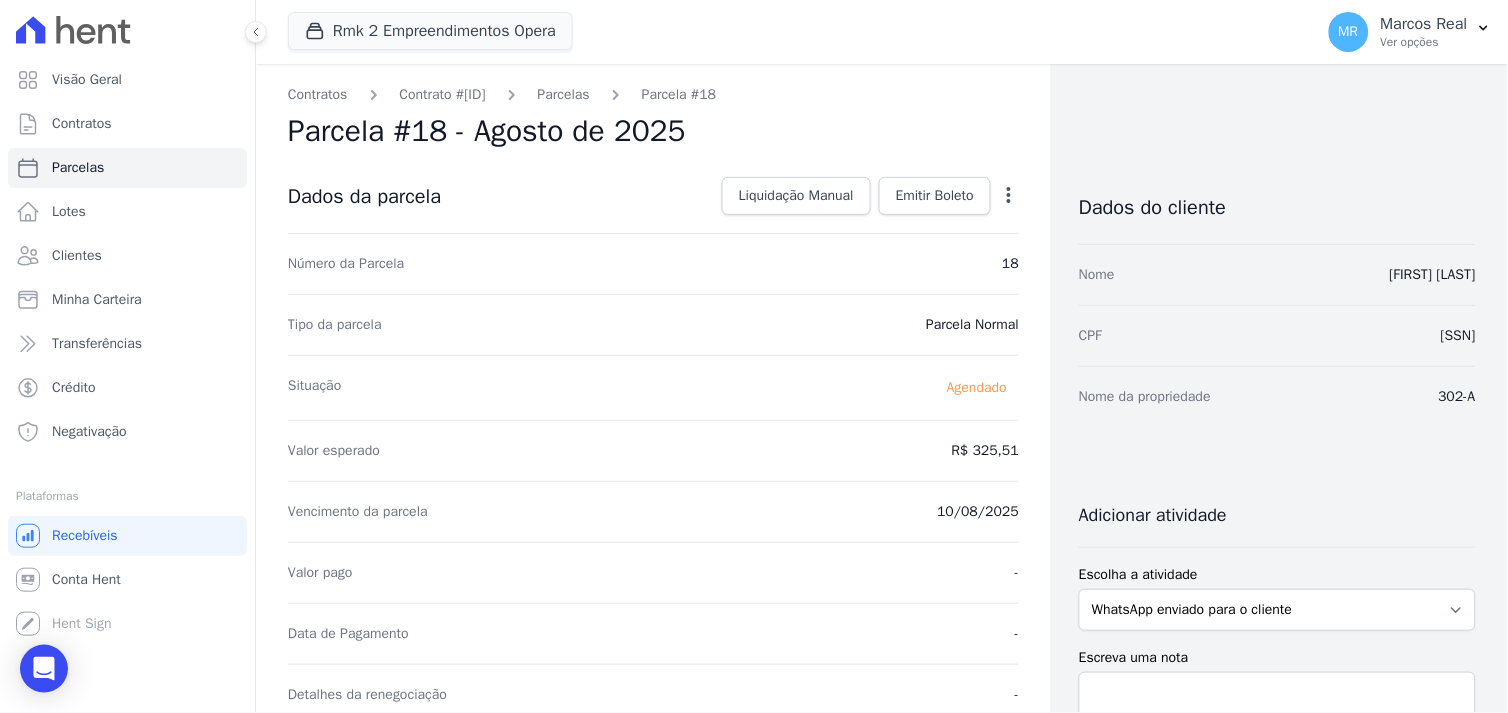 click 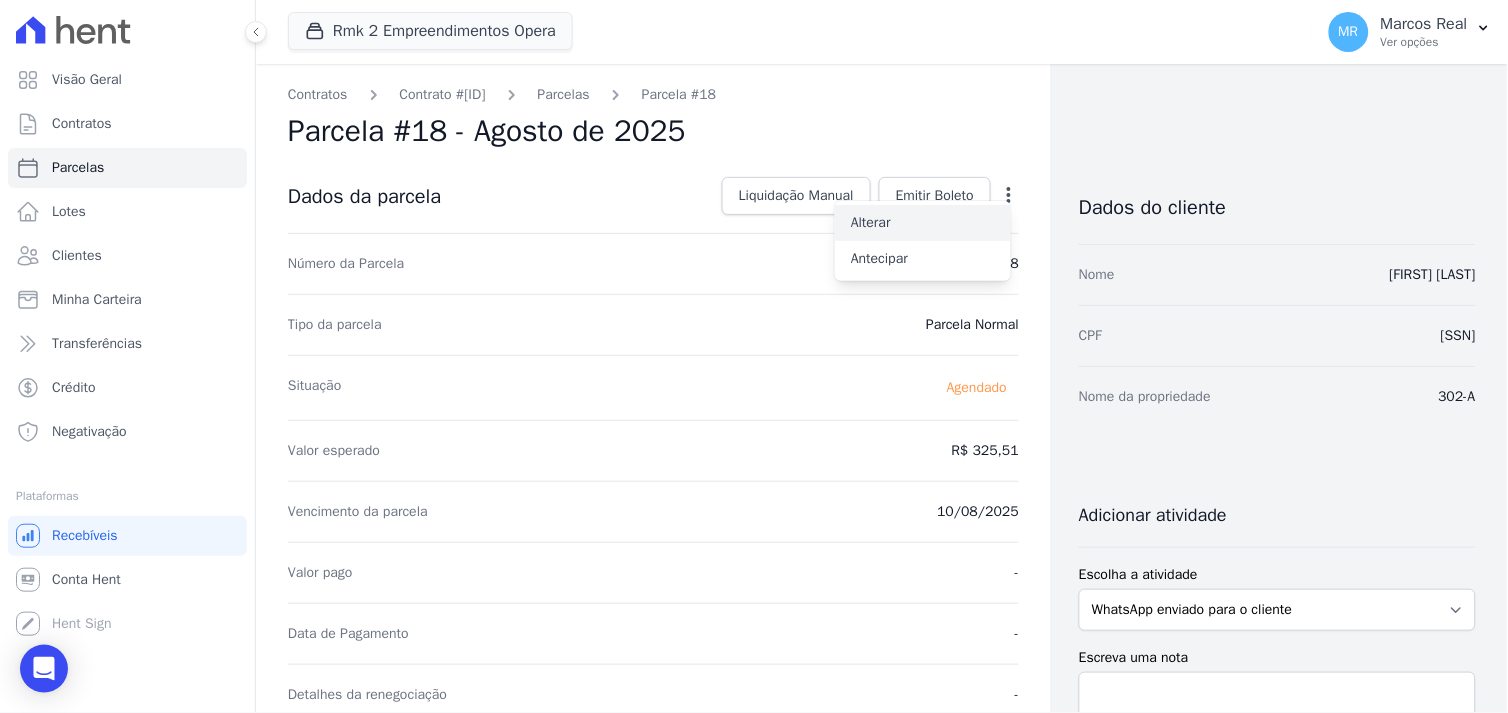 click on "Alterar" at bounding box center (923, 223) 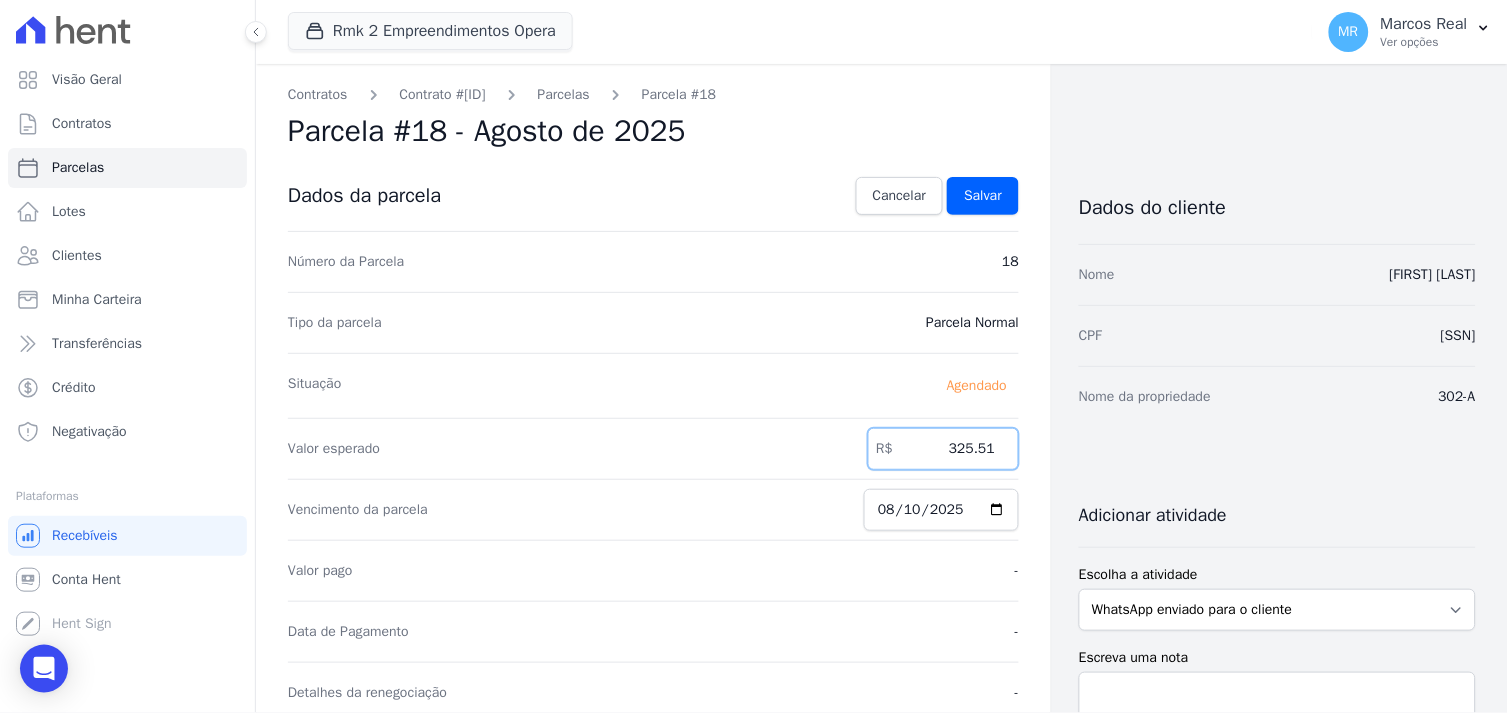 drag, startPoint x: 931, startPoint y: 445, endPoint x: 997, endPoint y: 453, distance: 66.48308 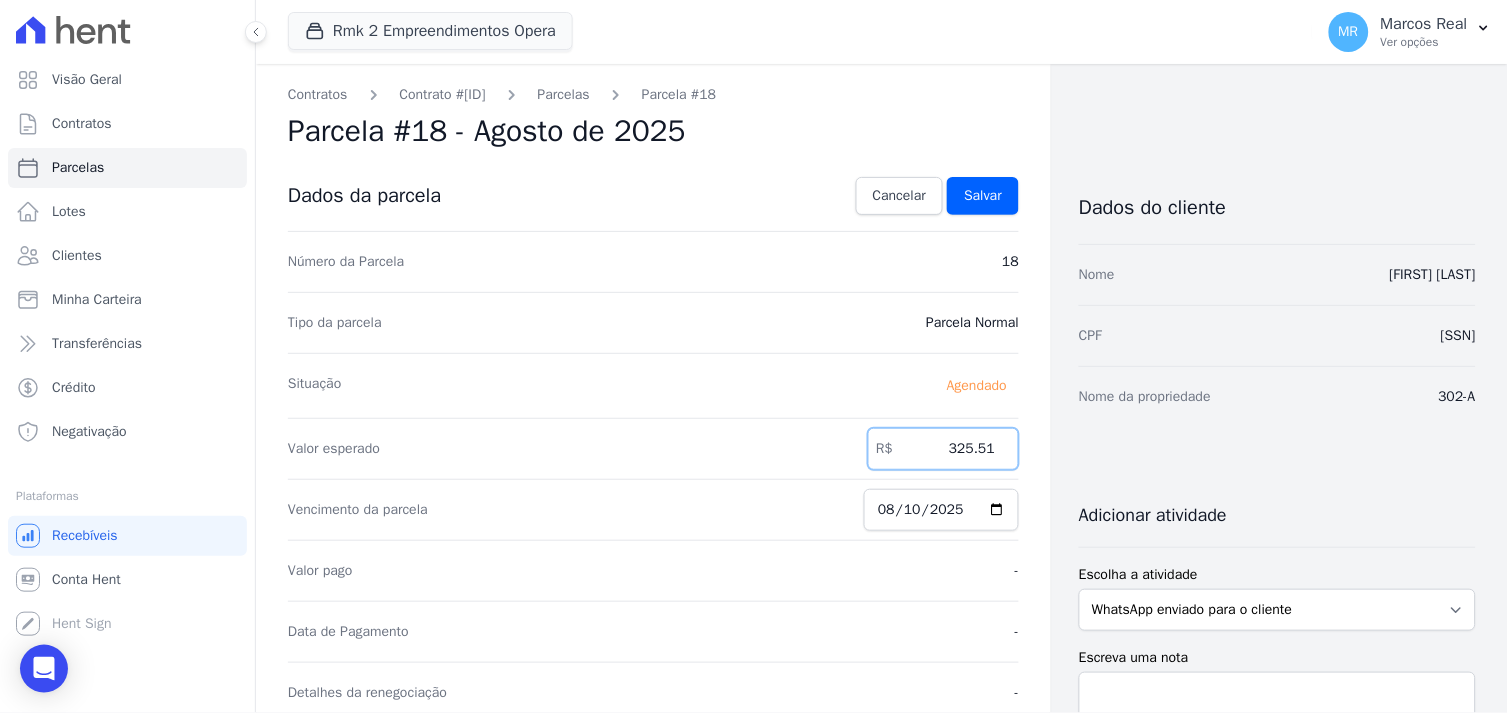click on "325.51" at bounding box center [943, 449] 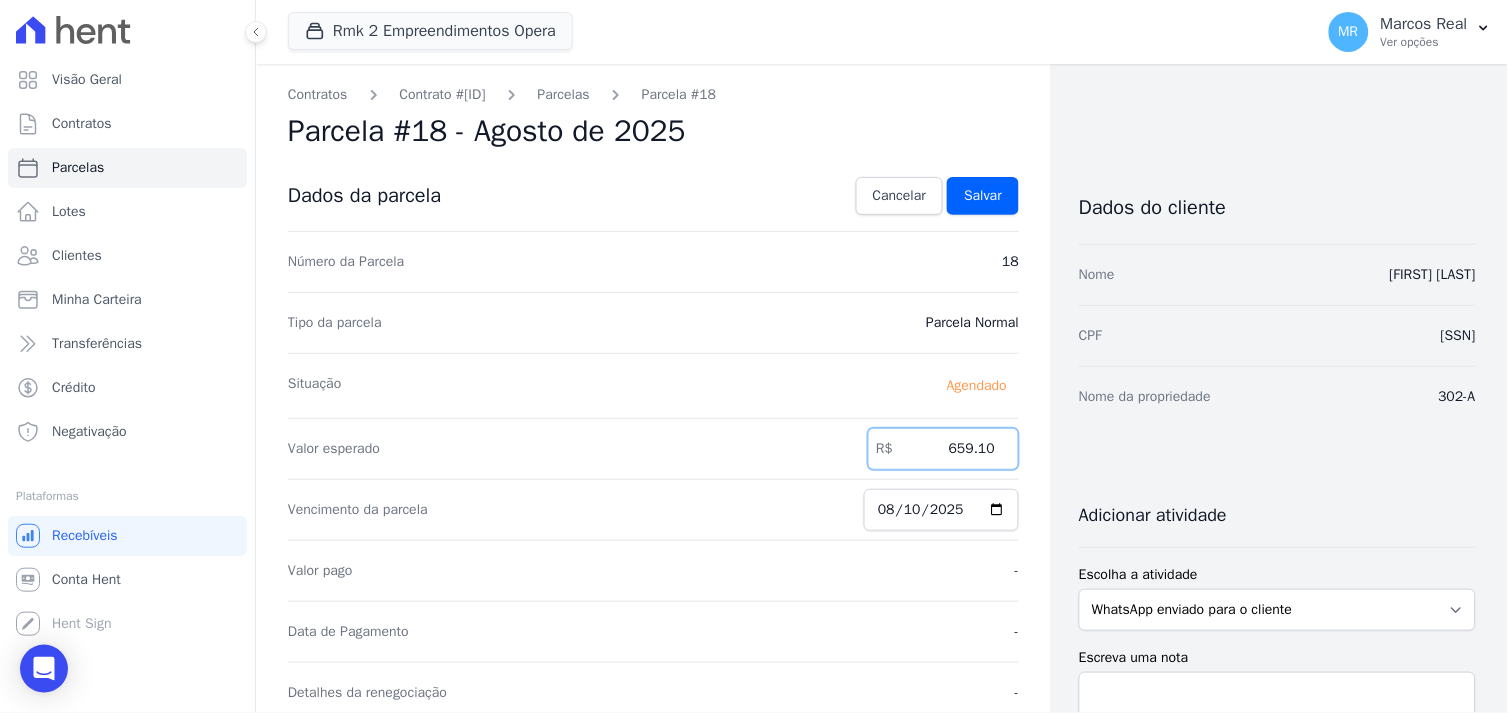 type on "659.10" 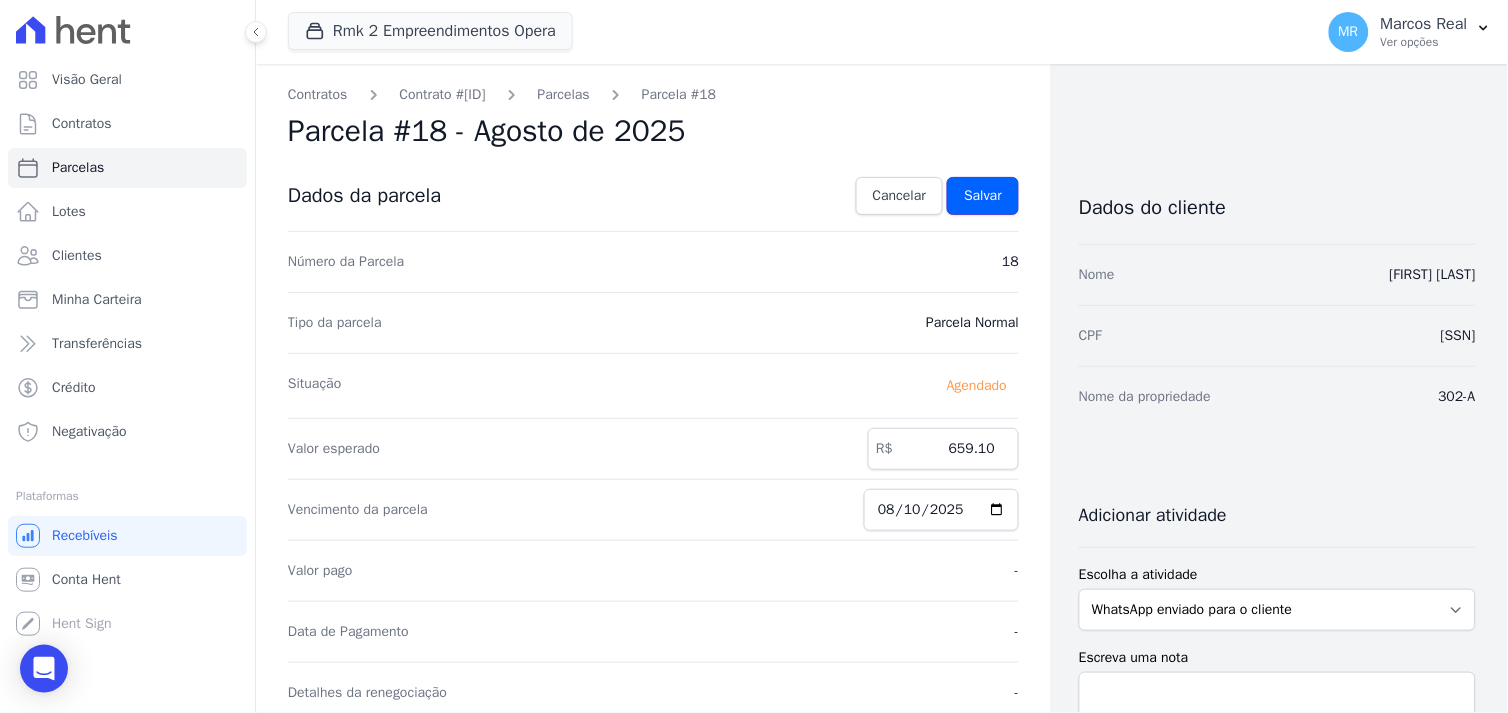 click on "Salvar" at bounding box center [983, 196] 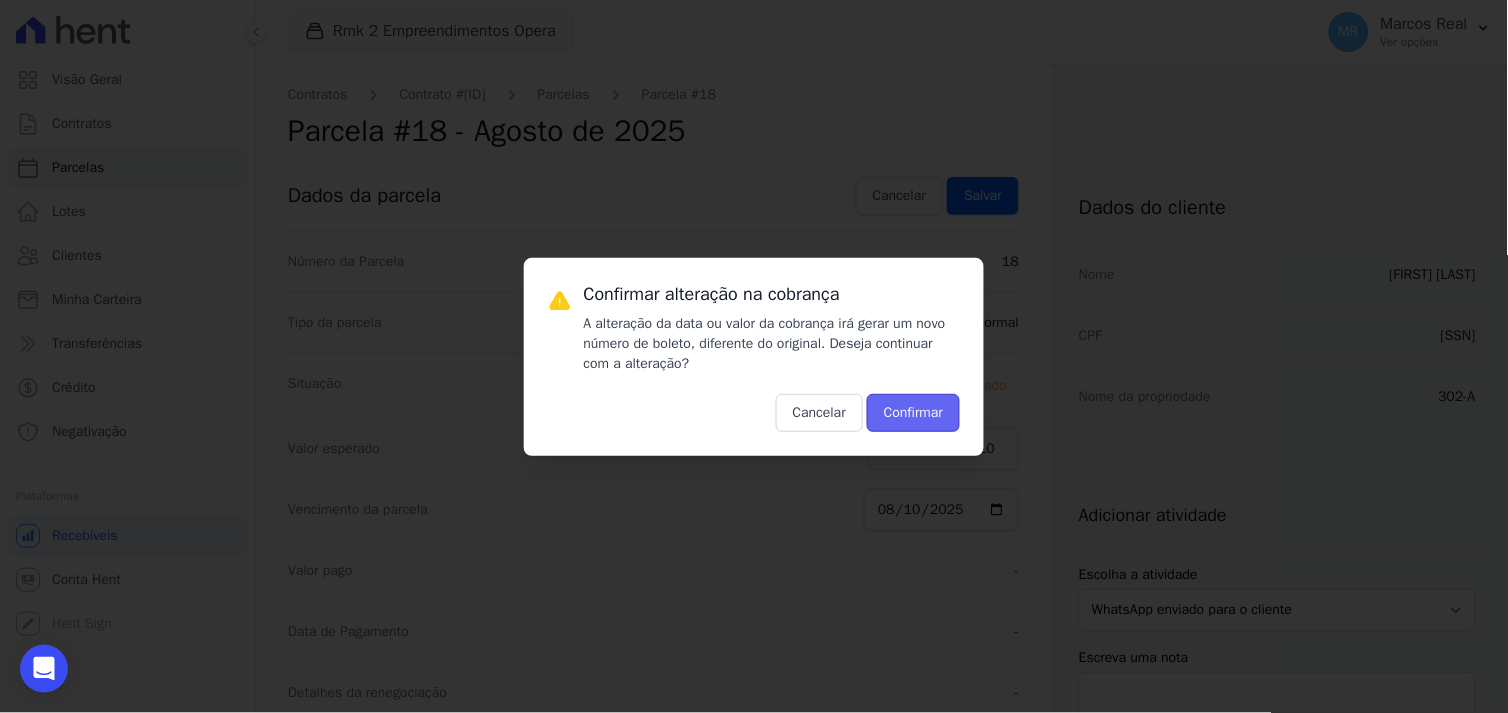 click on "Confirmar" at bounding box center [913, 413] 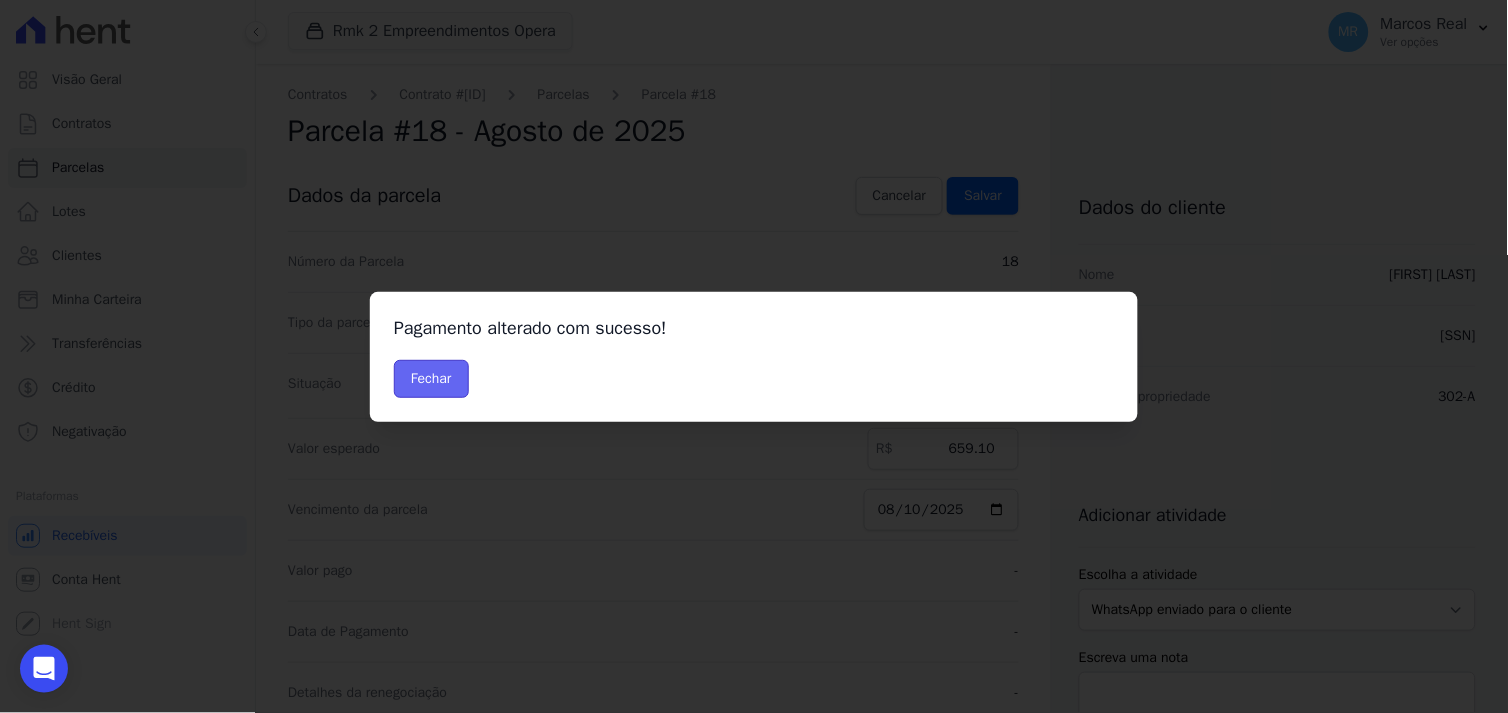 click on "Fechar" at bounding box center (431, 379) 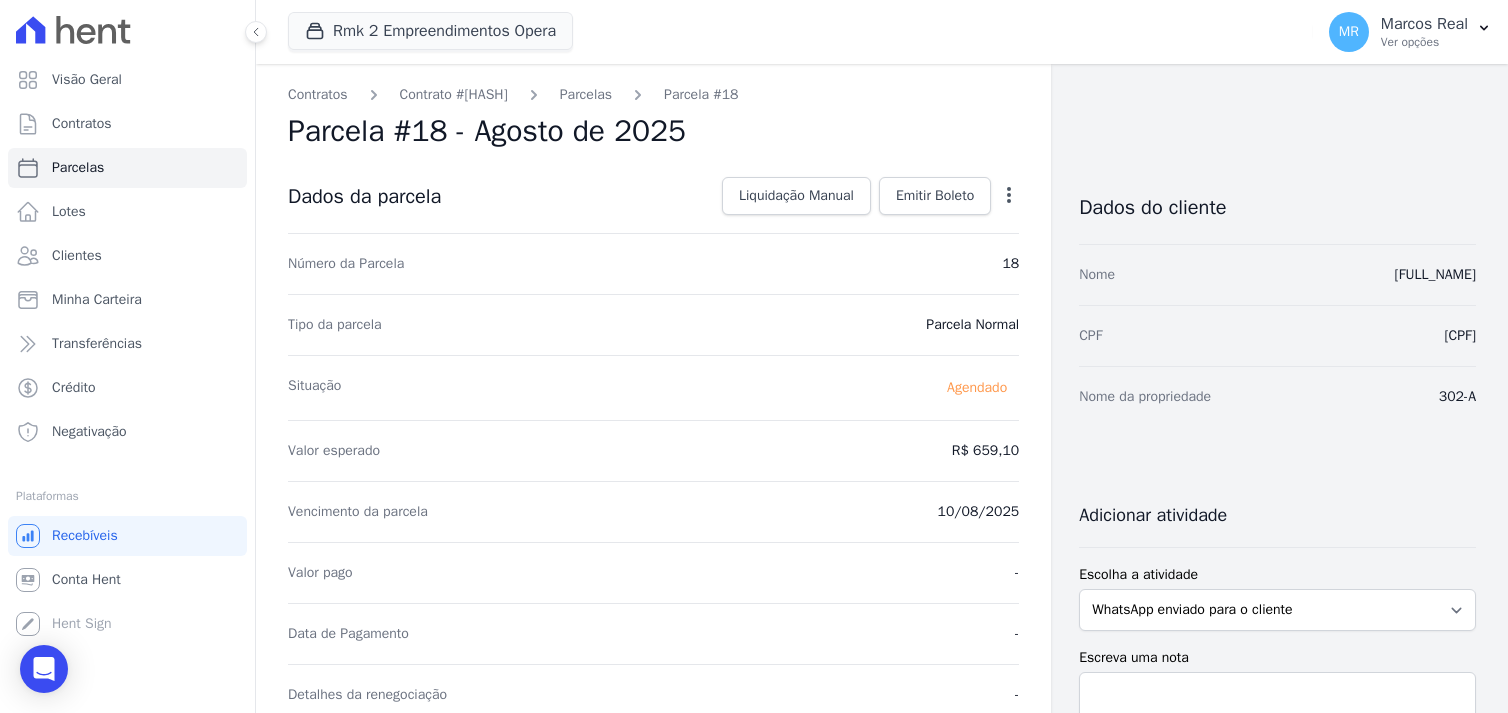 scroll, scrollTop: 0, scrollLeft: 0, axis: both 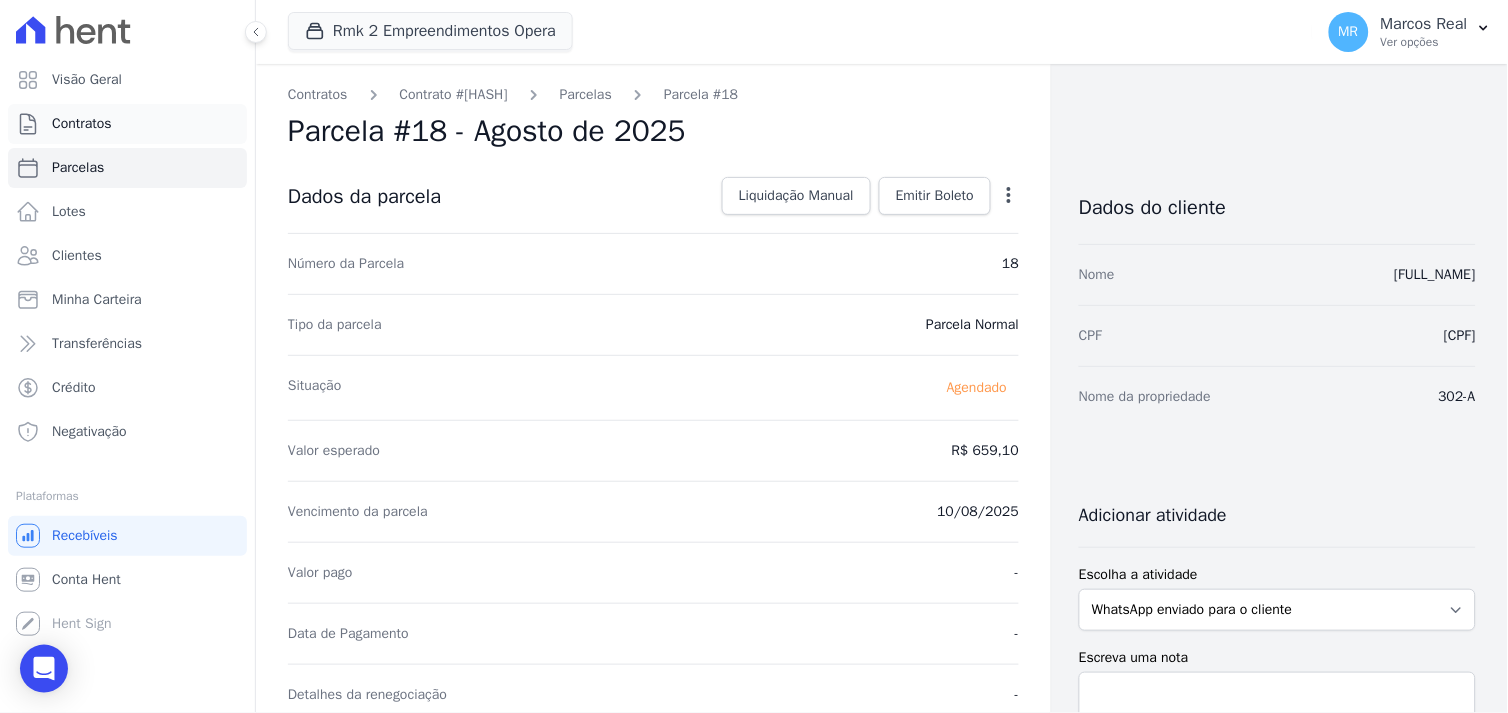 click on "Contratos" at bounding box center [82, 124] 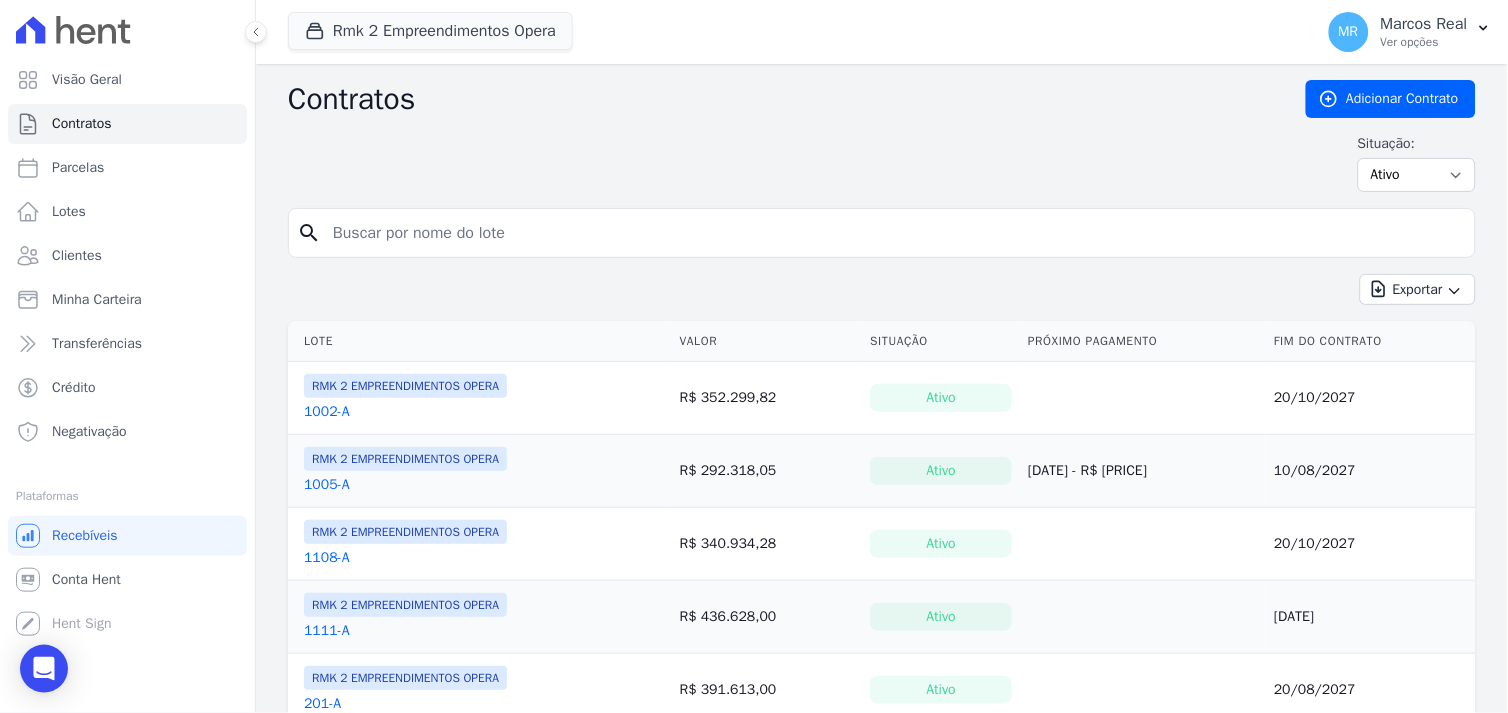 click at bounding box center (894, 233) 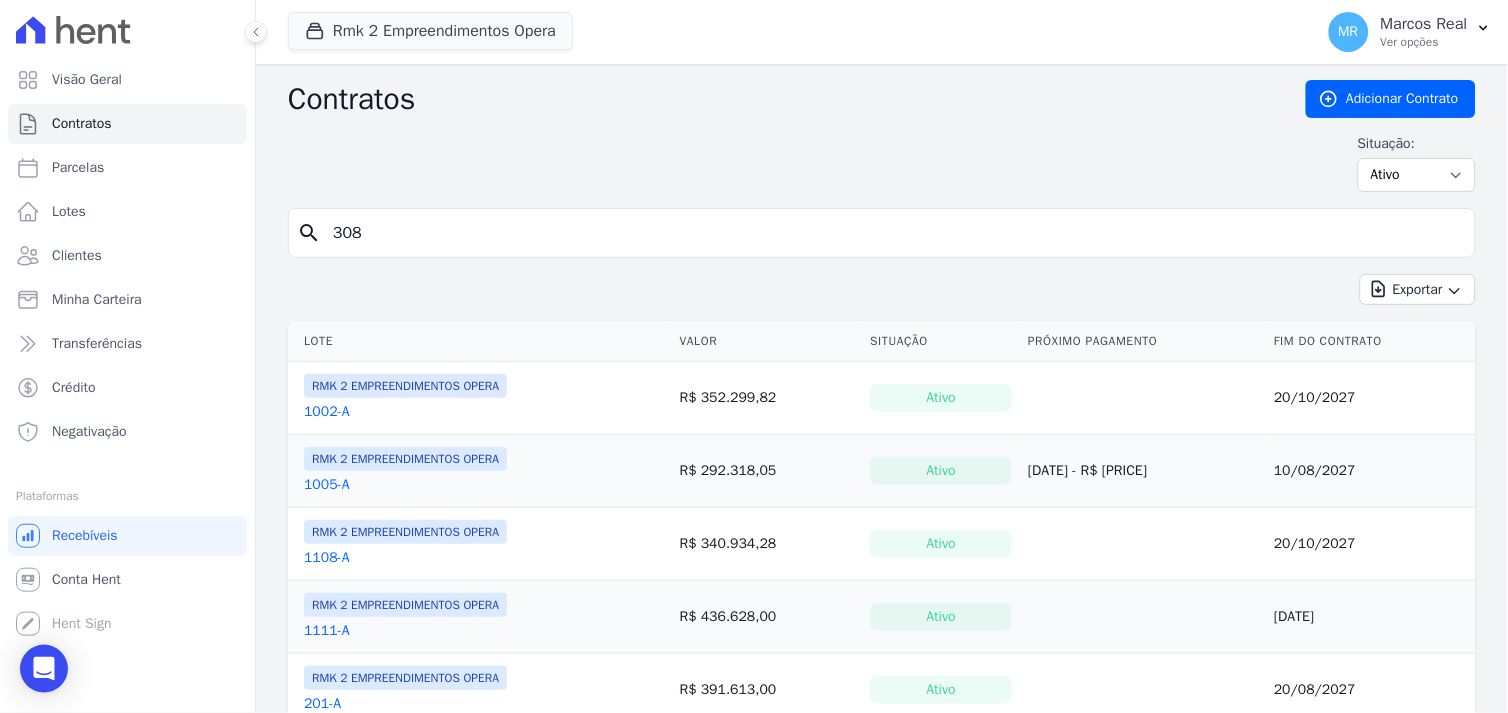 type on "308" 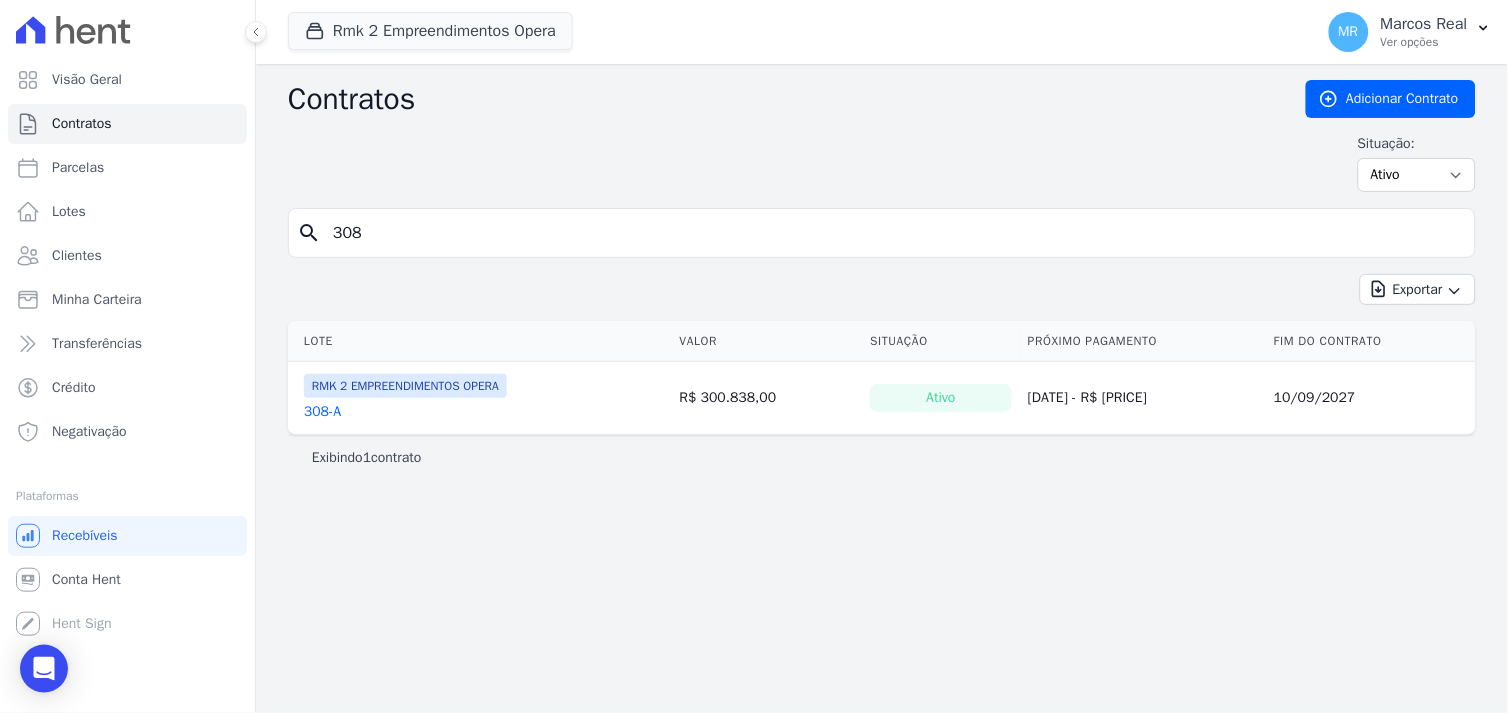 click on "308-A" at bounding box center [322, 412] 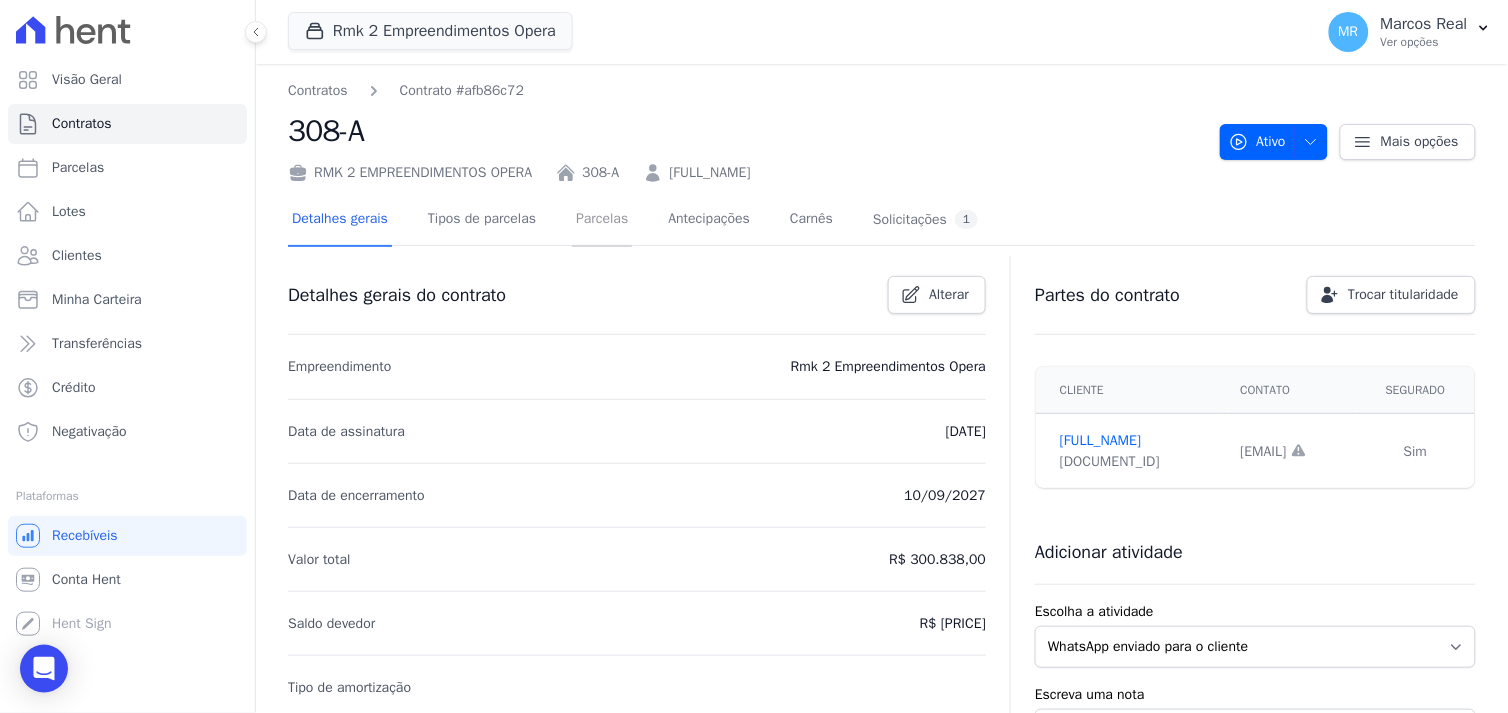 click on "Parcelas" at bounding box center [602, 220] 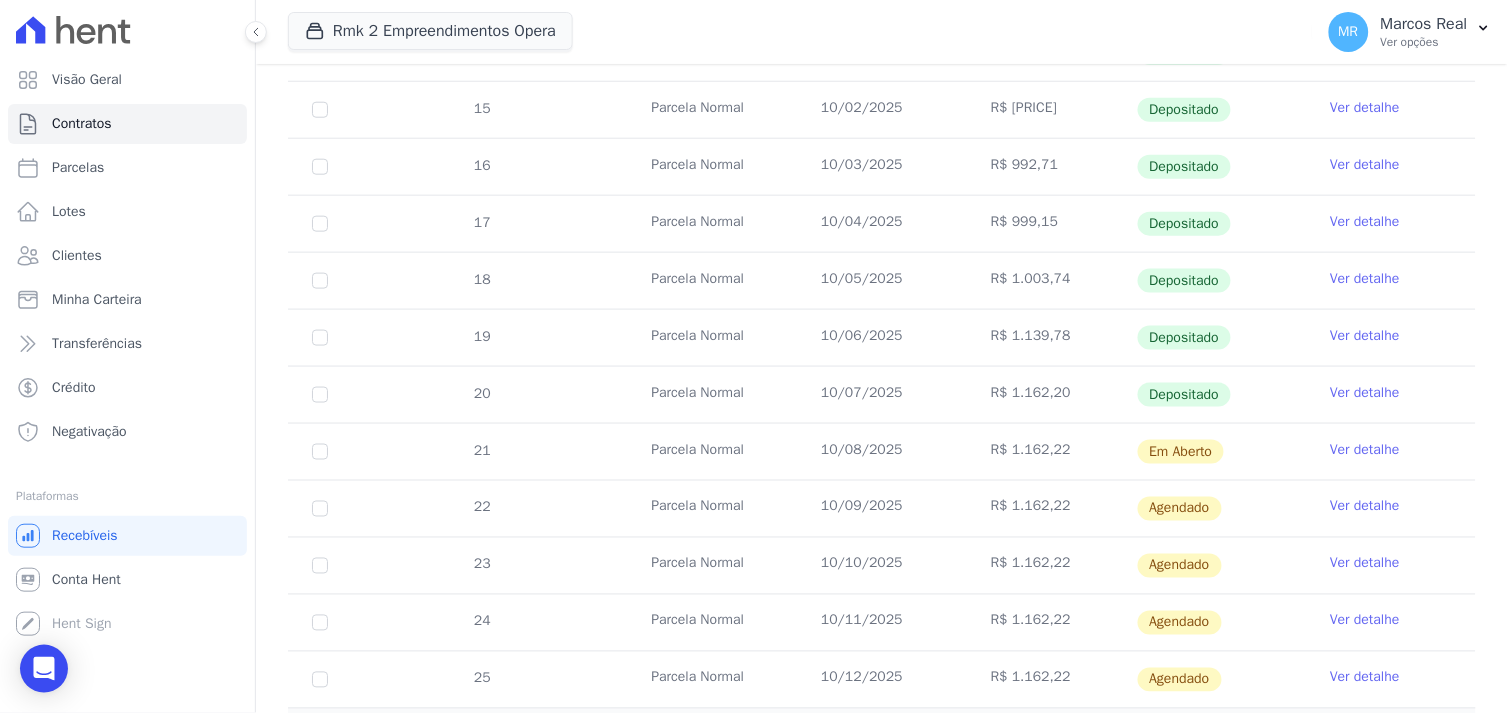 scroll, scrollTop: 555, scrollLeft: 0, axis: vertical 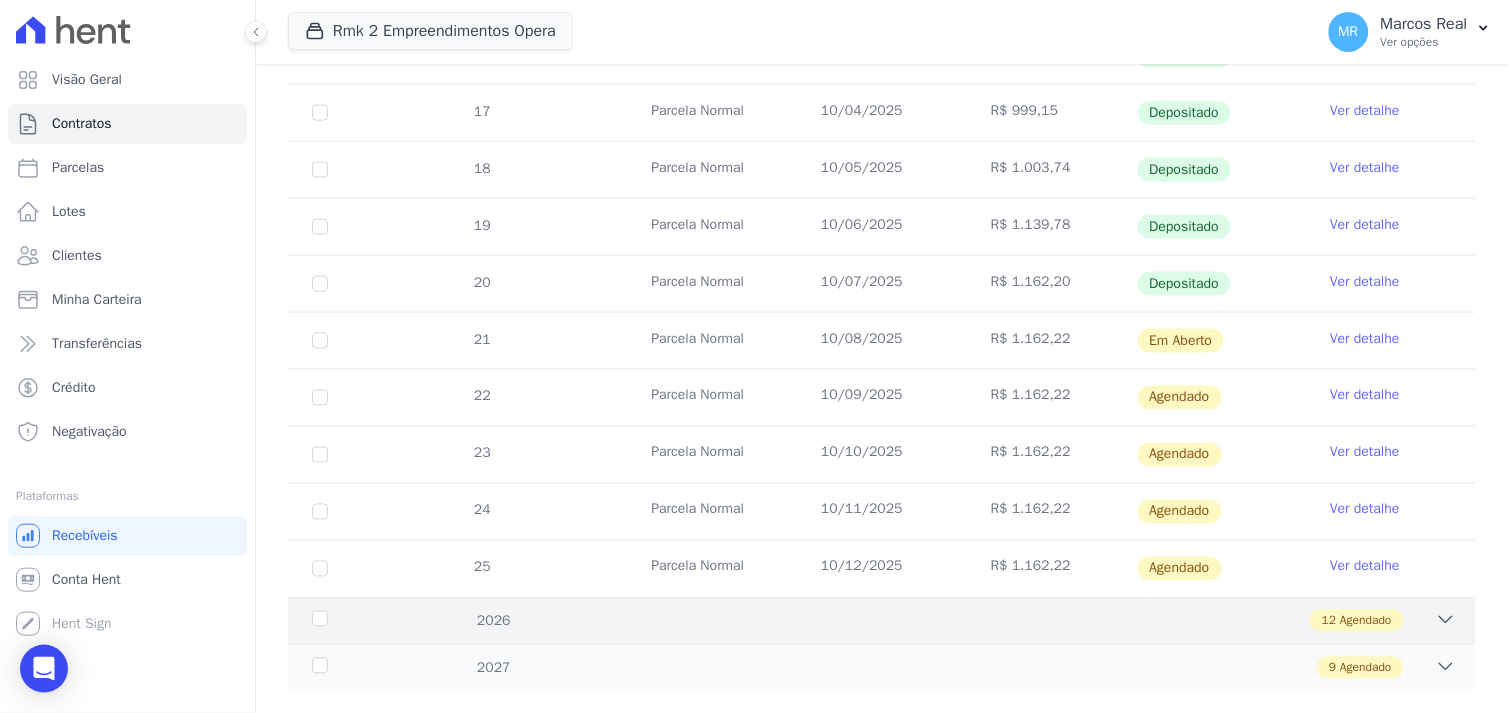 click 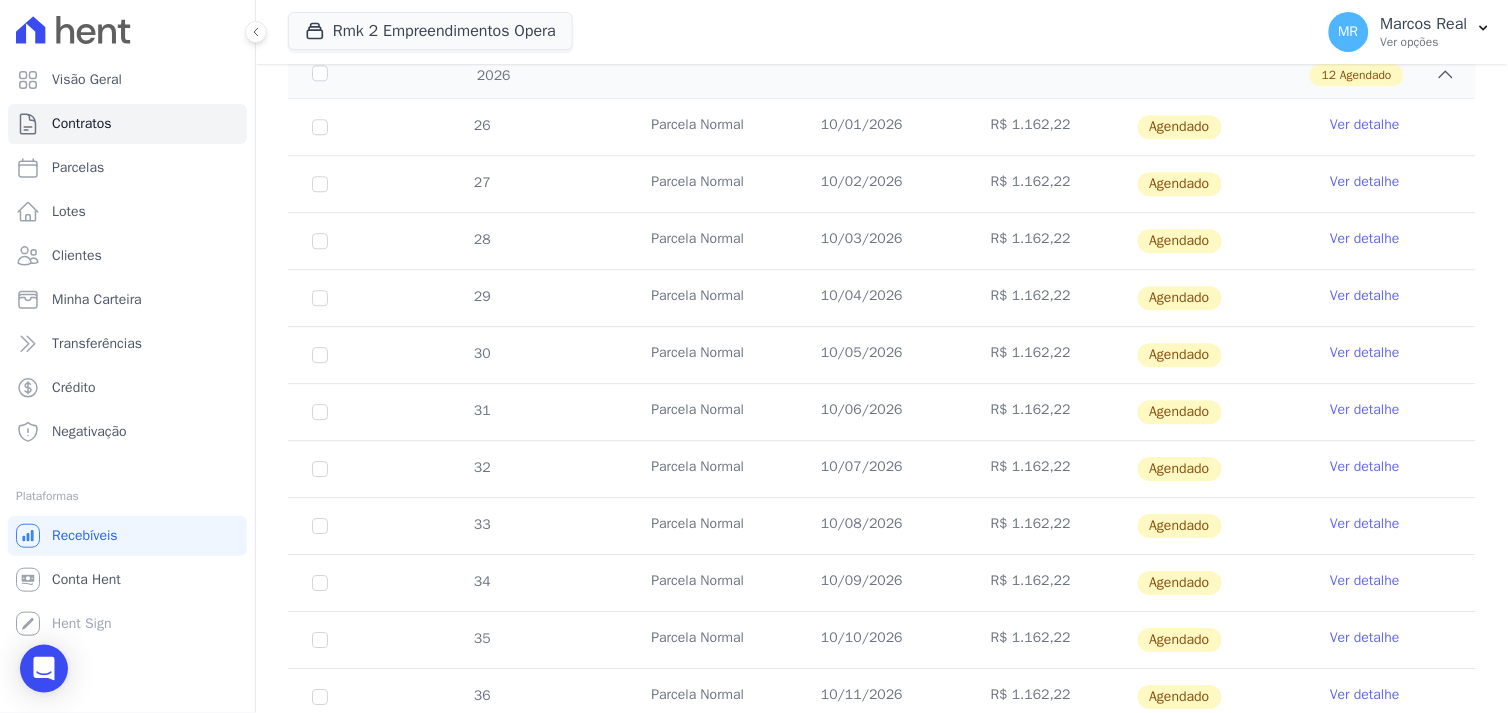 scroll, scrollTop: 1111, scrollLeft: 0, axis: vertical 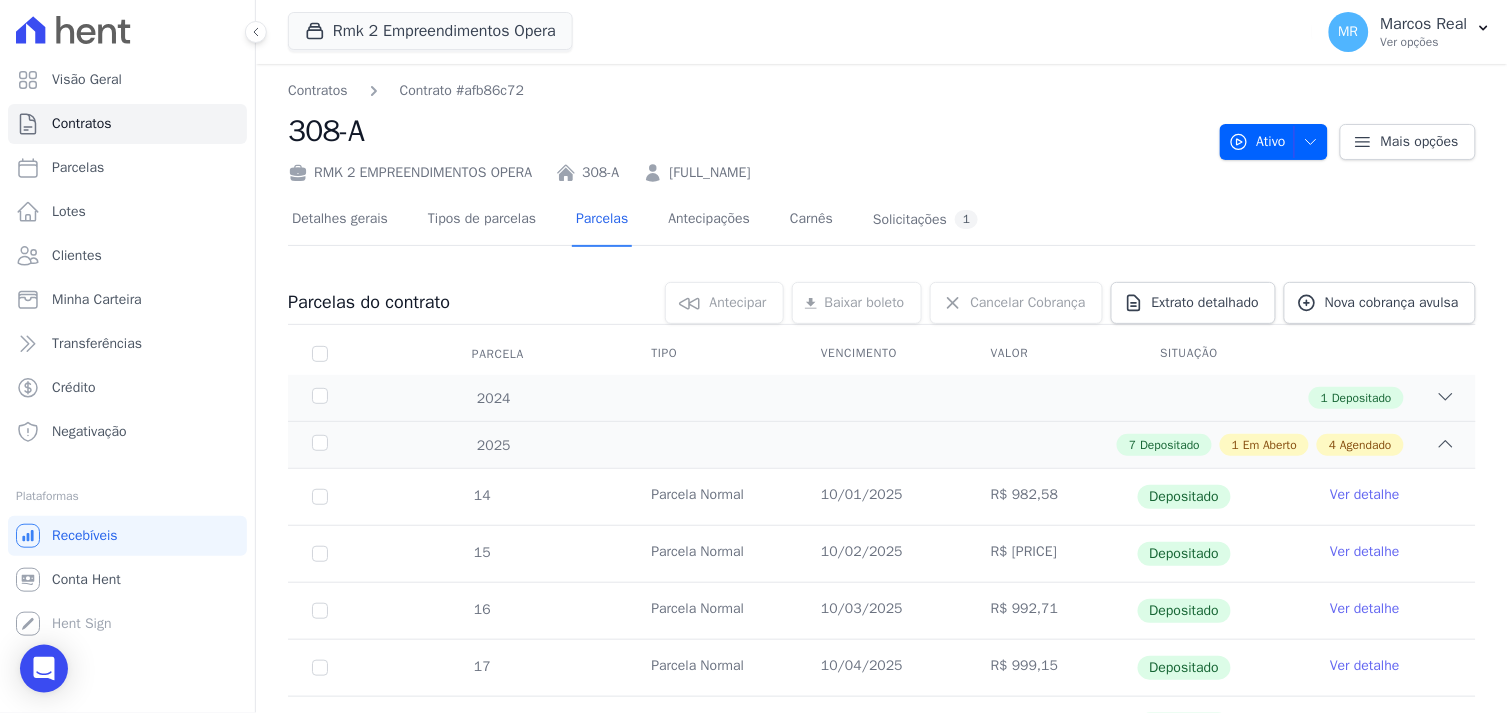 click on "308-A" at bounding box center (600, 172) 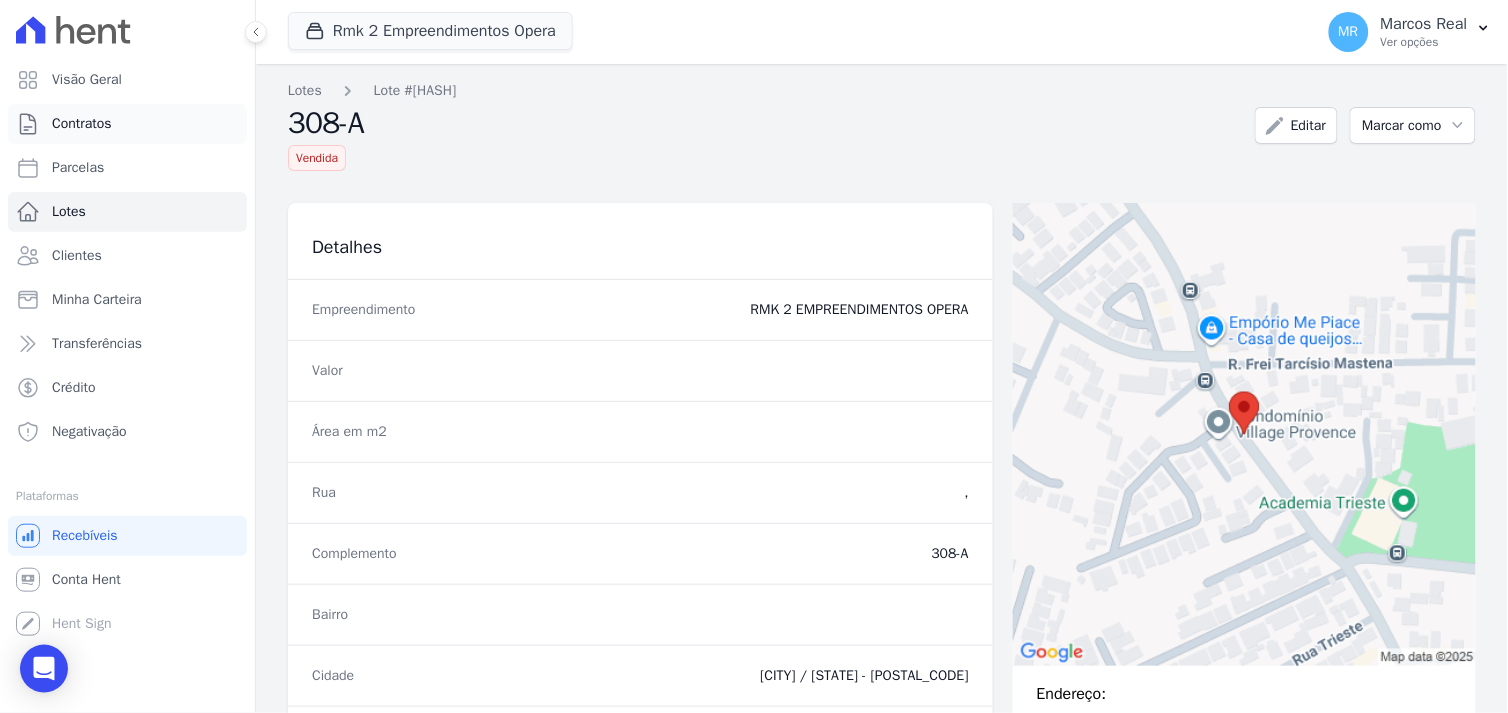 click on "Contratos" at bounding box center [82, 124] 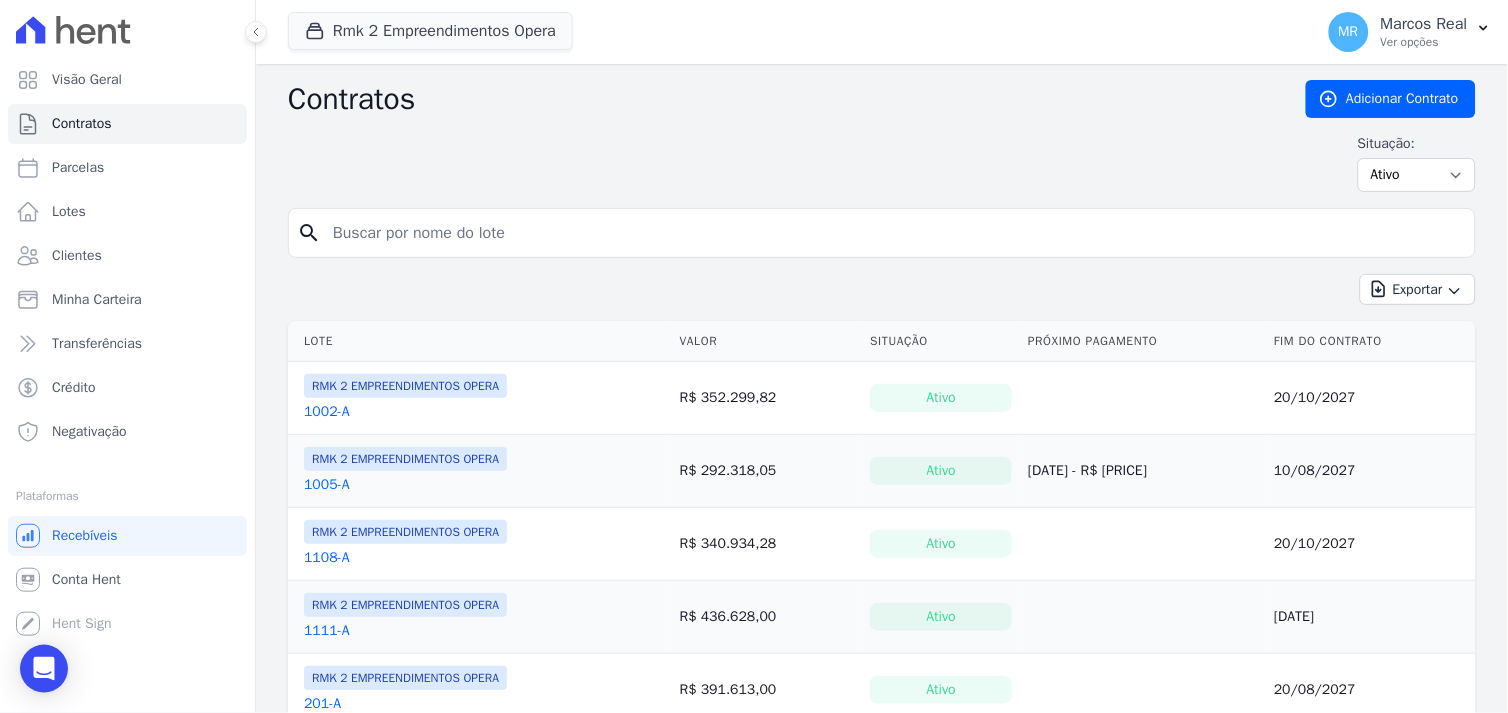 click at bounding box center (894, 233) 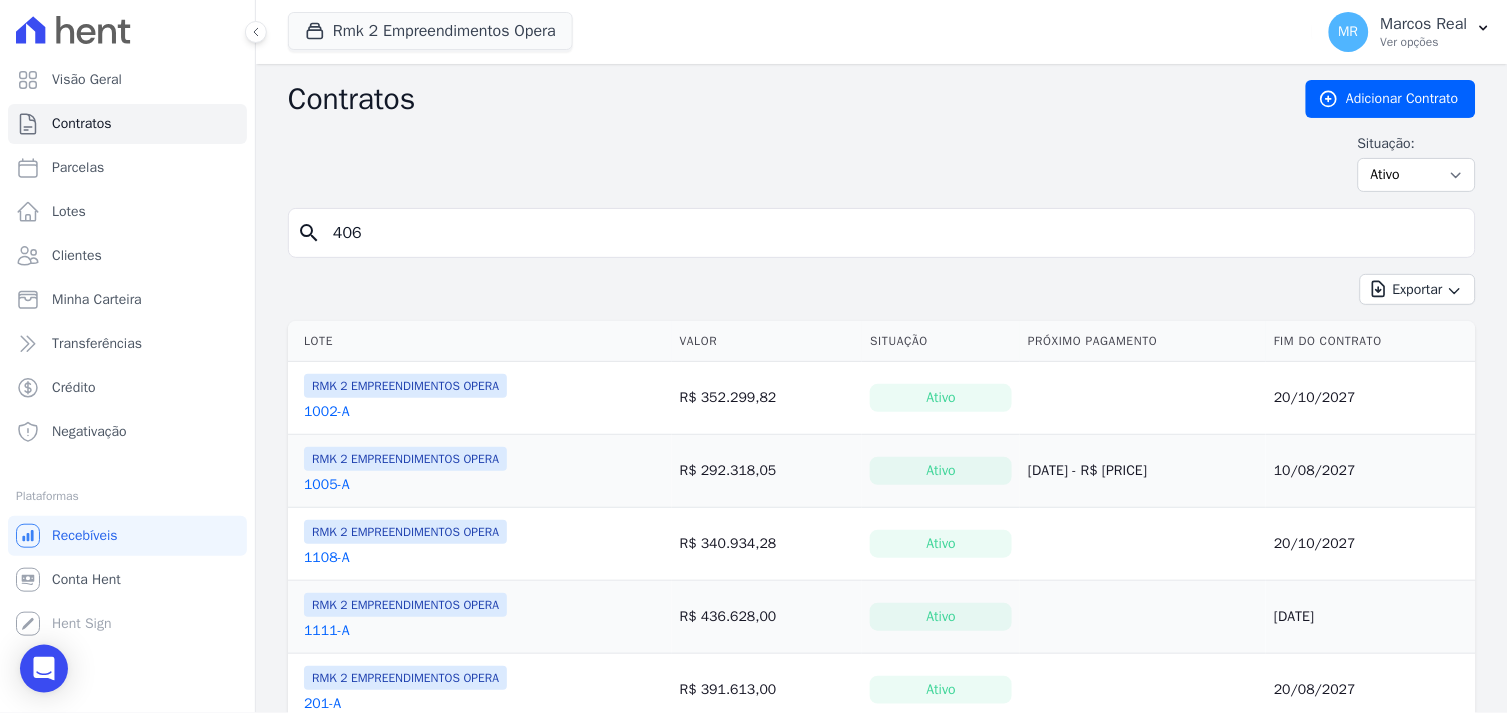 type on "406" 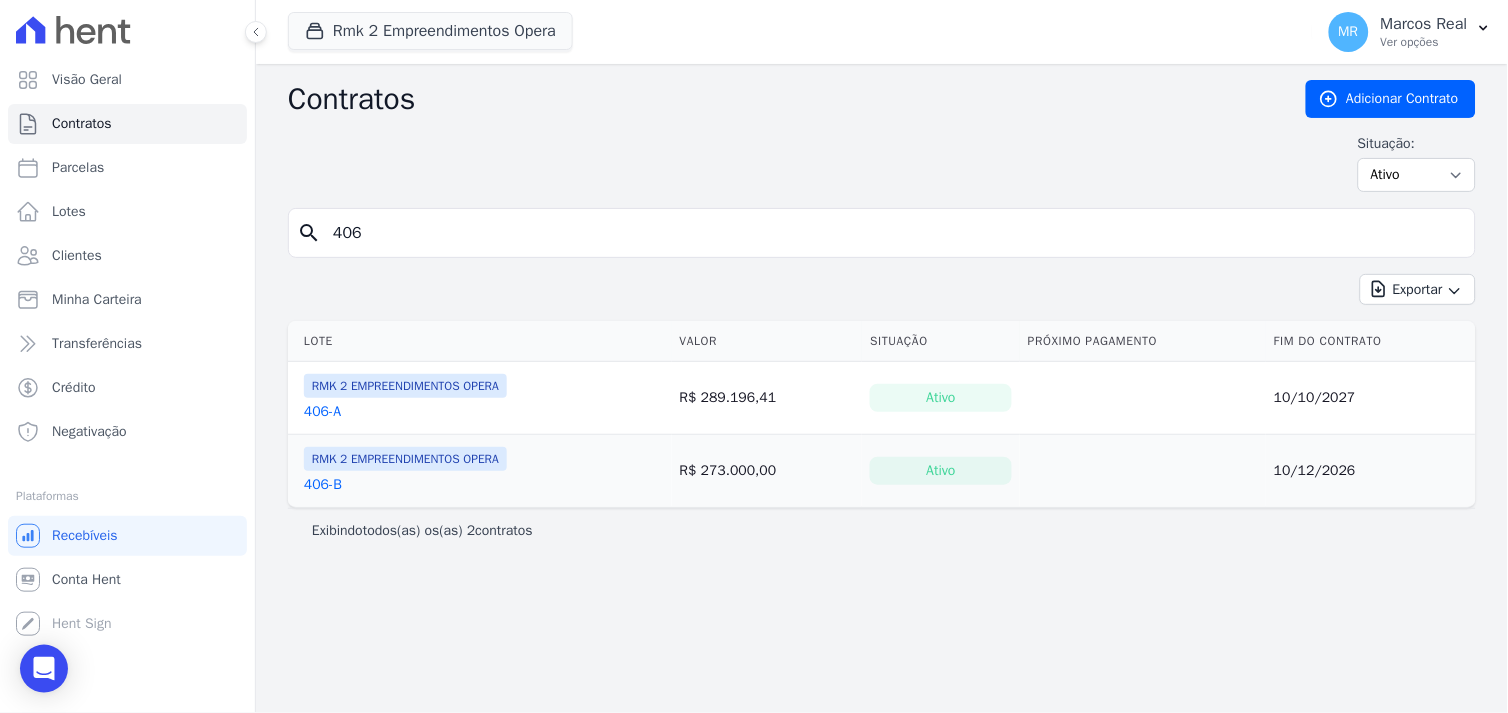 click on "406-A" at bounding box center [322, 412] 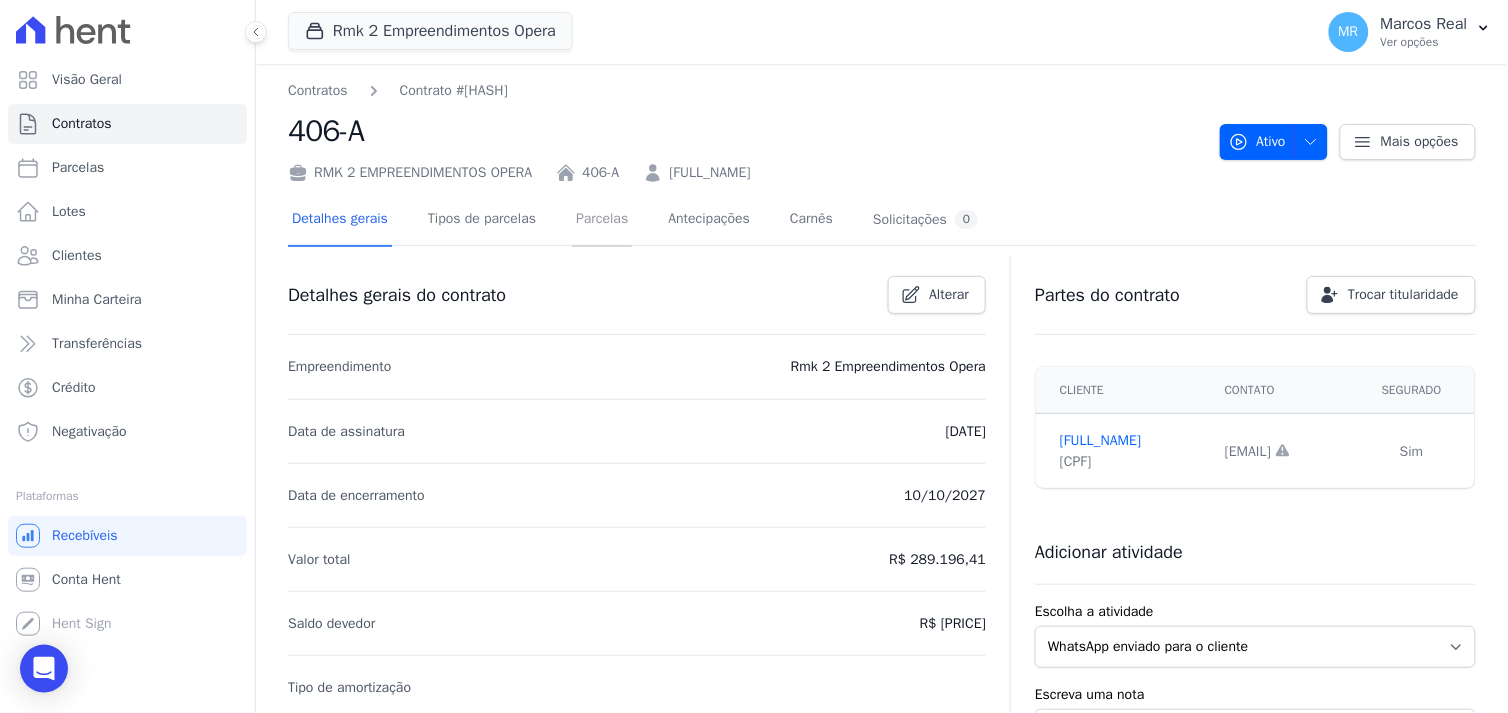 click on "Parcelas" at bounding box center (602, 220) 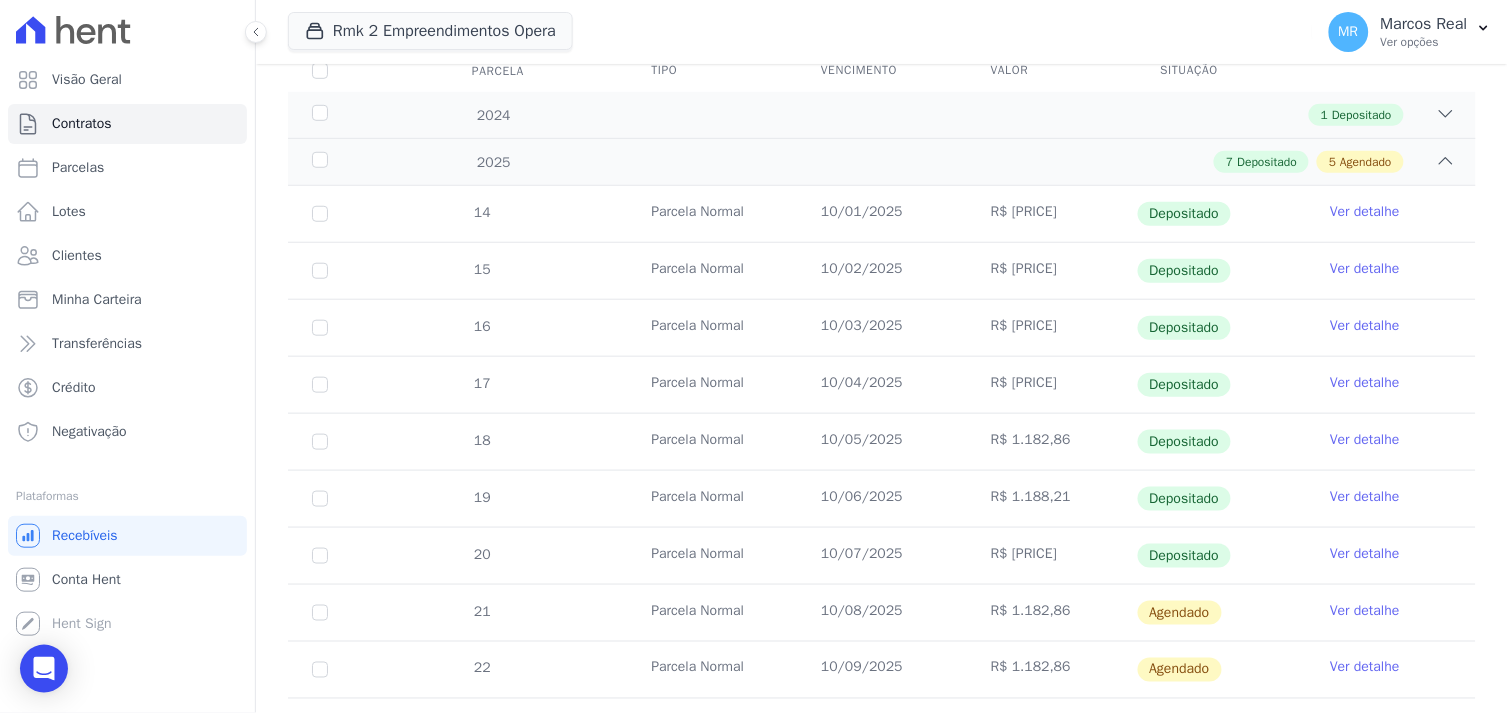 scroll, scrollTop: 333, scrollLeft: 0, axis: vertical 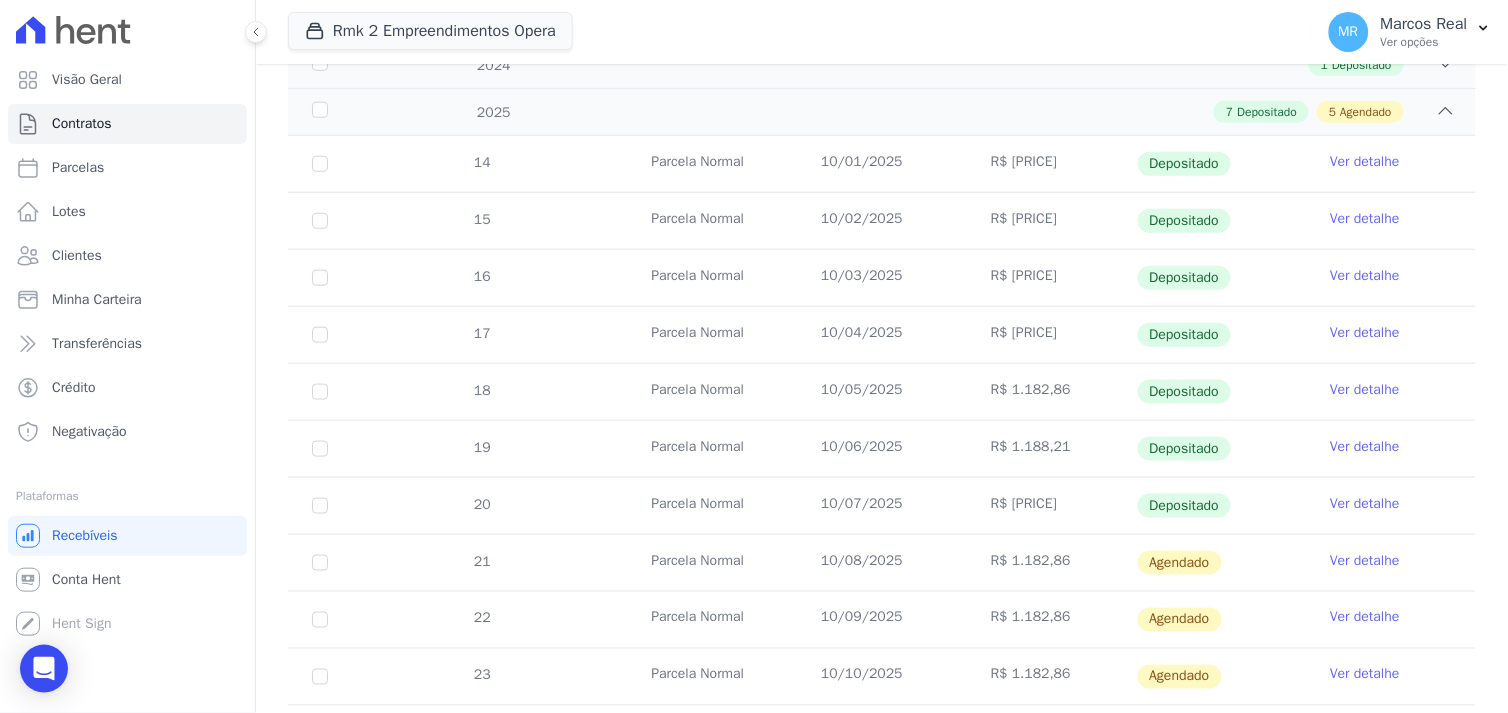 click on "Ver detalhe" at bounding box center [1365, 561] 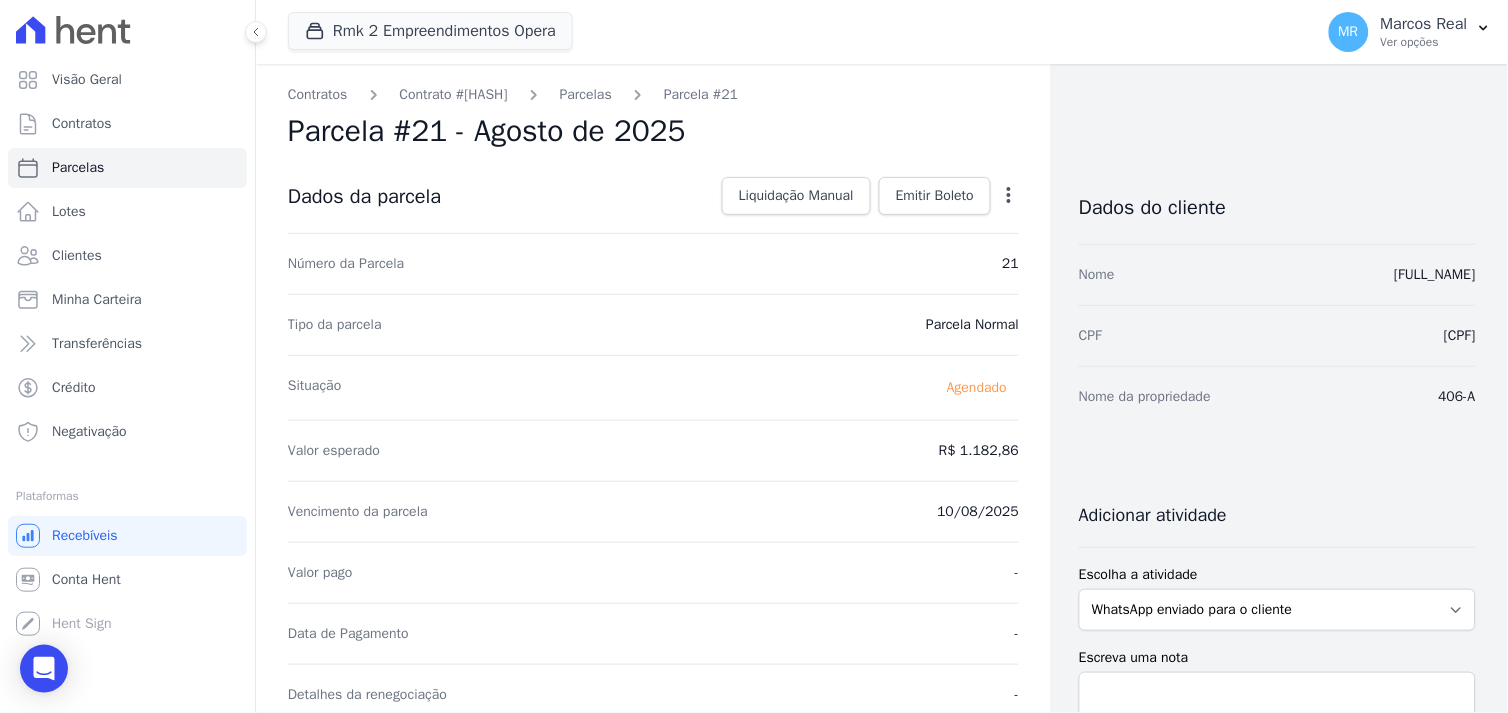 click 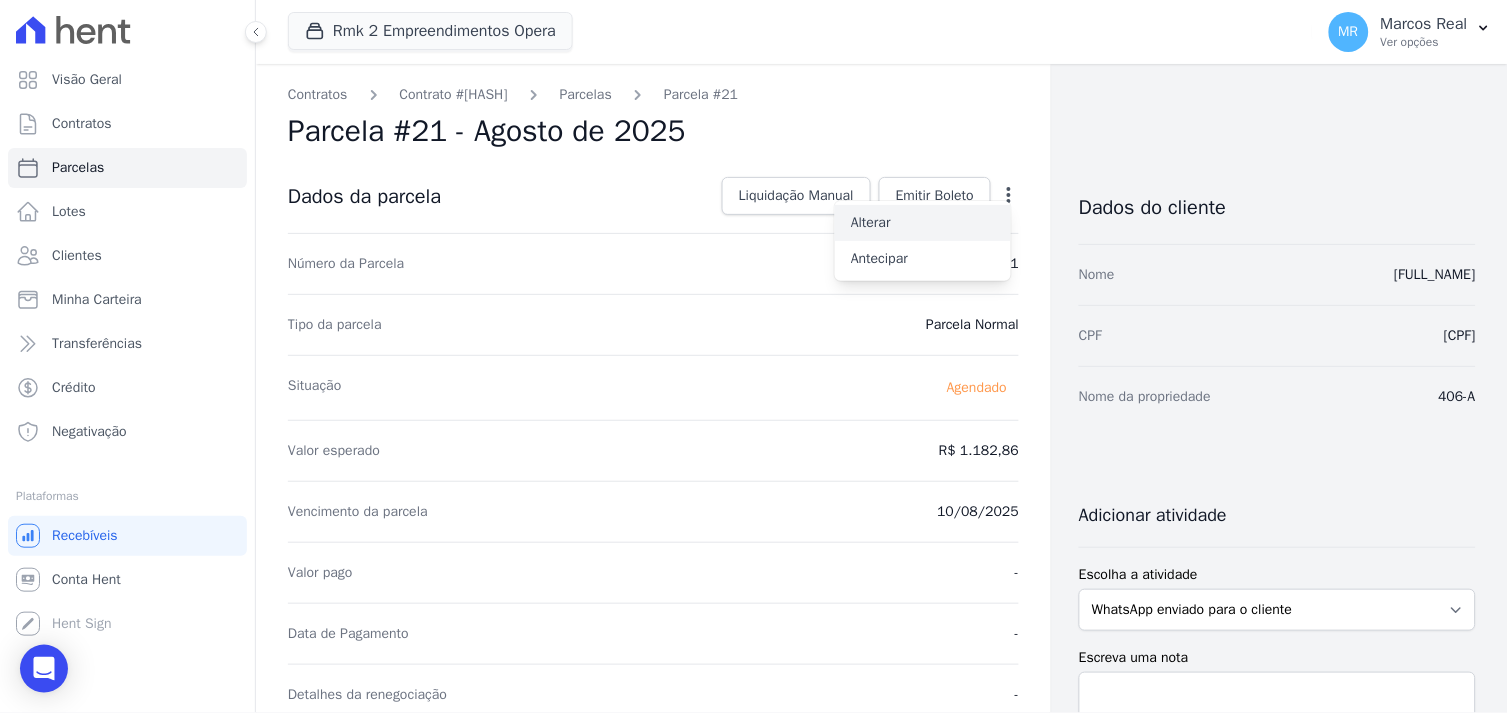 click on "Alterar" at bounding box center (923, 223) 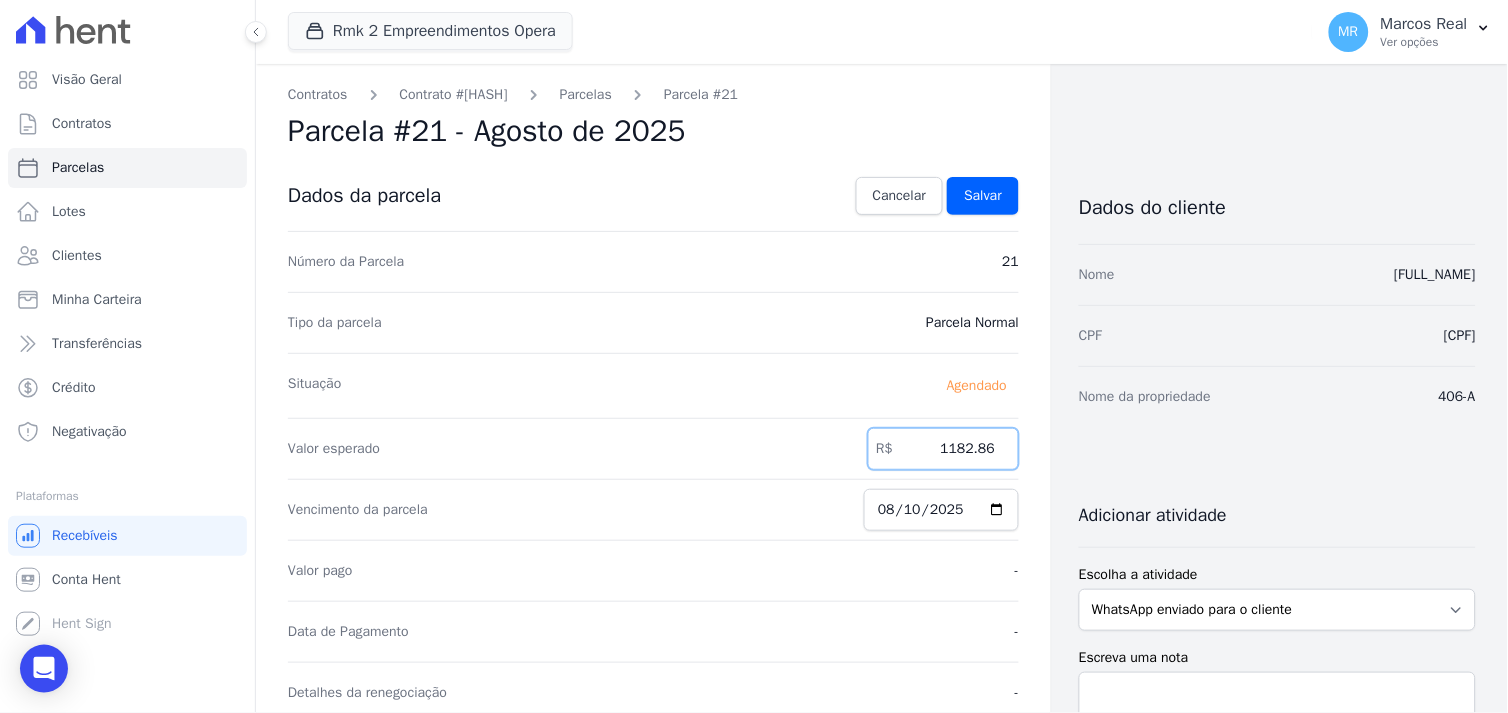 drag, startPoint x: 928, startPoint y: 448, endPoint x: 1004, endPoint y: 454, distance: 76.23647 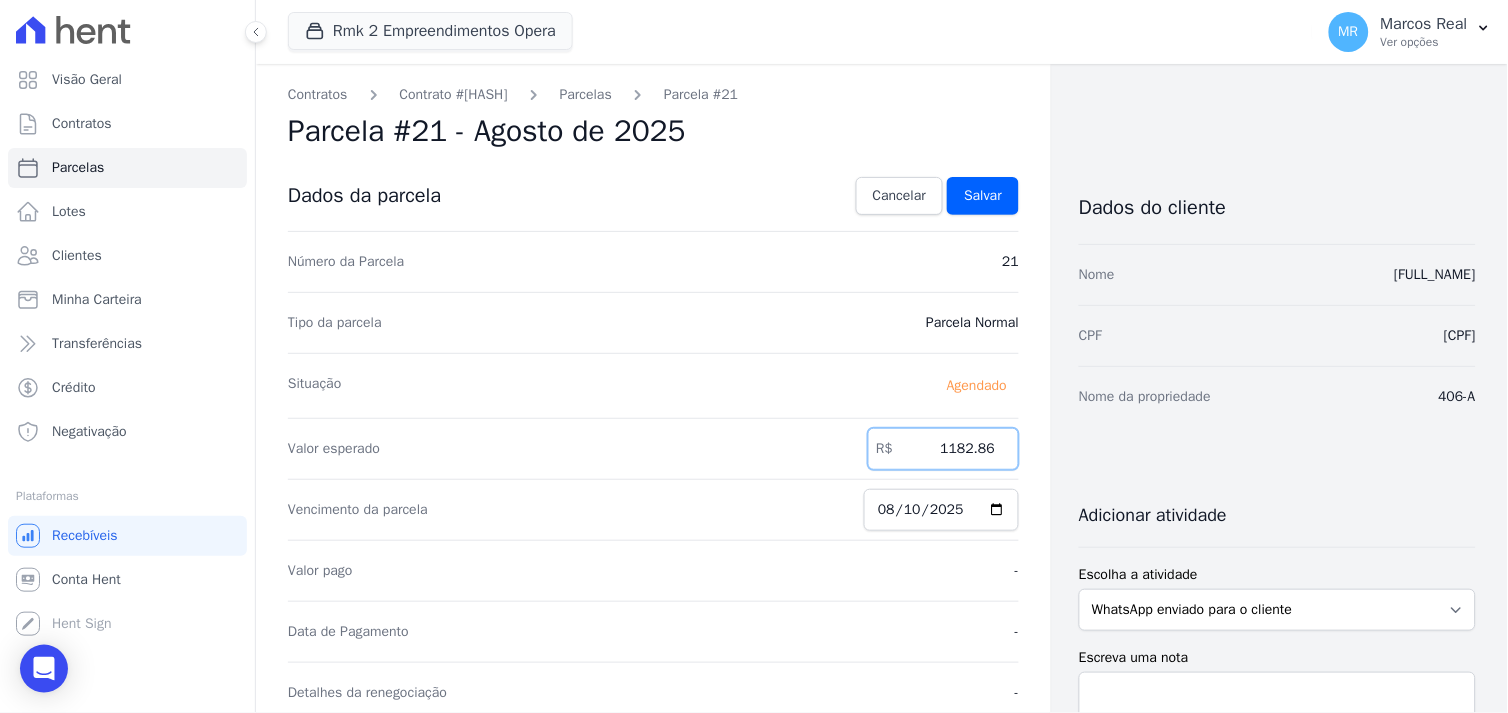 type on "[PRICE]" 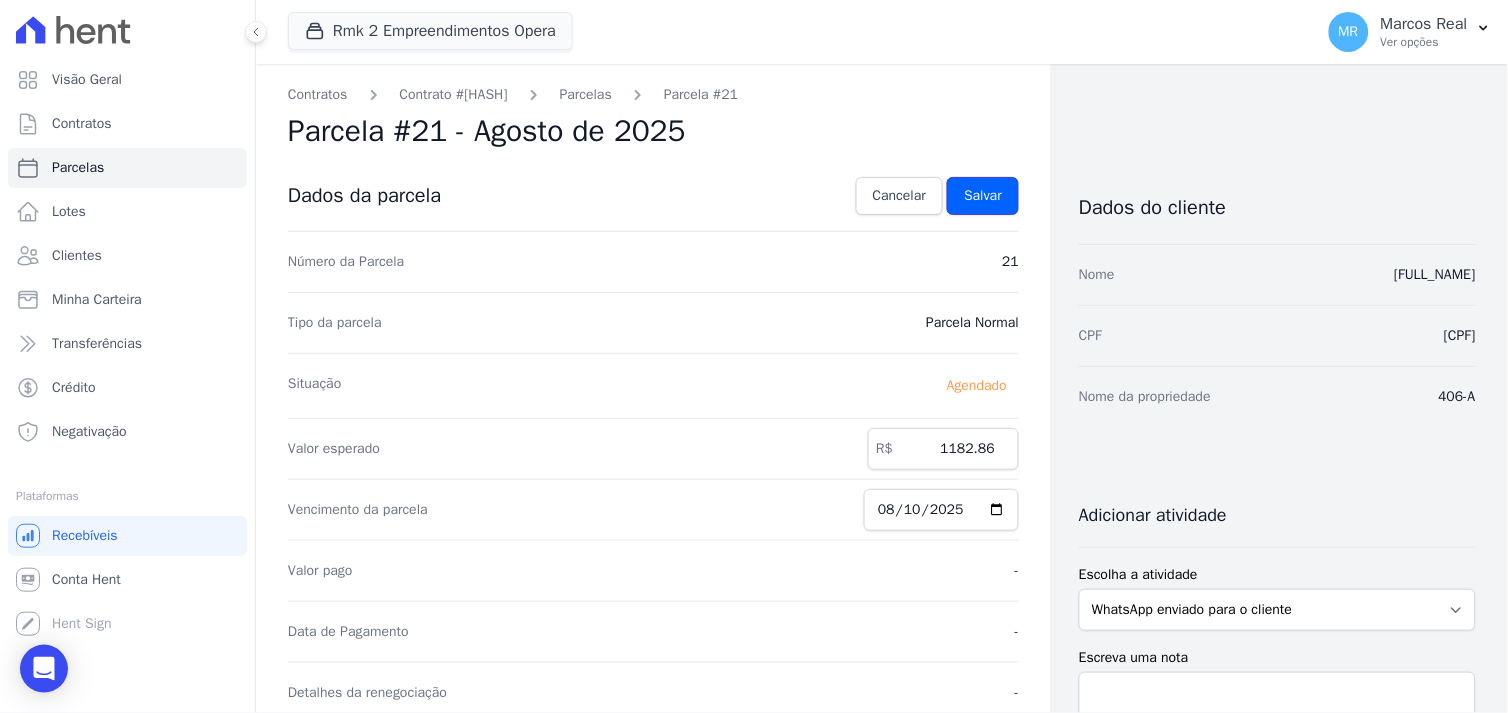 click on "Salvar" at bounding box center [983, 196] 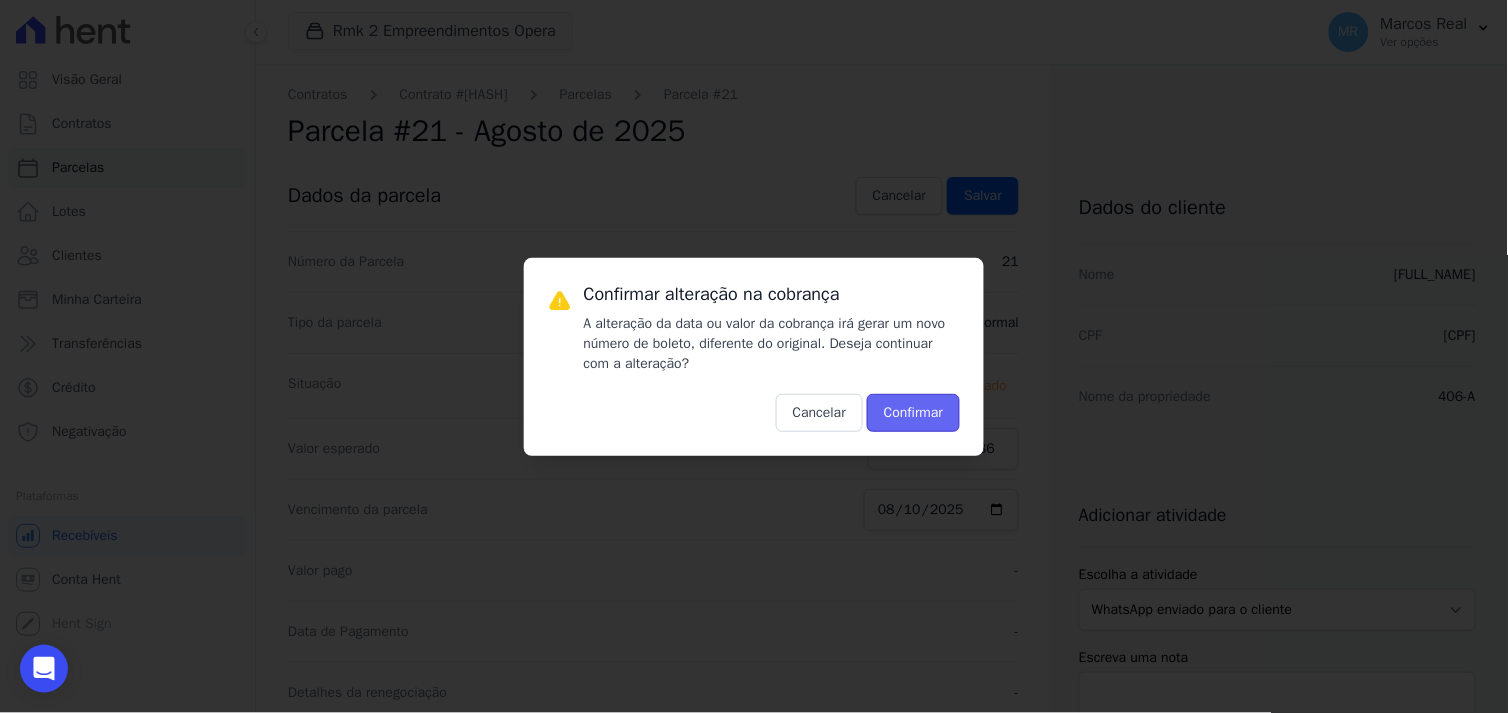 click on "Confirmar" at bounding box center [913, 413] 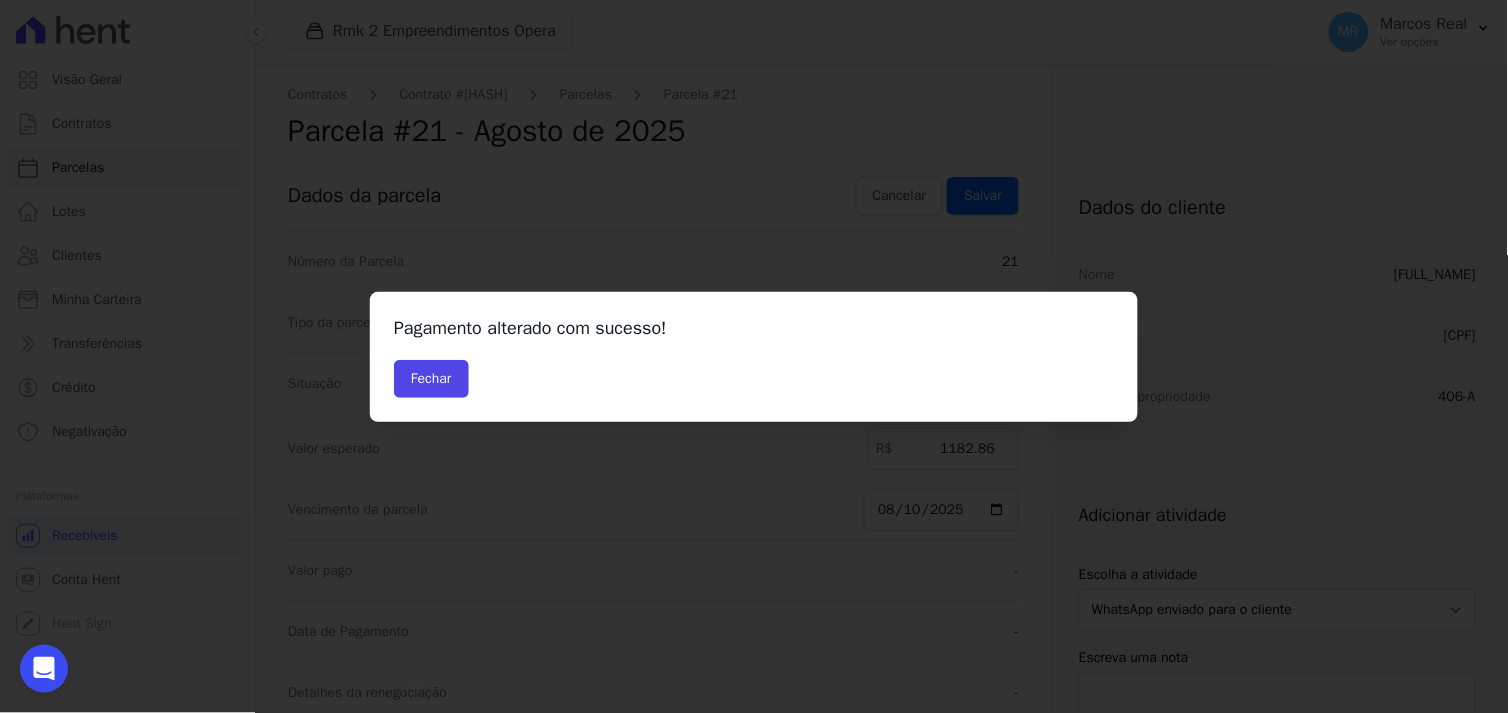 click on "Confirmar alteração na cobrança
A alteração da data ou valor da cobrança irá gerar um novo número de boleto, diferente do original. Deseja continuar com a alteração?
Cancelar
Confirmar
Aguarde...
Pagamento alterado com sucesso!
Fechar
Atenção
Foi encontrado um problema ao tentar alterar este pagamento.
Cancelar e Fechar" at bounding box center (754, 356) 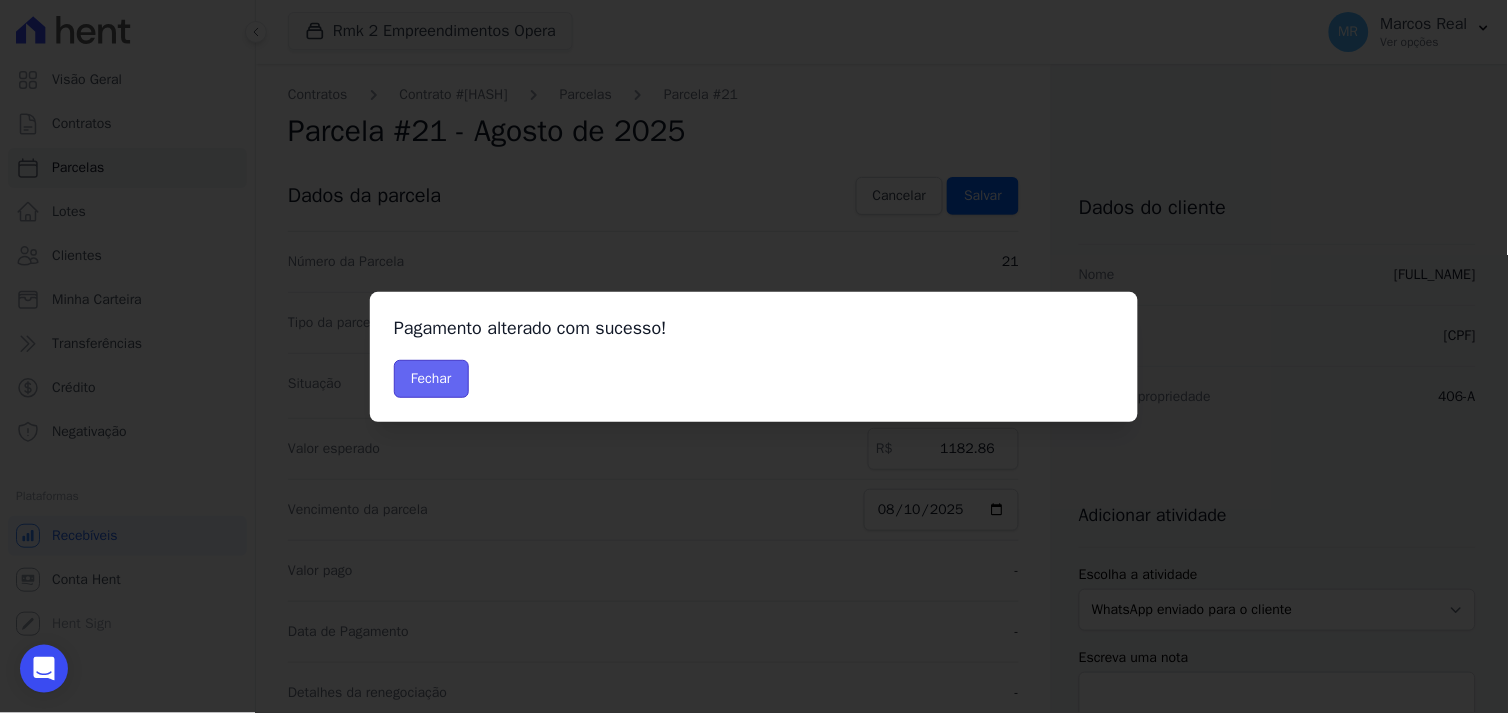 click on "Fechar" at bounding box center [431, 379] 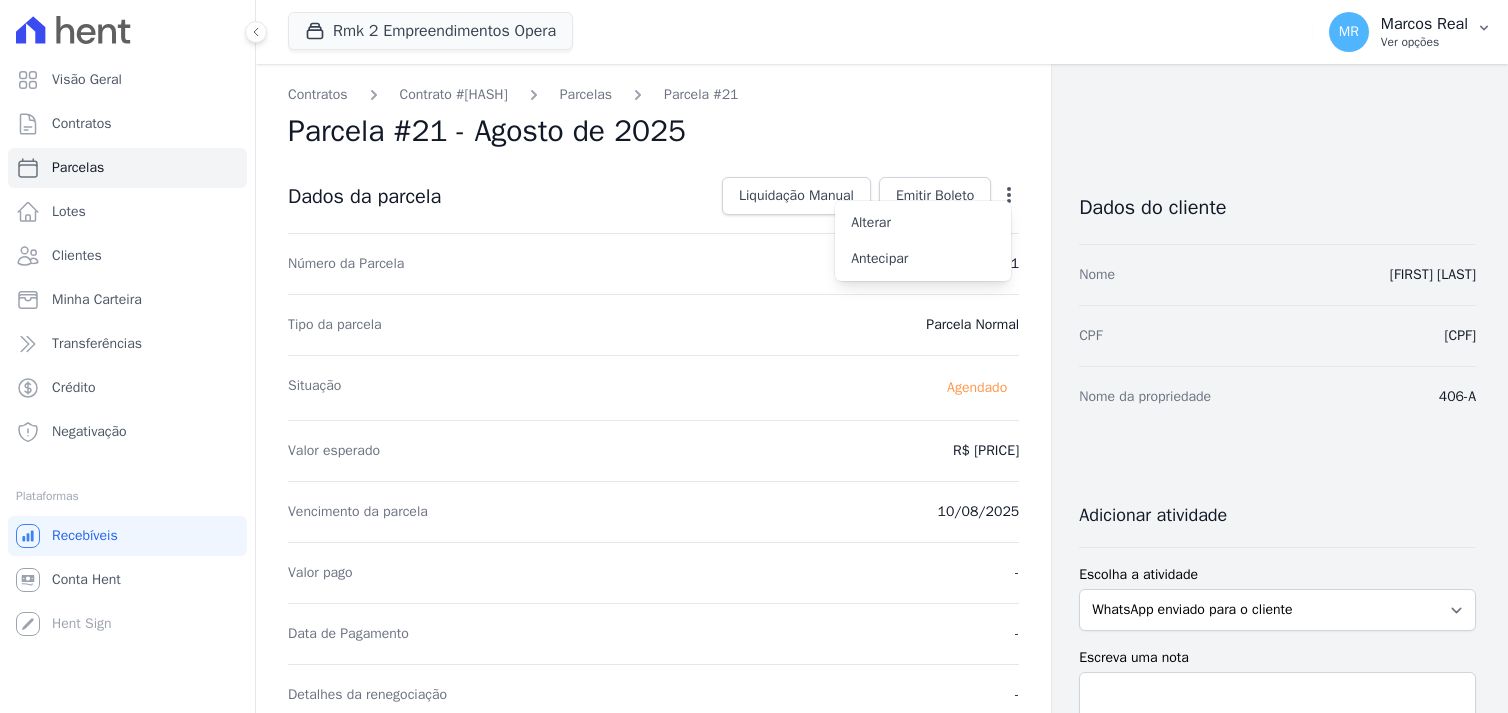 scroll, scrollTop: 0, scrollLeft: 0, axis: both 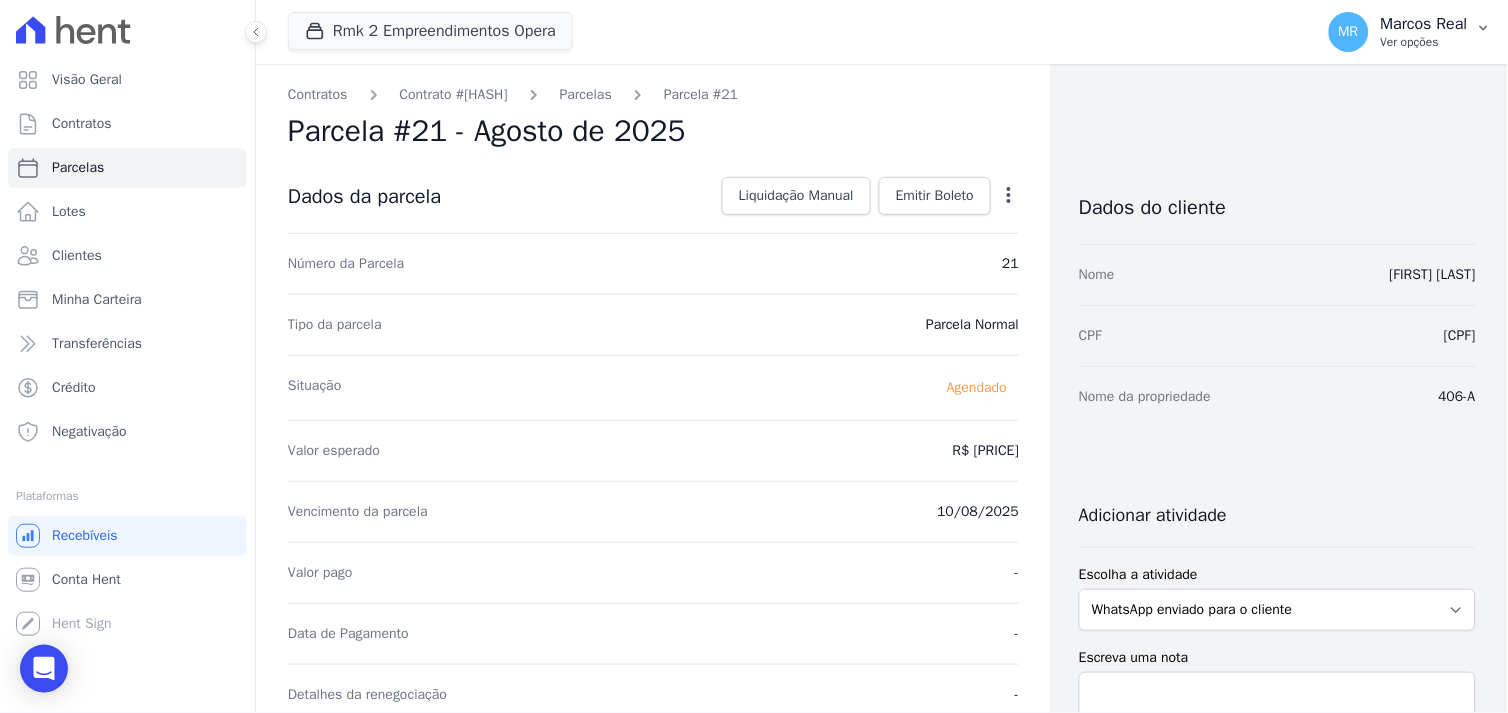 click on "Marcos Real" at bounding box center (1424, 24) 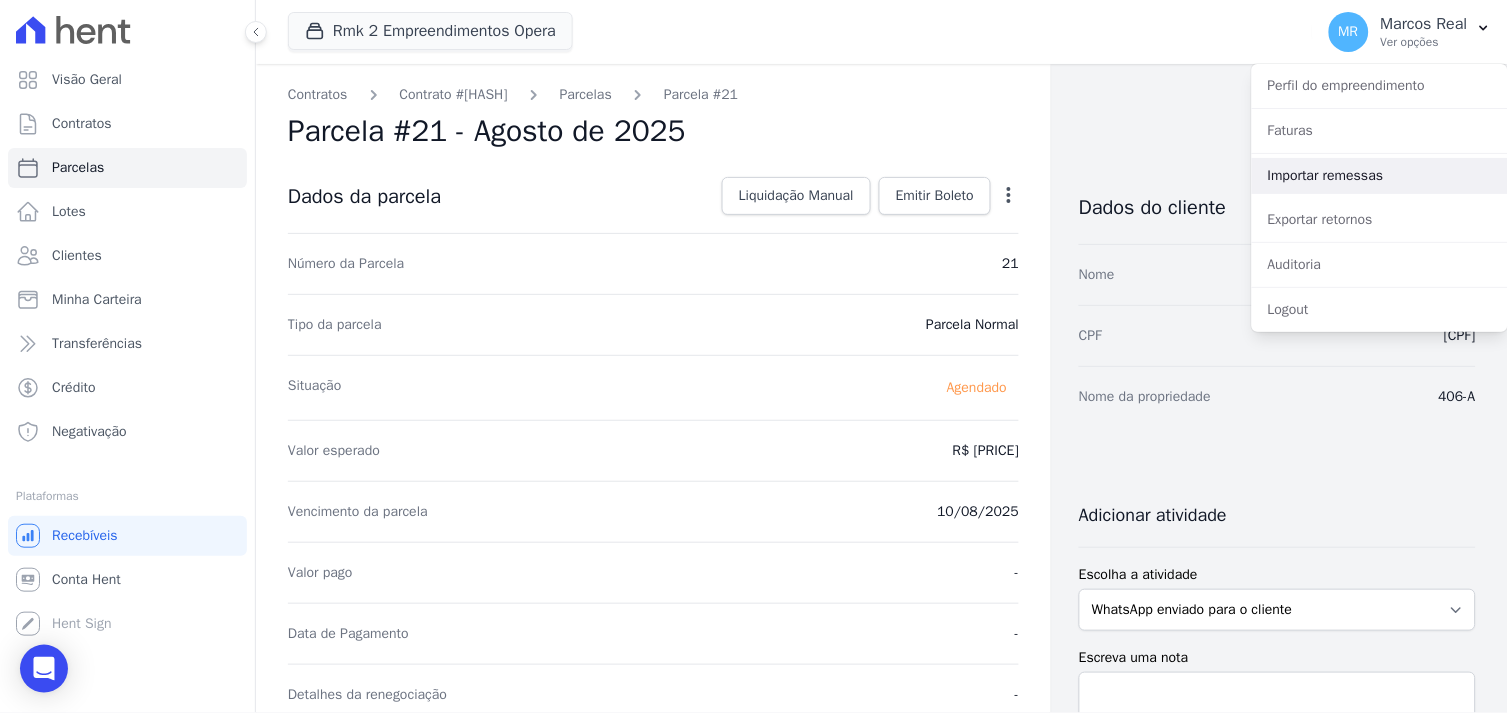 click on "Importar remessas" at bounding box center [1380, 176] 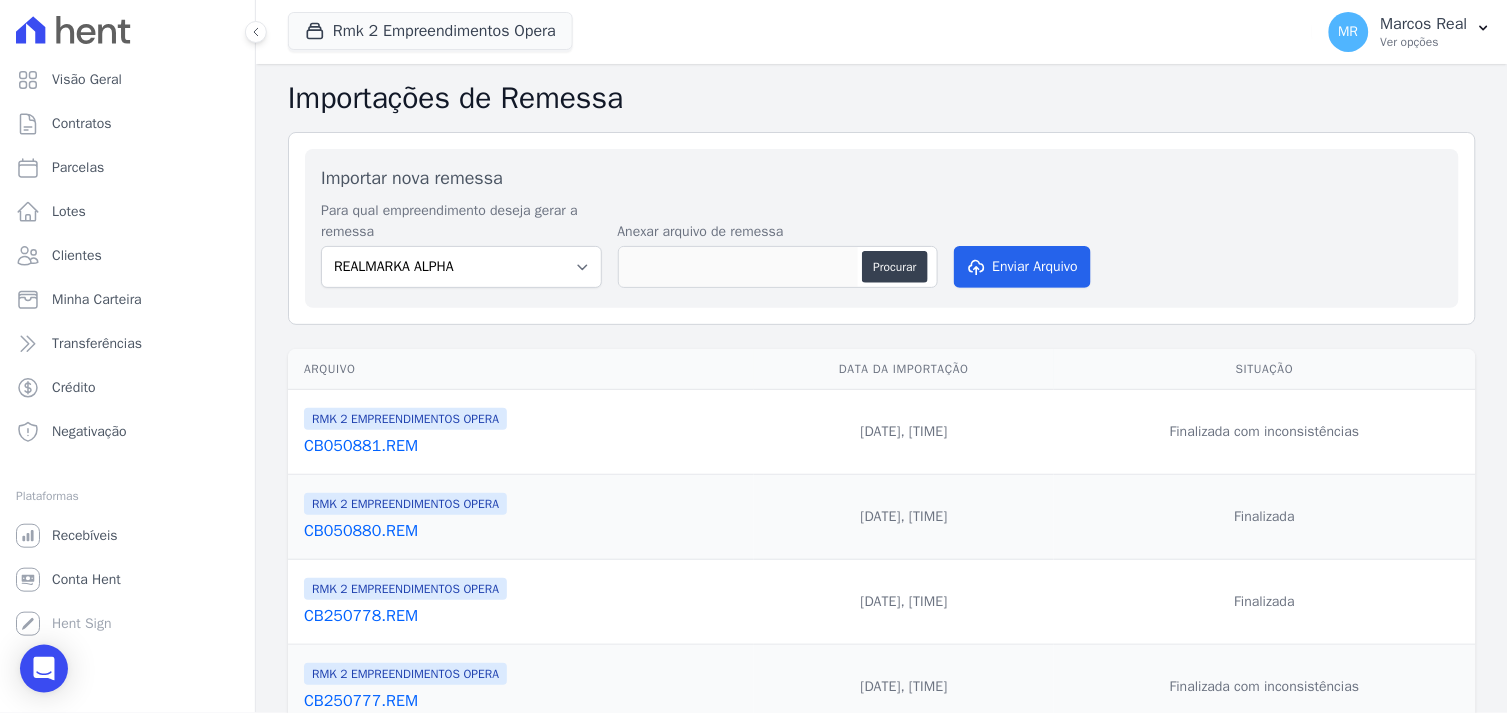 click on "CB050881.REM" at bounding box center [525, 446] 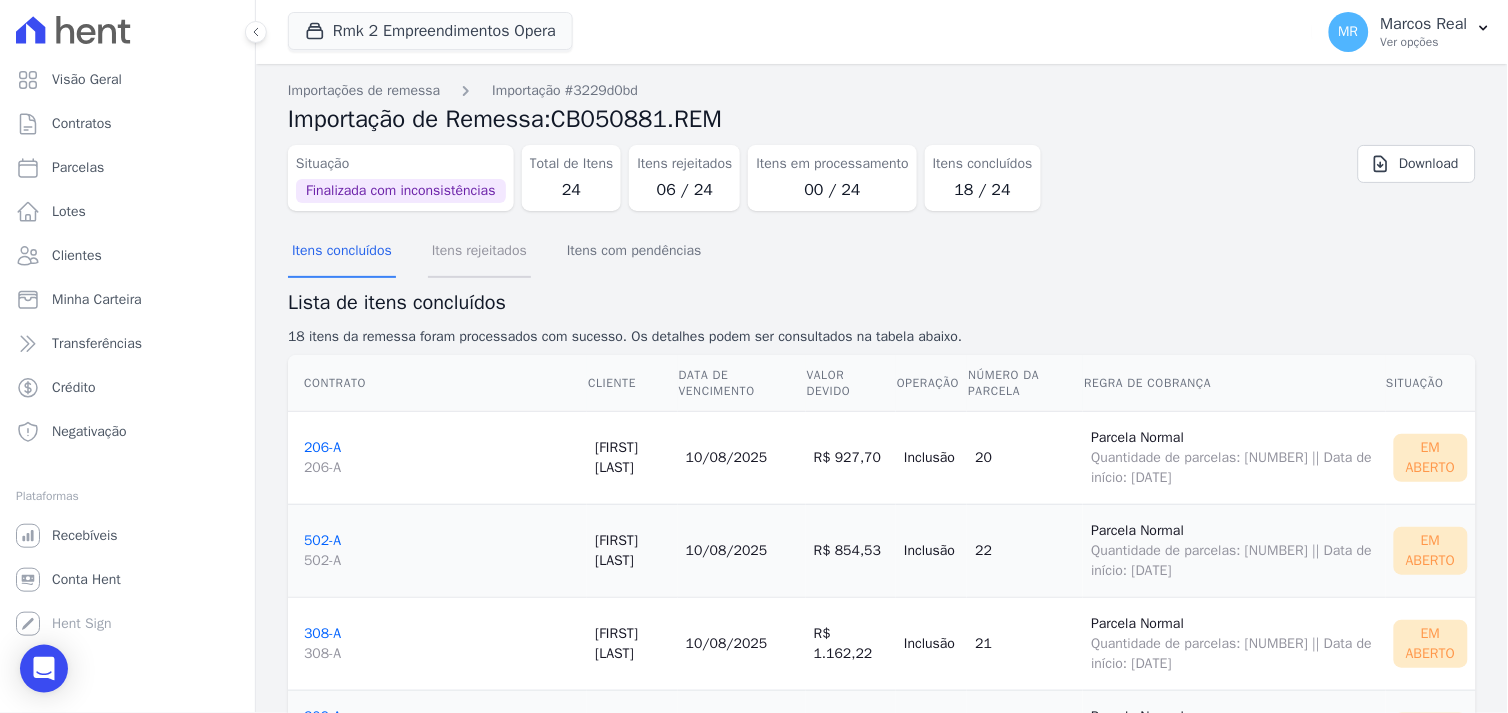 click on "Itens rejeitados" at bounding box center (479, 252) 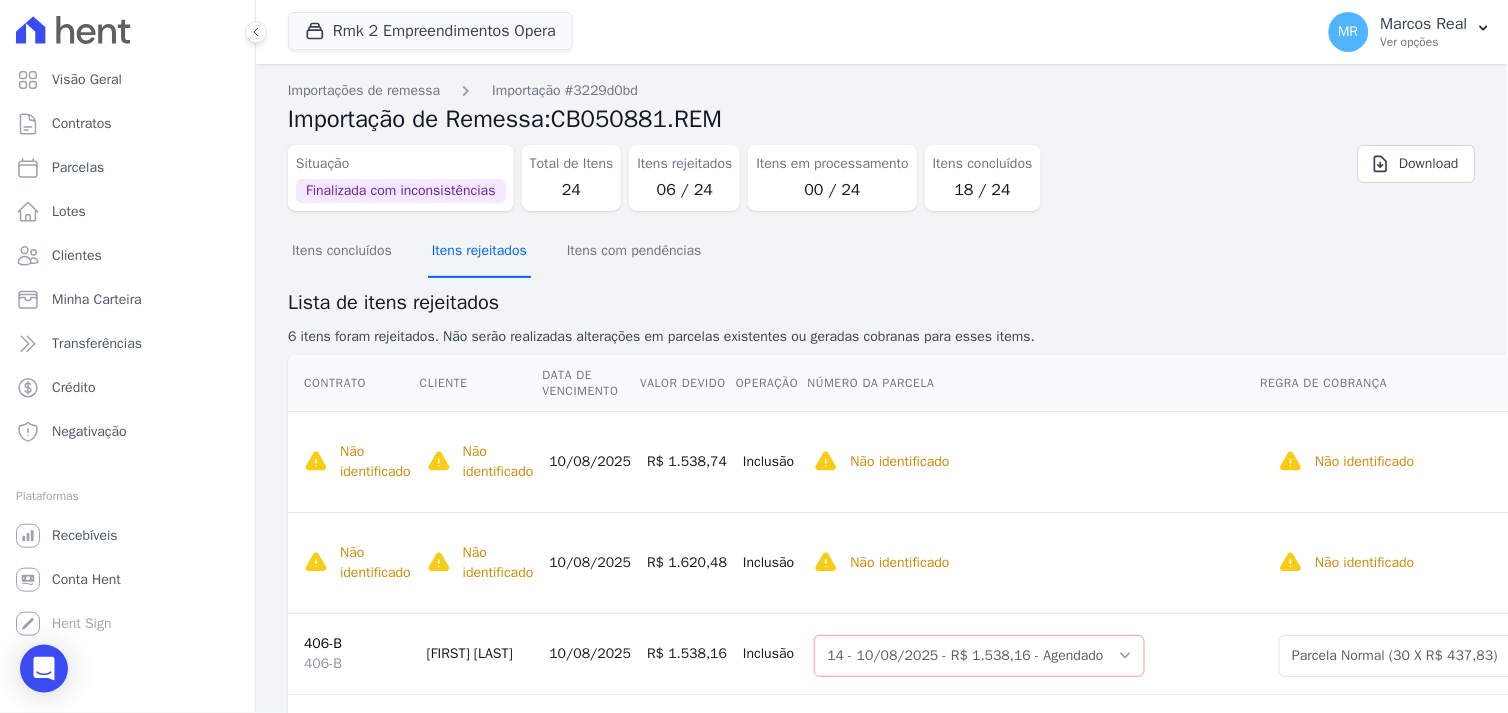 type 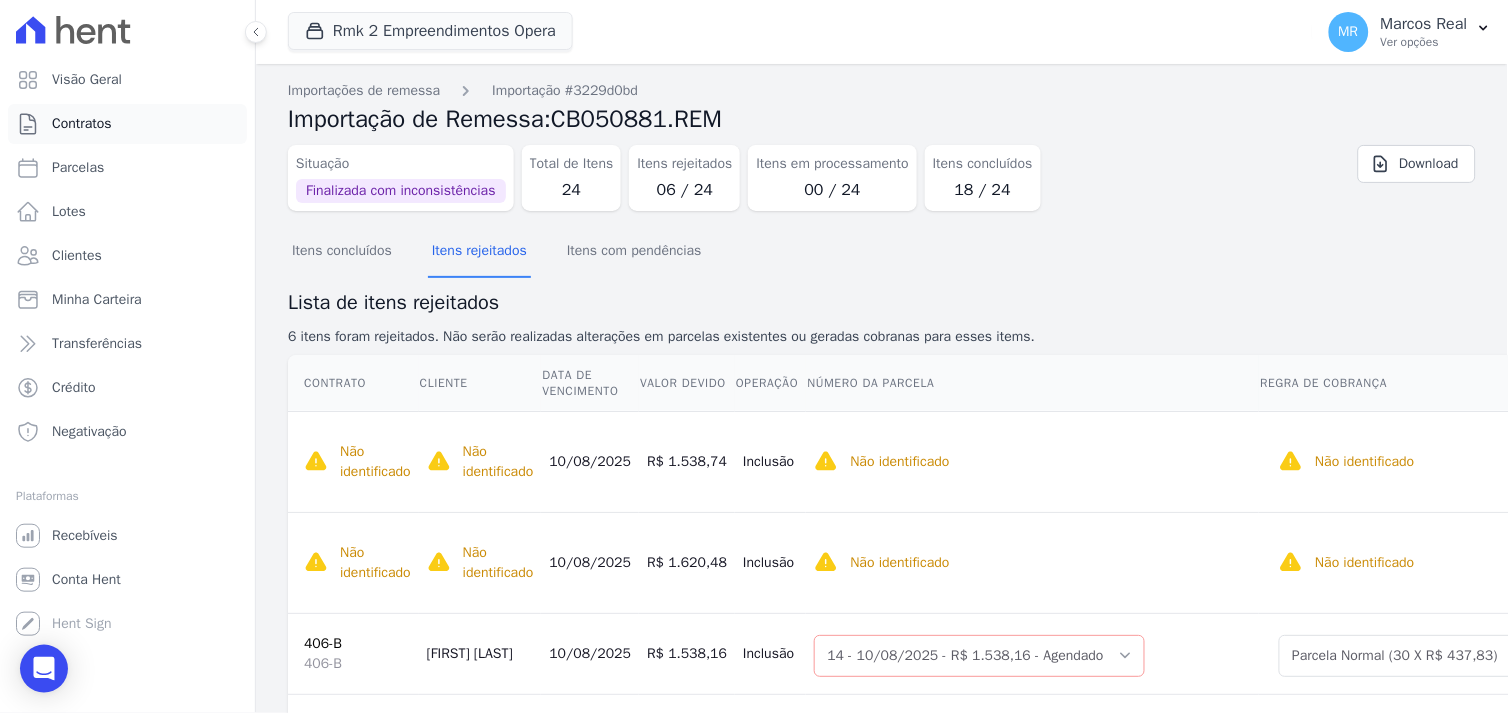 click on "Contratos" at bounding box center [82, 124] 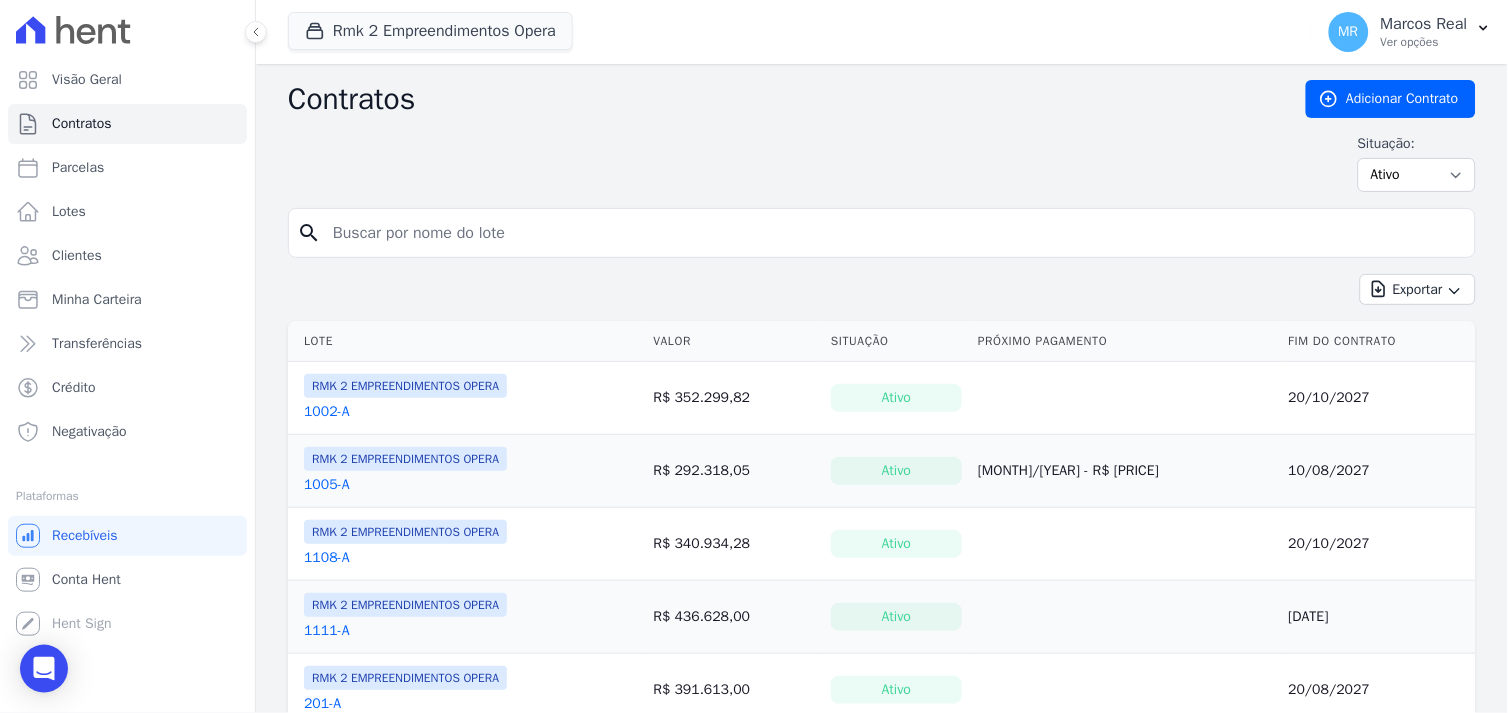 click at bounding box center [894, 233] 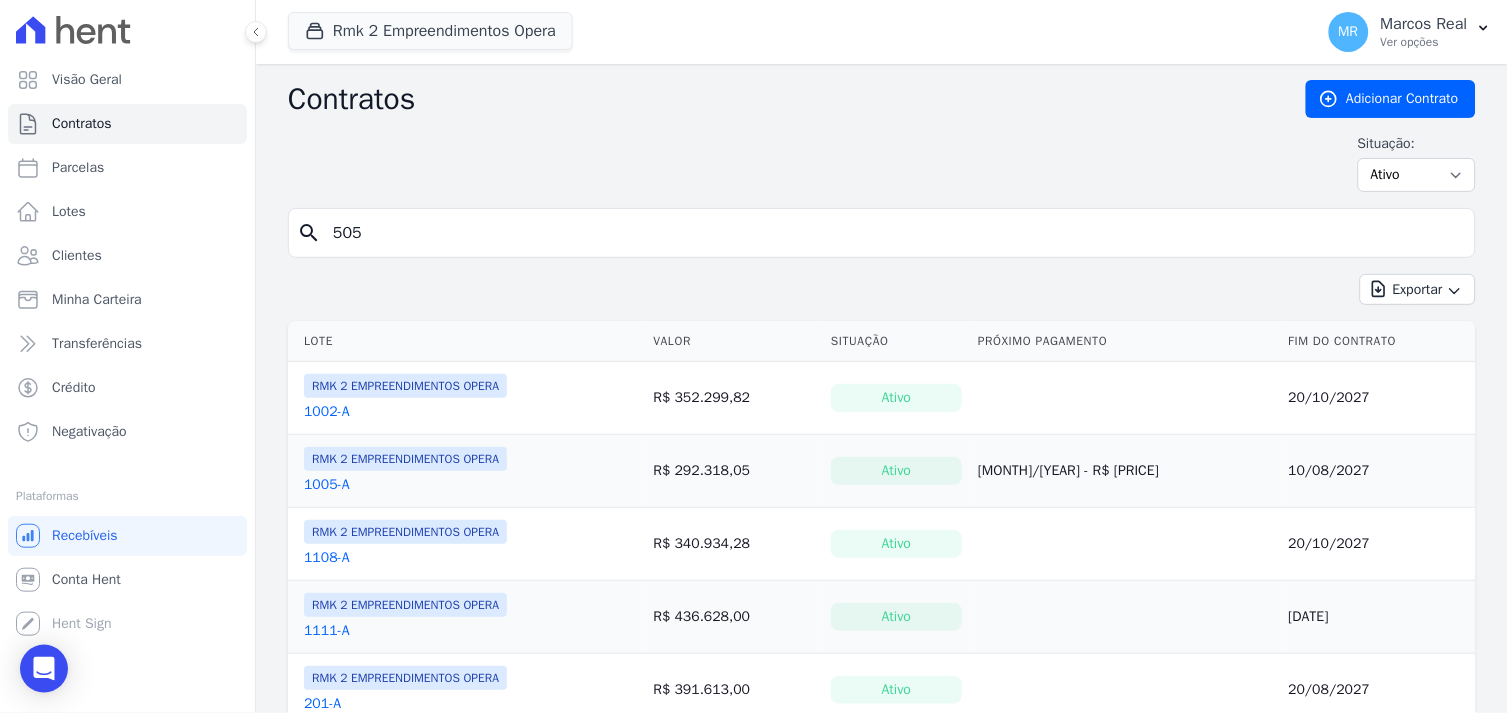type on "505" 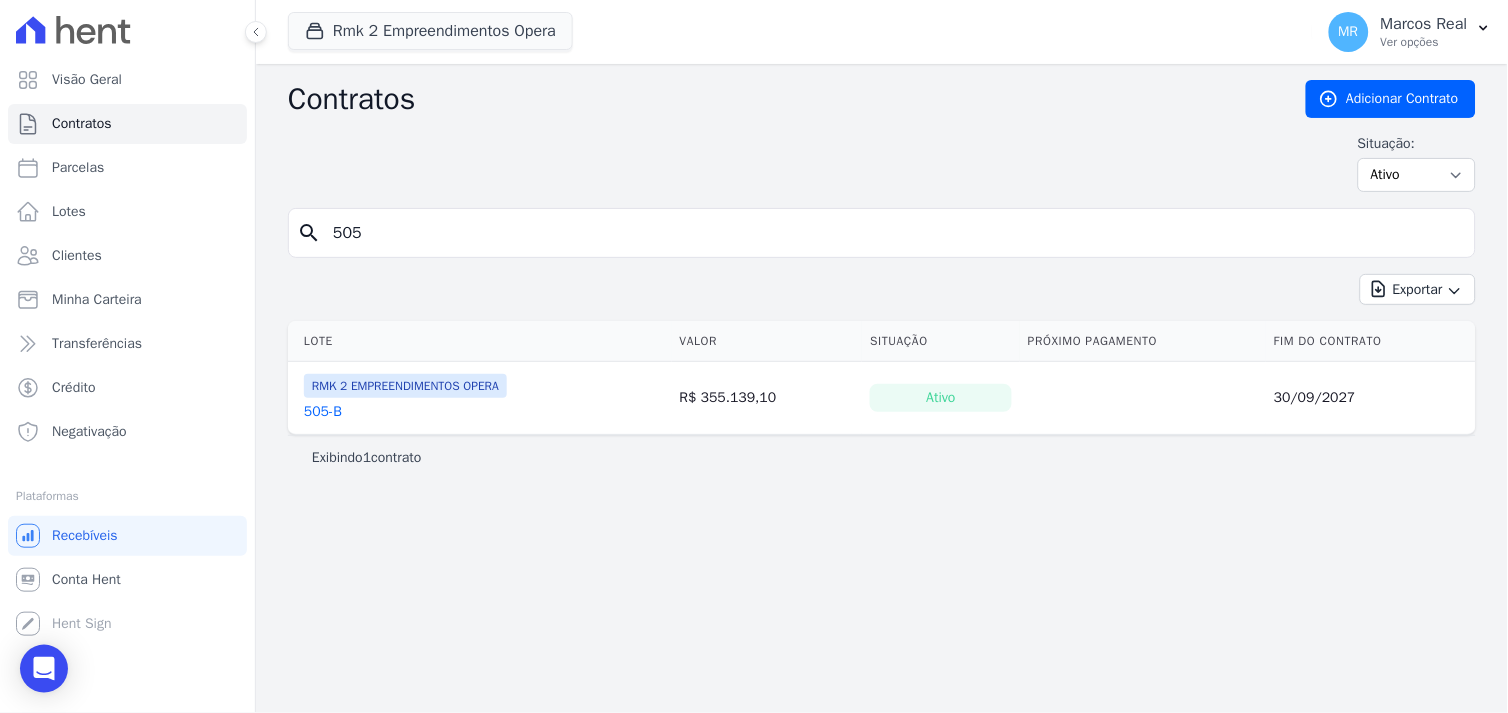 click on "Contratos
Adicionar Contrato
Situação:
Ativo
Todos
Pausado
Distratado
Rascunho
Expirado
Encerrado
search
505
Exportar
Exportar PDF
Exportar CSV
Exportar Fichas
Lote
Valor
Situação
Próximo Pagamento" at bounding box center [882, 388] 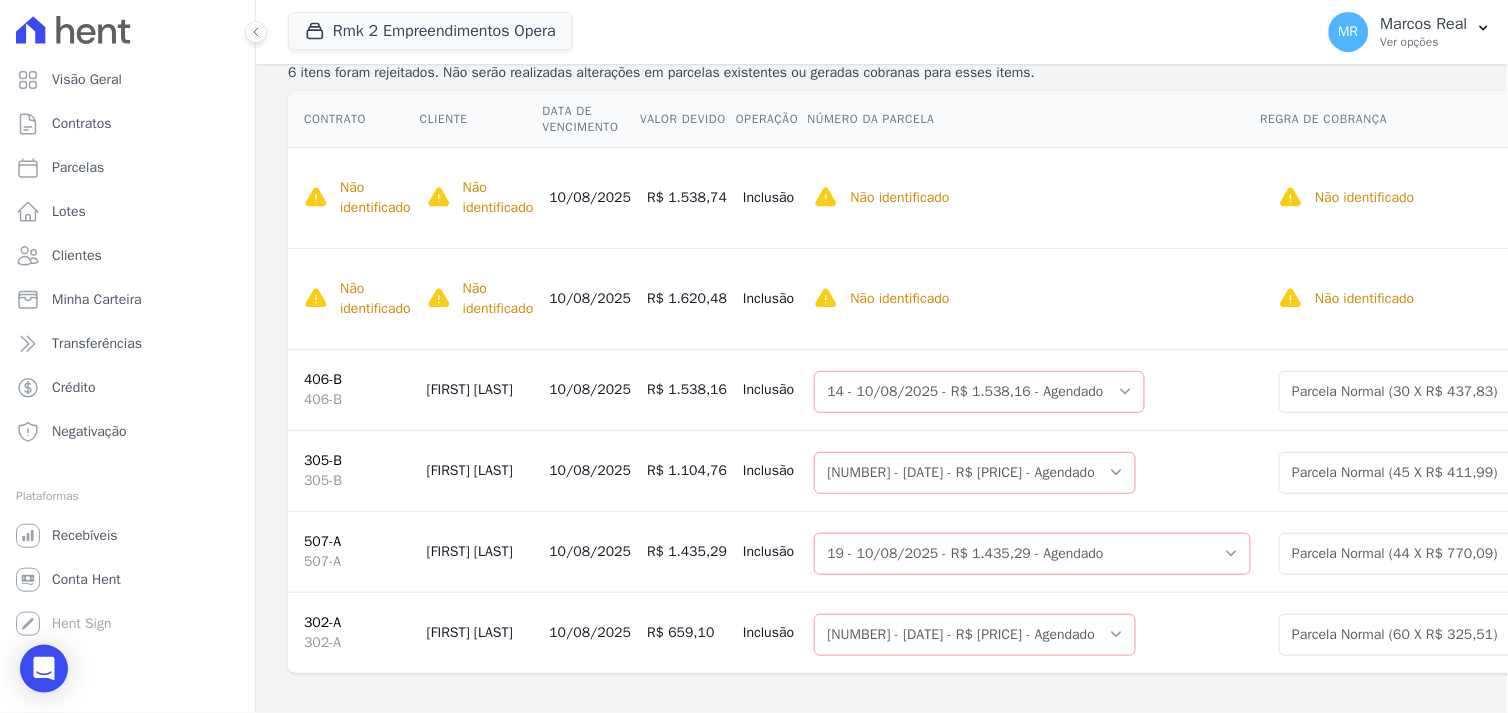 scroll, scrollTop: 287, scrollLeft: 0, axis: vertical 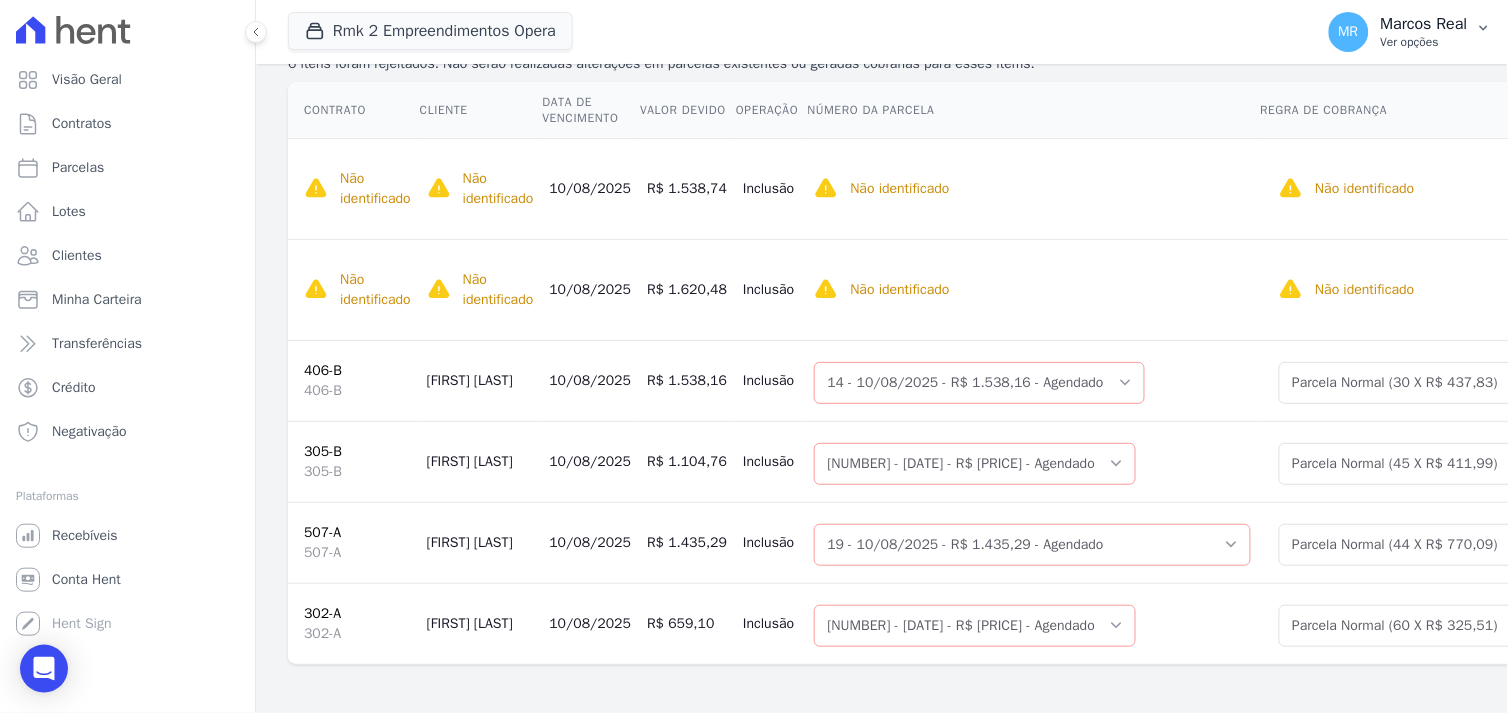 click on "Marcos Real" at bounding box center (1424, 24) 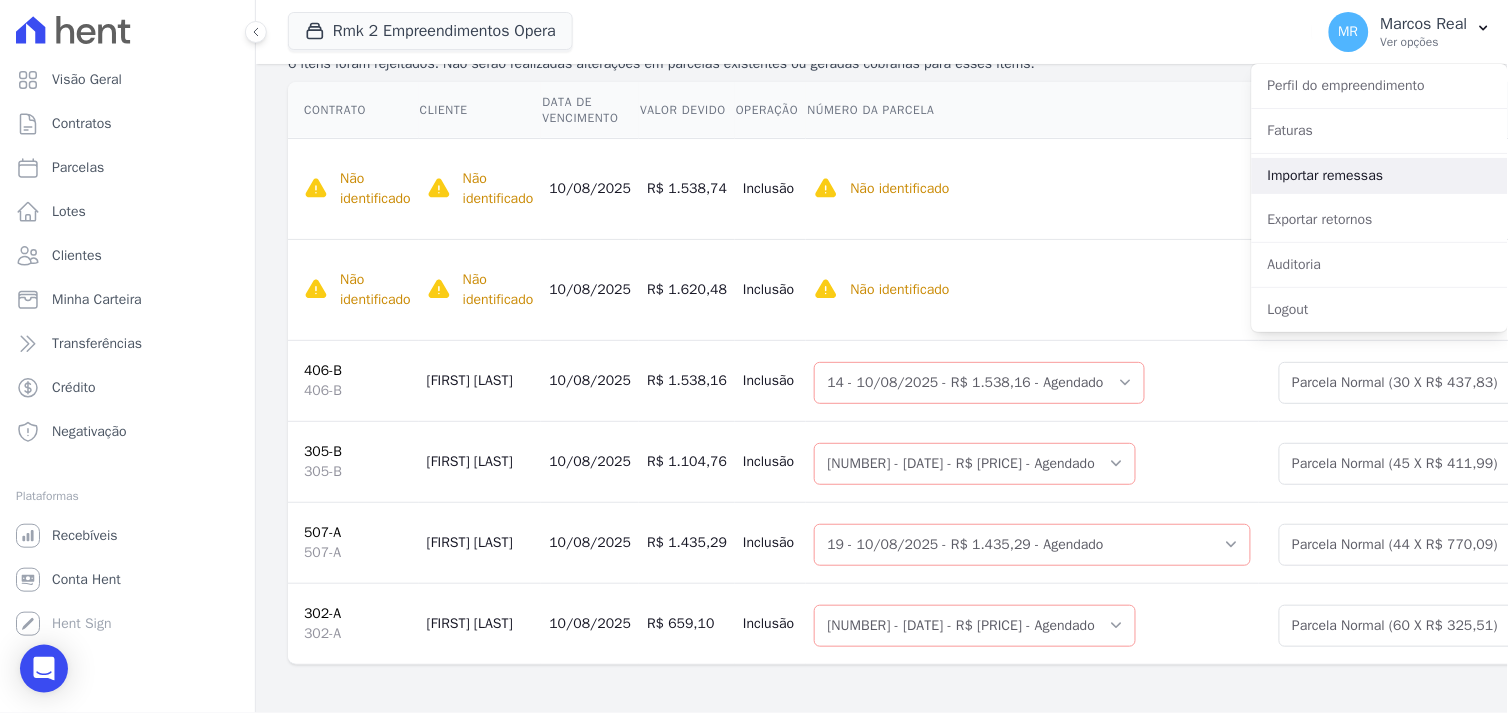 click on "Importar remessas" at bounding box center [1380, 176] 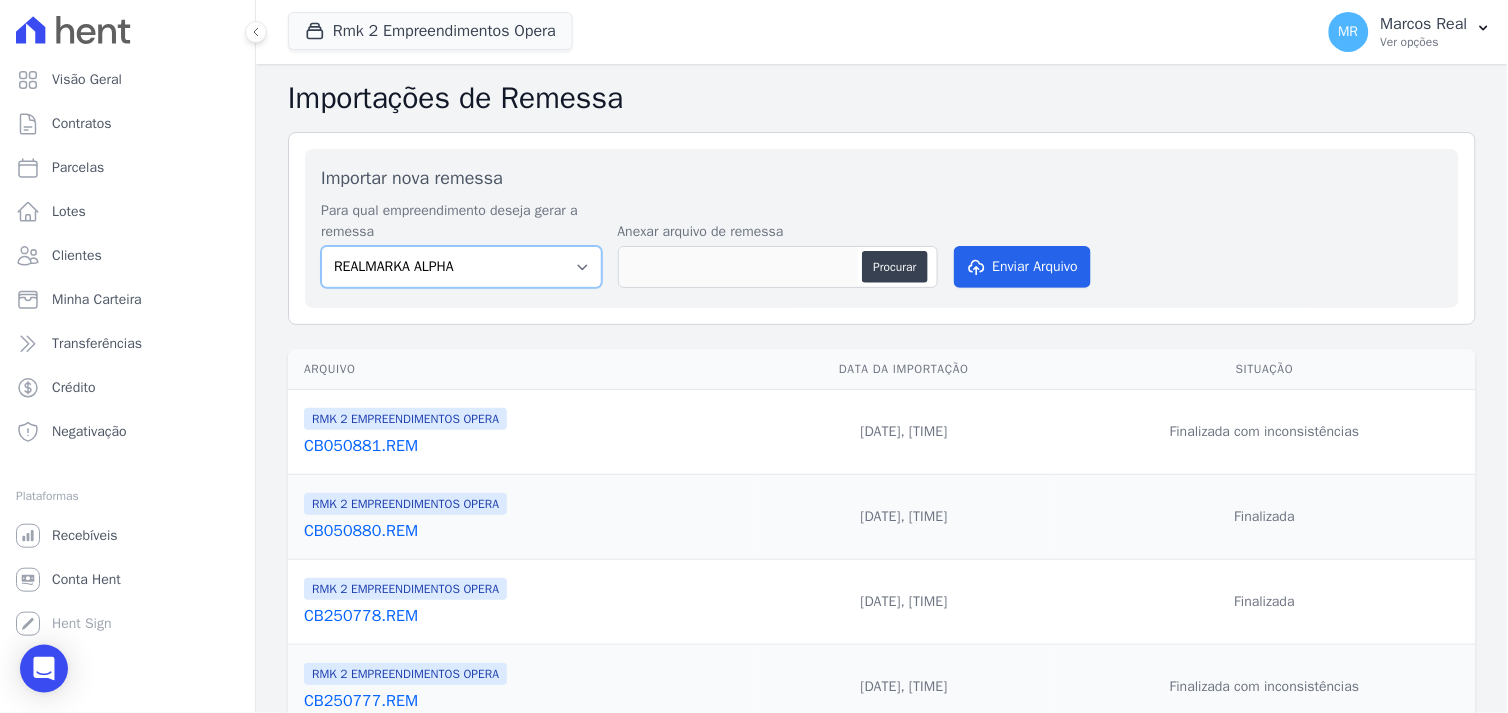 click on "REALMARKA ALPHA
REALMARKA REALE
RMK 2 EMPREENDIMENTOS OPERA" at bounding box center (461, 267) 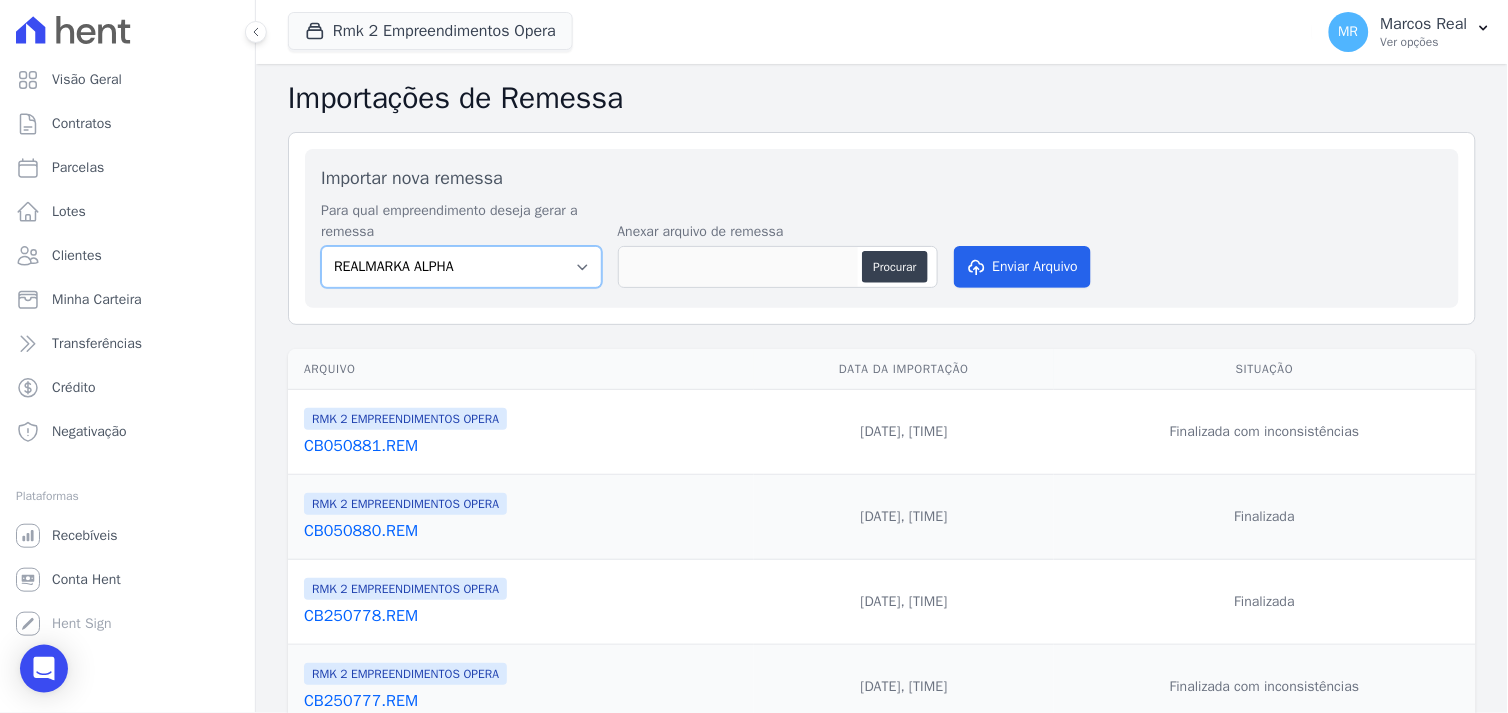 select on "16462f68-d5f3-4053-9b2f-c9981f2a4aae" 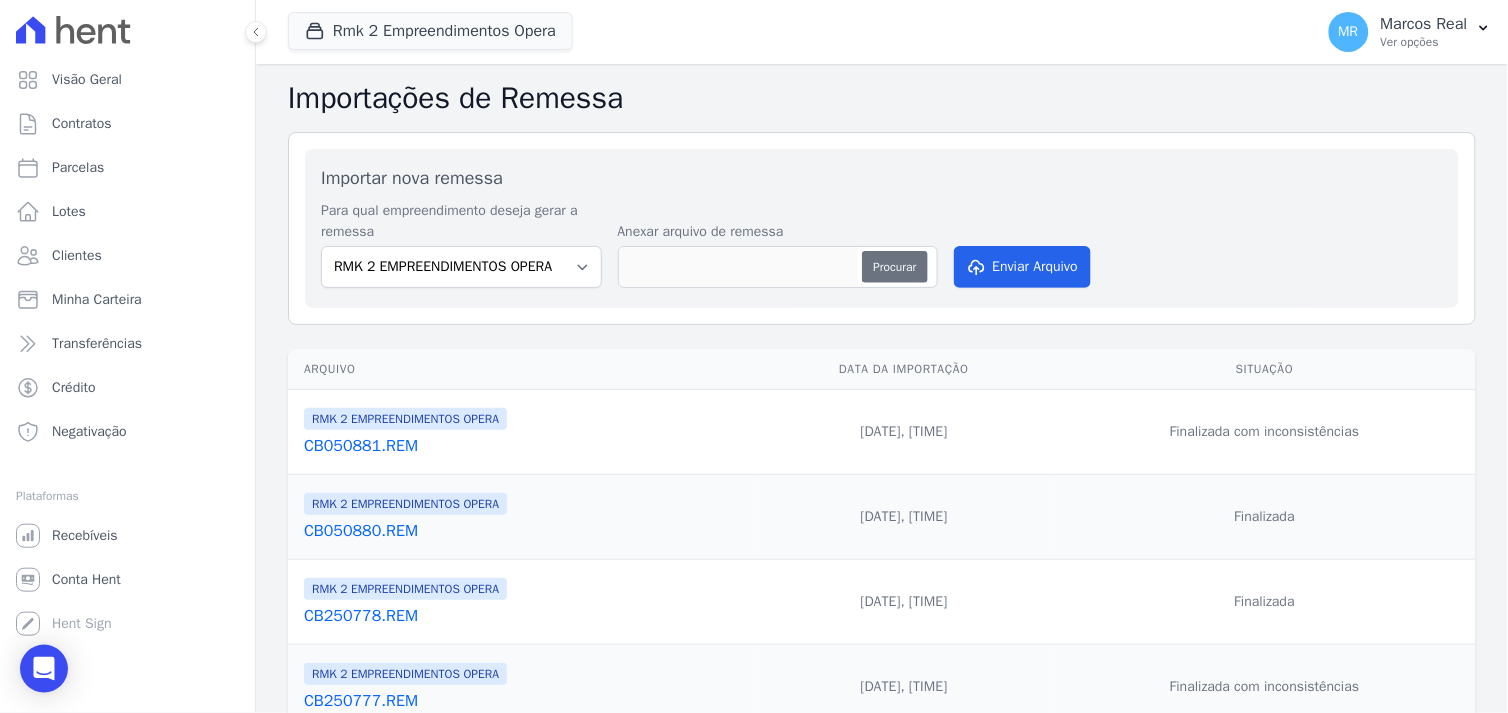 click on "Procurar" at bounding box center (894, 267) 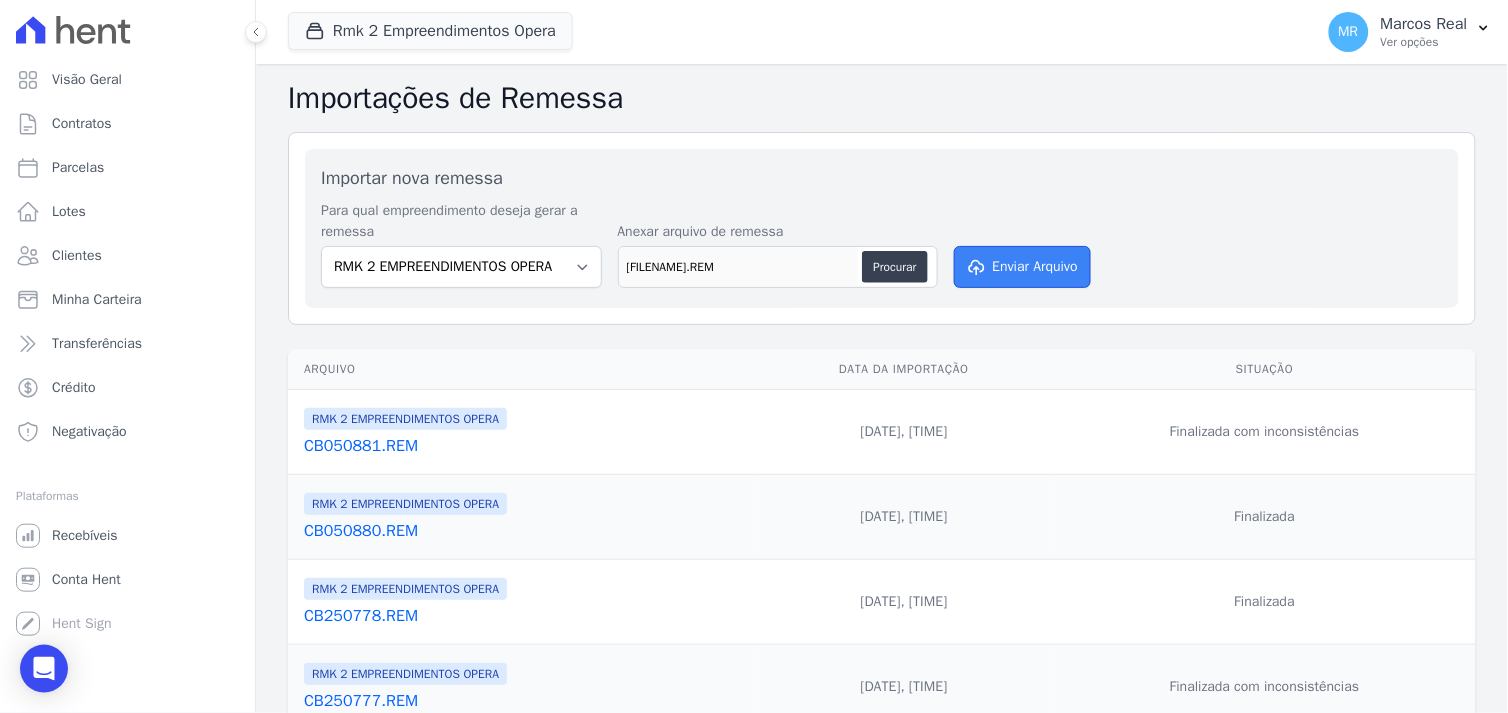 click on "Enviar Arquivo" at bounding box center (1023, 267) 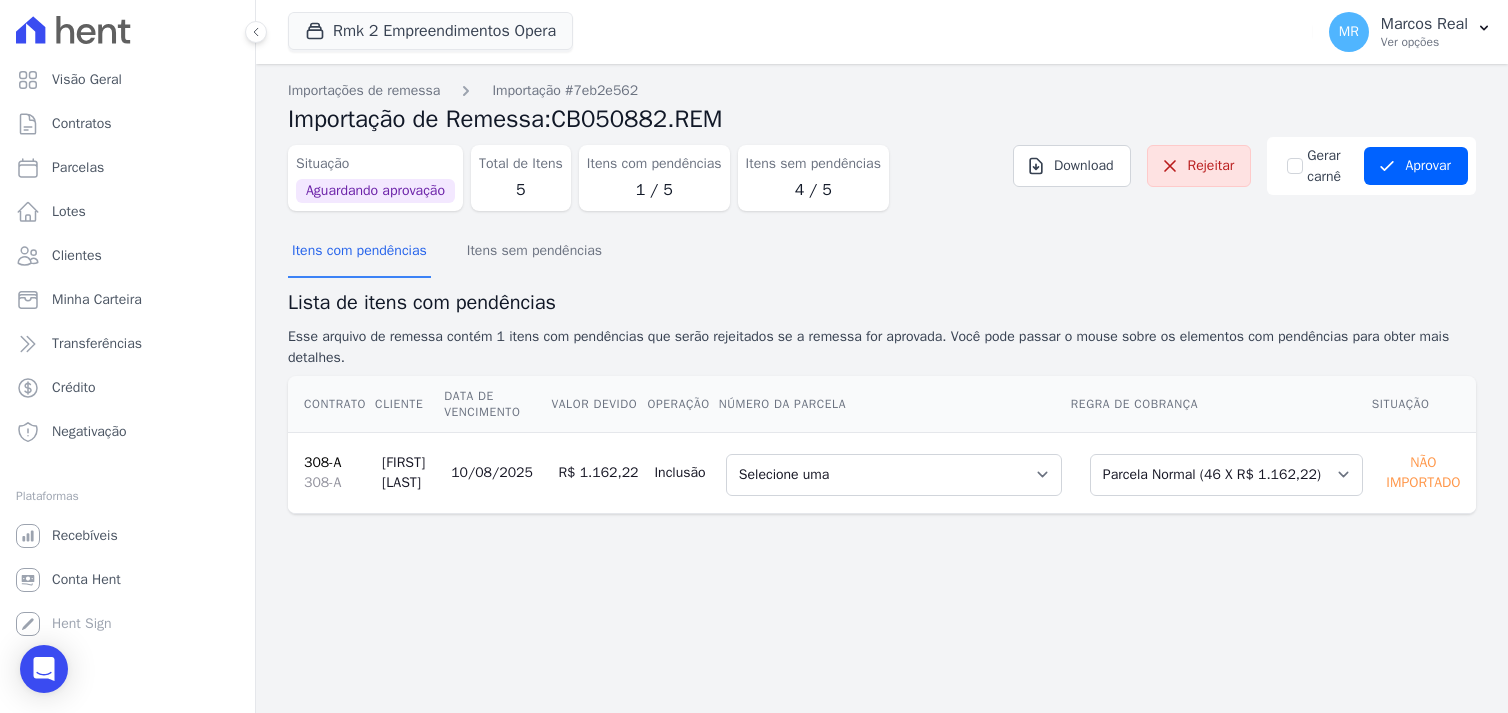 scroll, scrollTop: 0, scrollLeft: 0, axis: both 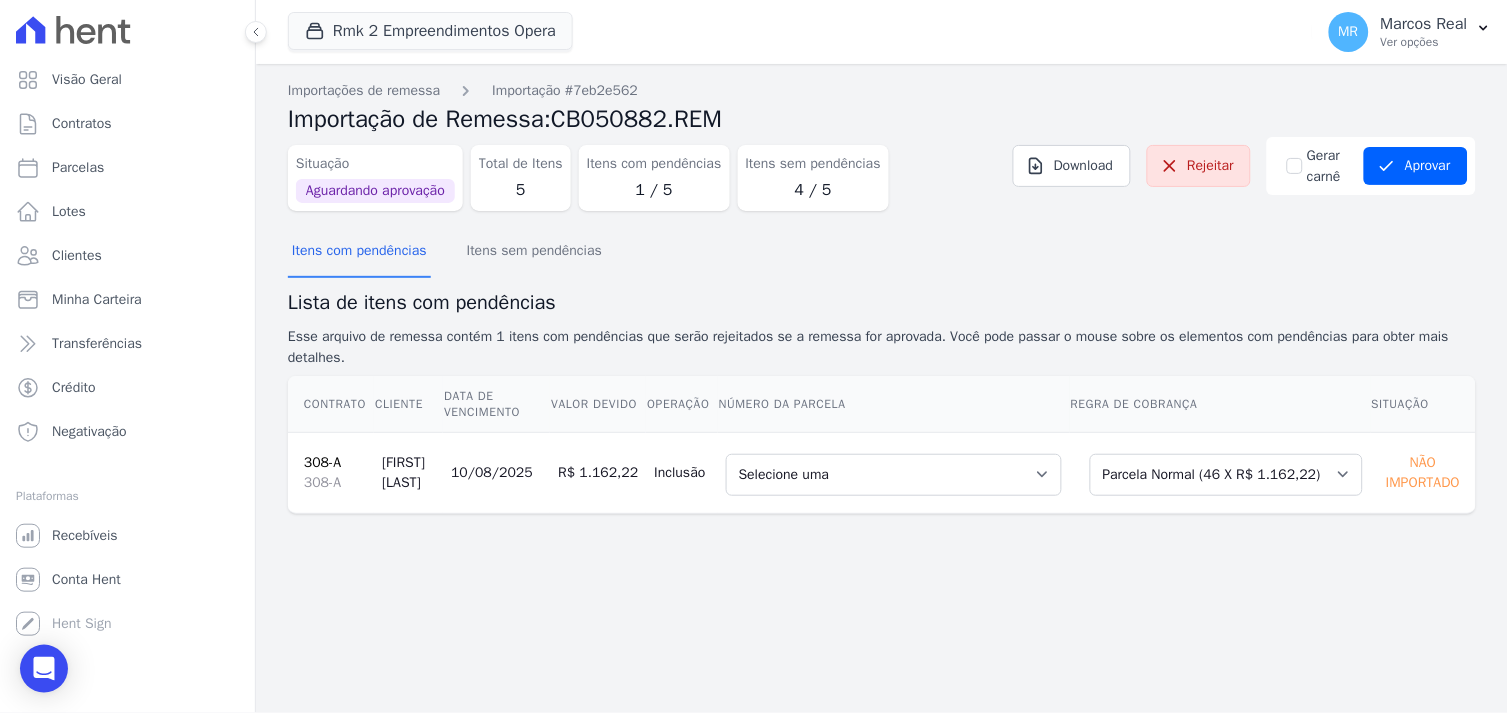 click on "308-A" at bounding box center [322, 462] 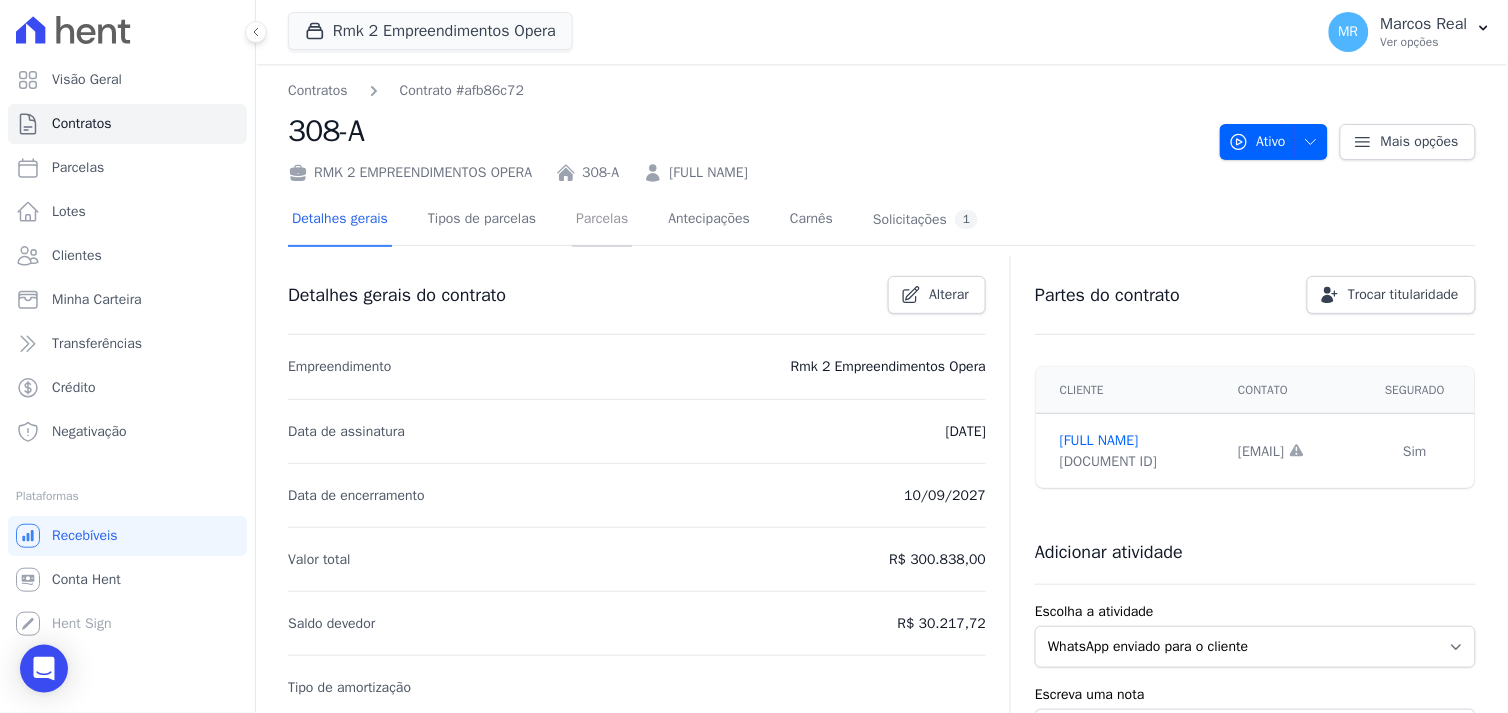 click on "Parcelas" at bounding box center [602, 220] 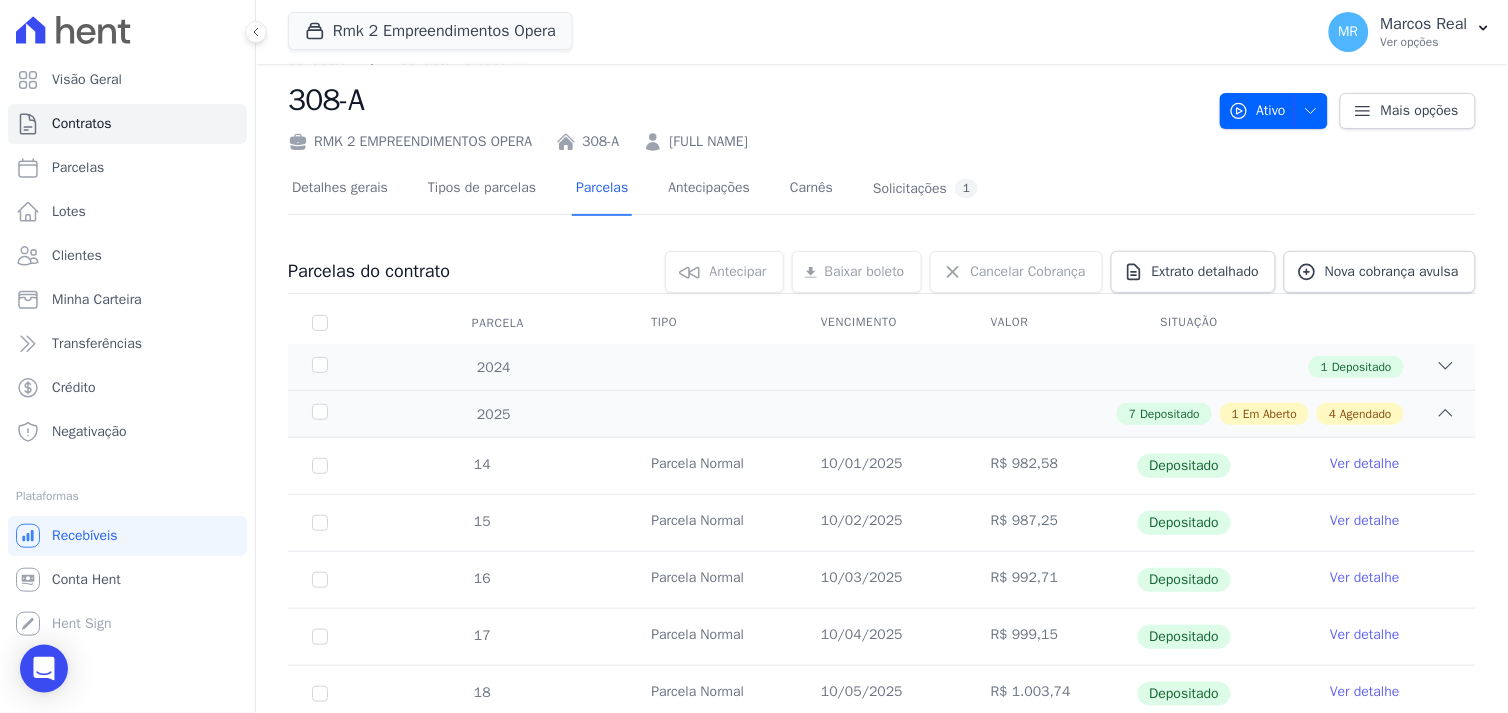 scroll, scrollTop: 0, scrollLeft: 0, axis: both 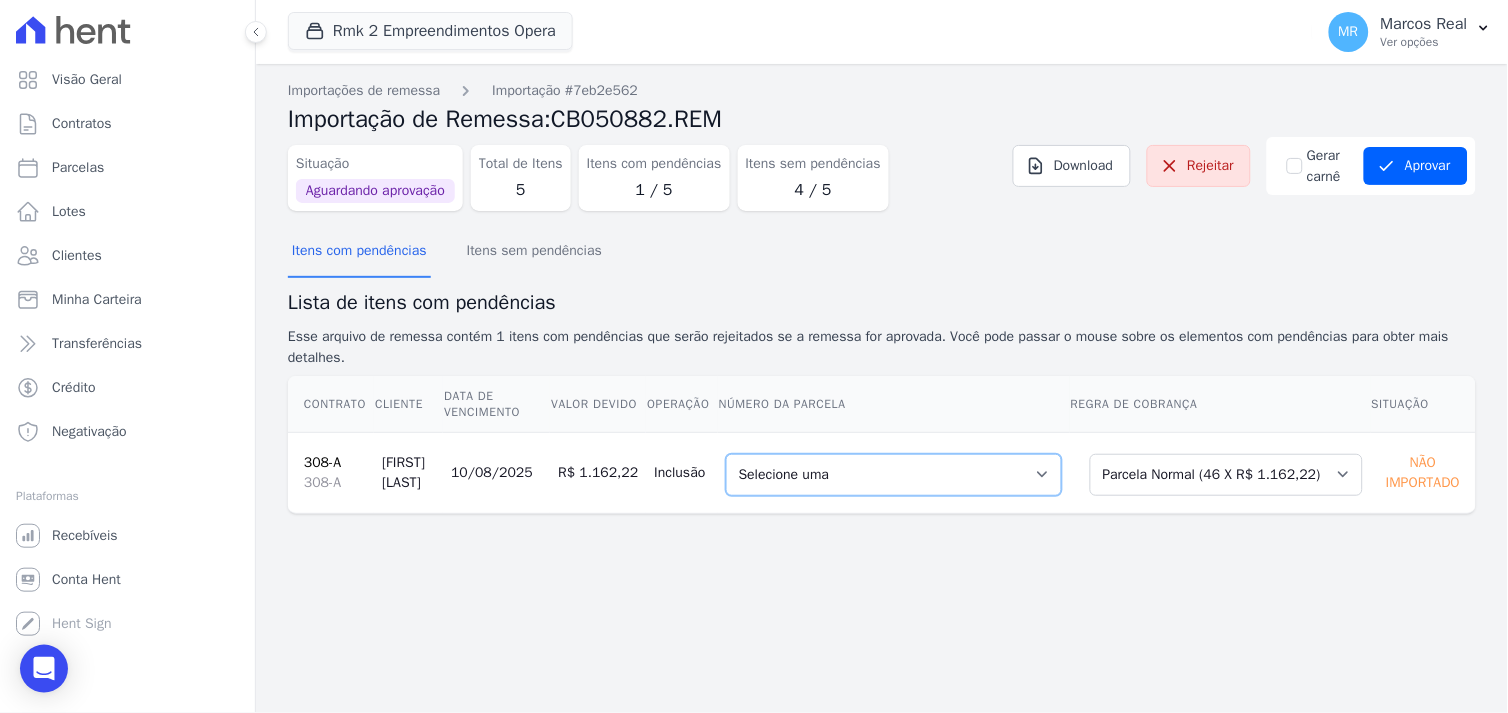 click on "Selecione uma
22 - [DATE] - R$ 1.162,22 - Agendado
23 - [DATE] - R$ 1.162,22 - Agendado
24 - [DATE] - R$ 1.162,22 - Agendado
25 - [DATE] - R$ 1.162,22 - Agendado
26 - [DATE] - R$ 1.162,22 - Agendado
27 - [DATE] - R$ 1.162,22 - Agendado
28 - [DATE] - R$ 1.162,22 - Agendado
29 - [DATE] - R$ 1.162,22 - Agendado
30 - [DATE] - R$ 1.162,22 - Agendado
31 - [DATE] - R$ 1.162,22 - Agendado
32 - [DATE] - R$ 1.162,22 - Agendado
33 - [DATE] - R$ 1.162,22 - Agendado
34 - [DATE] - R$ 1.162,22 - Agendado
35 - [DATE] - R$ 1.162,22 - Agendado
36 - [DATE] - R$ 1.162,22 - Agendado
37 - [DATE] - R$ 1.162,22 - Agendado
38 - [DATE] - R$ 1.162,22 - Agendado
39 - [DATE] - R$ 1.162,22 - Agendado
40 - [DATE] - R$ 1.162,22 - Agendado
41 - [DATE] - R$ 1.162,22 - Agendado
42 - [DATE] - R$ 1.162,22 - Agendado
43 - [DATE] - R$ 1.162,22 - Agendado
44 - [DATE] - R$ 1.162,22 - Agendado" at bounding box center [894, 475] 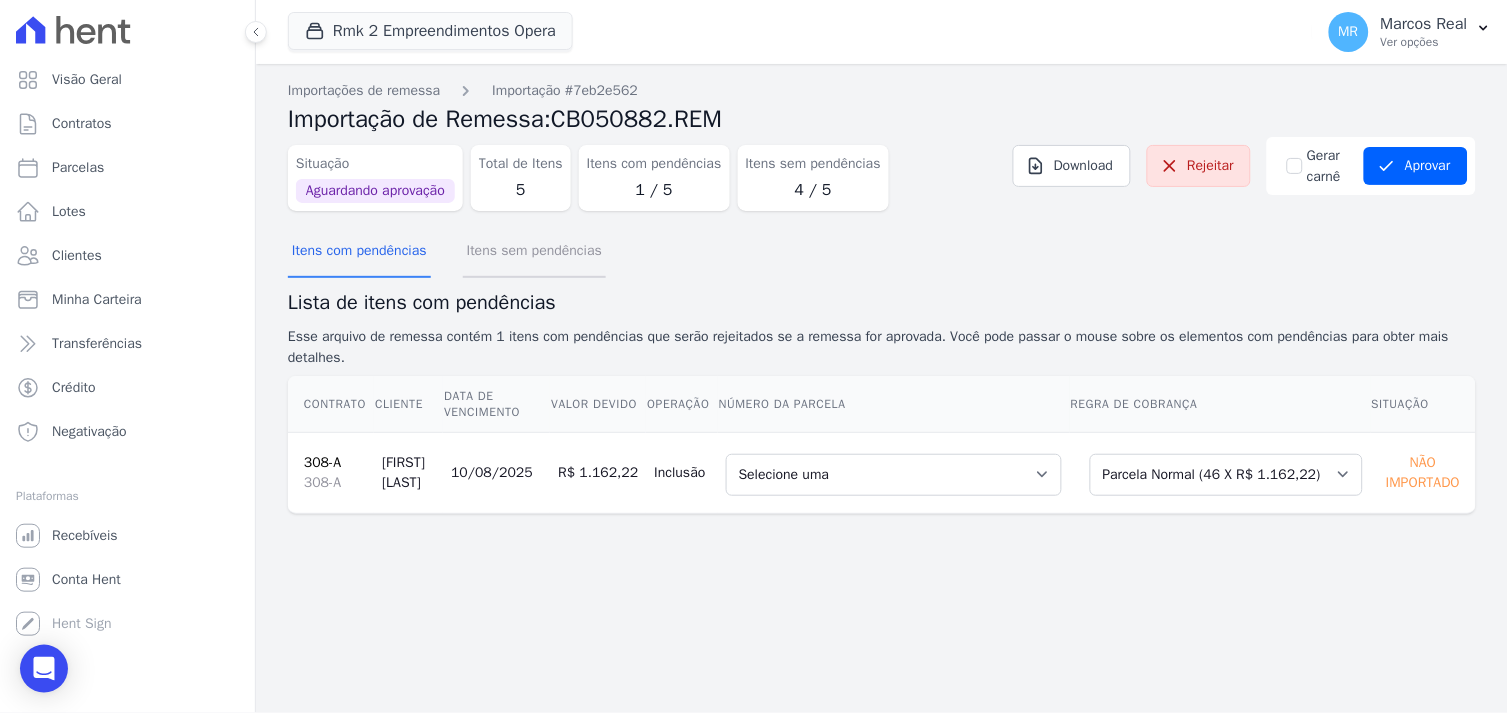 click on "Itens sem pendências" at bounding box center [534, 252] 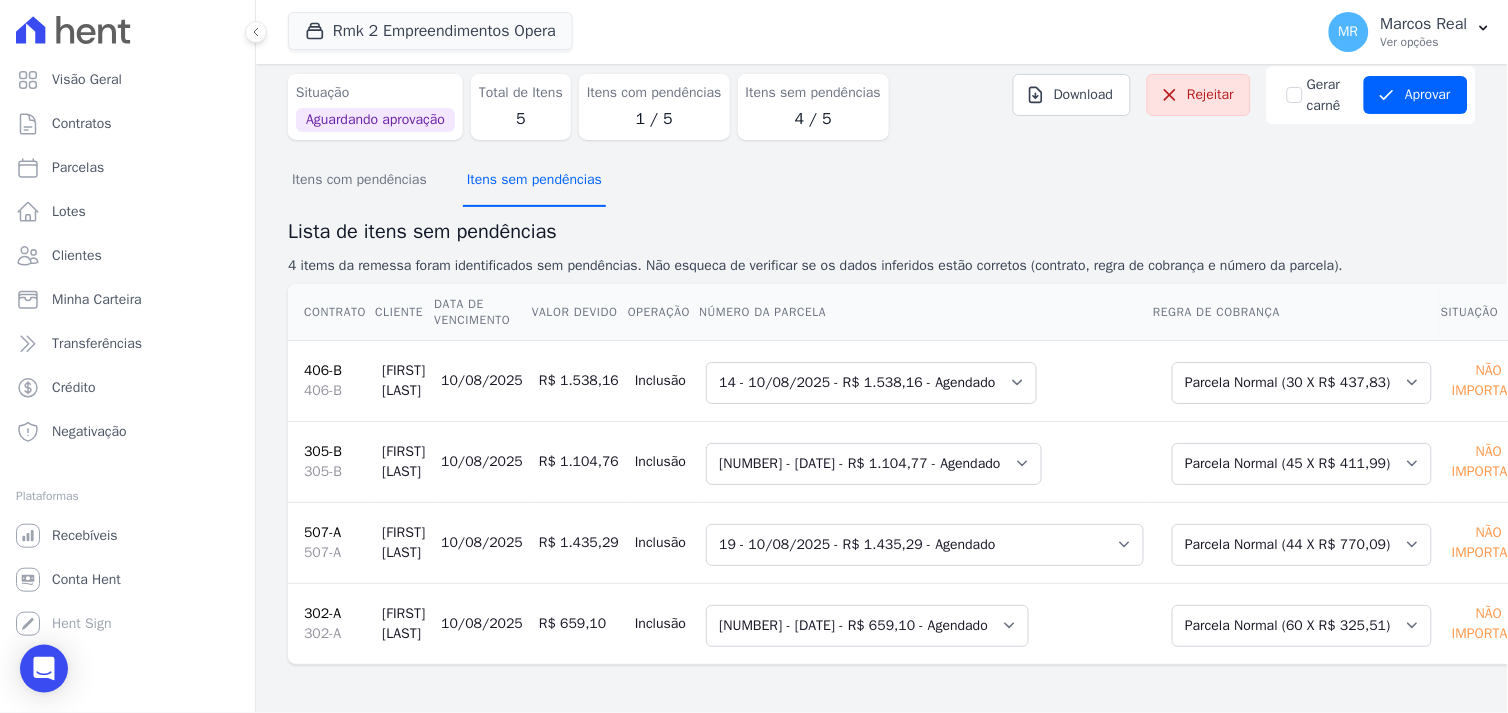scroll, scrollTop: 0, scrollLeft: 0, axis: both 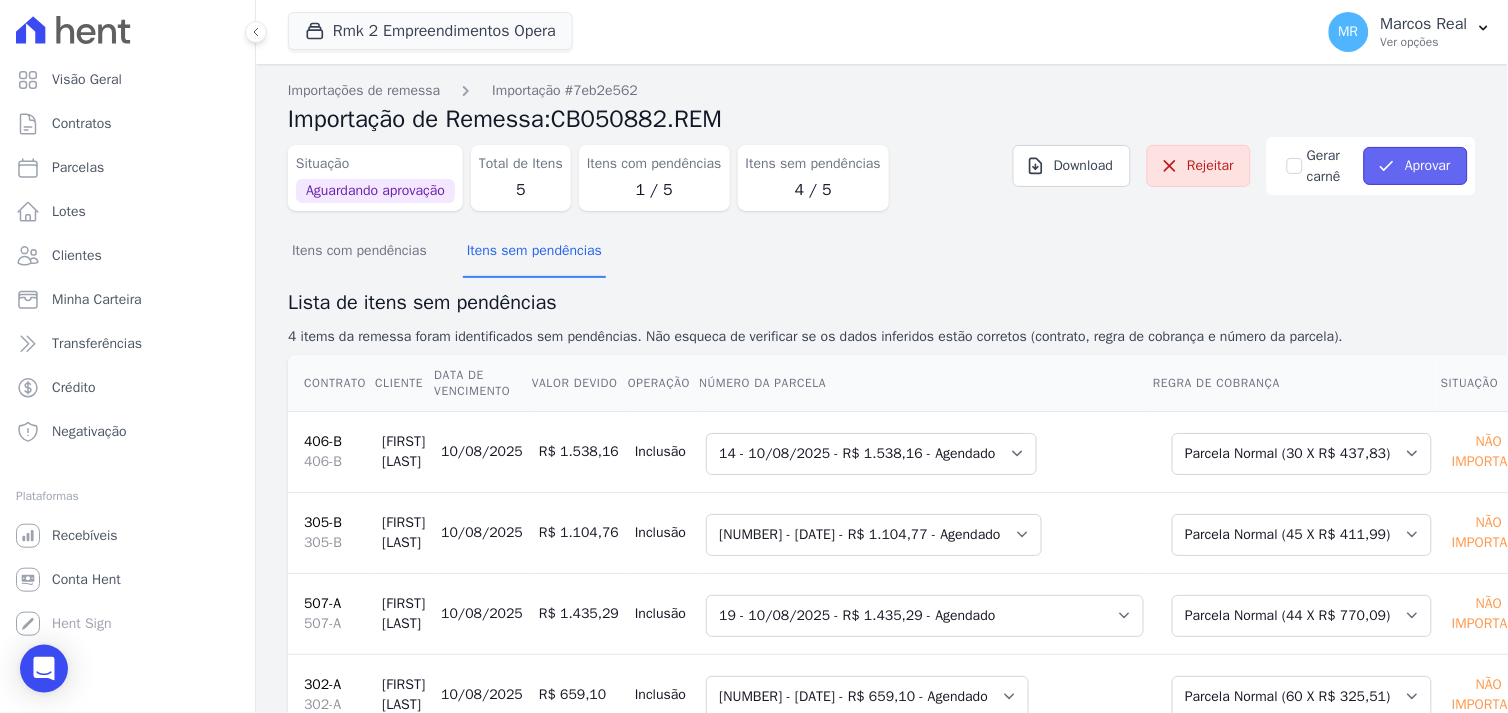 click on "Aprovar" at bounding box center (1416, 166) 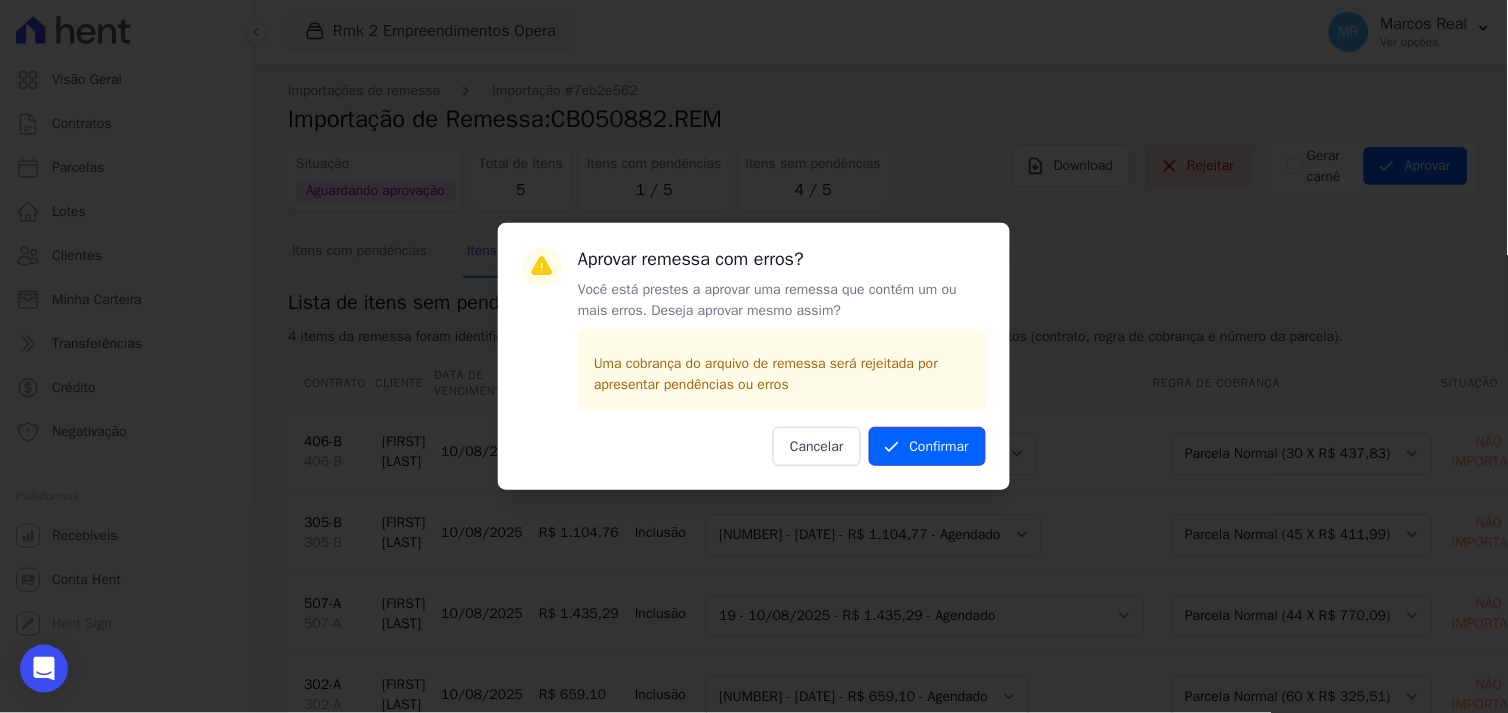 click on "Confirmar" at bounding box center (927, 446) 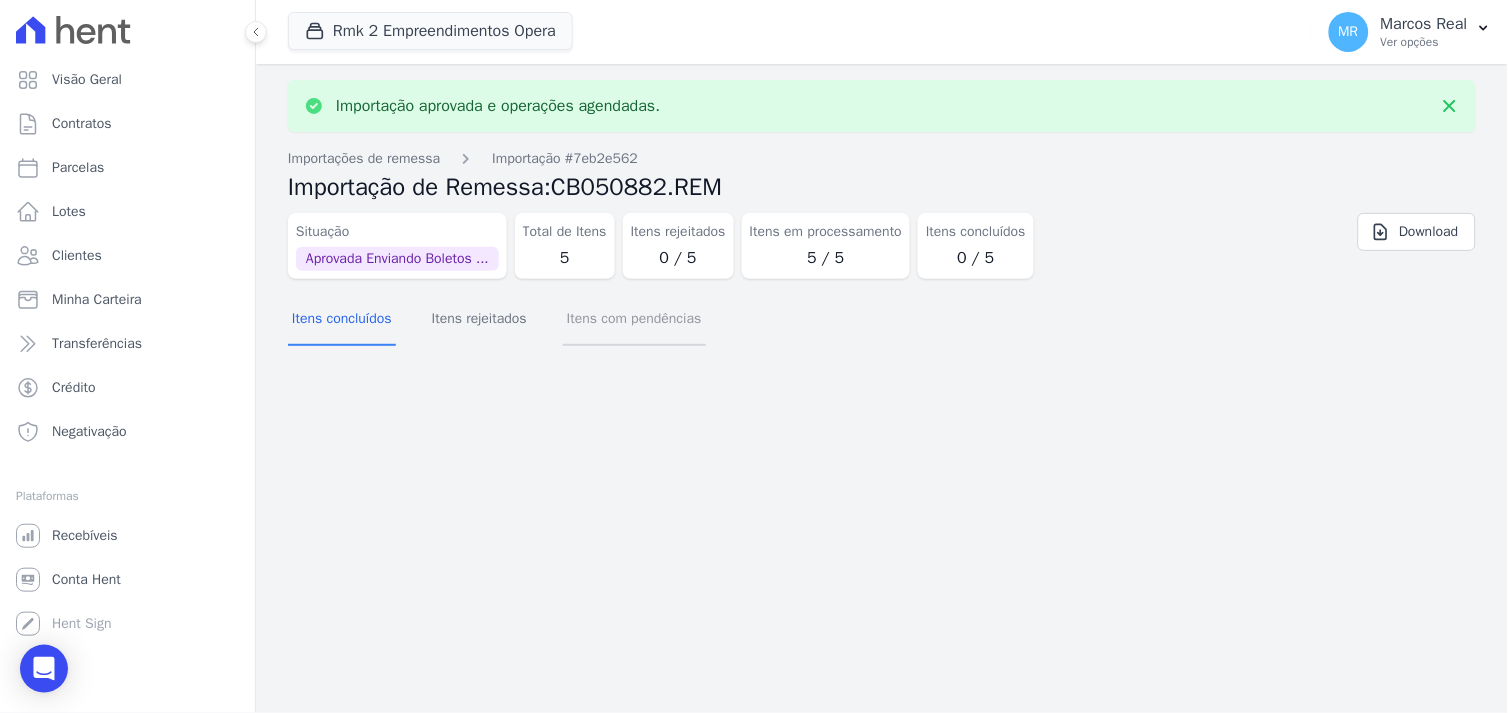 click on "Itens com pendências" at bounding box center (634, 320) 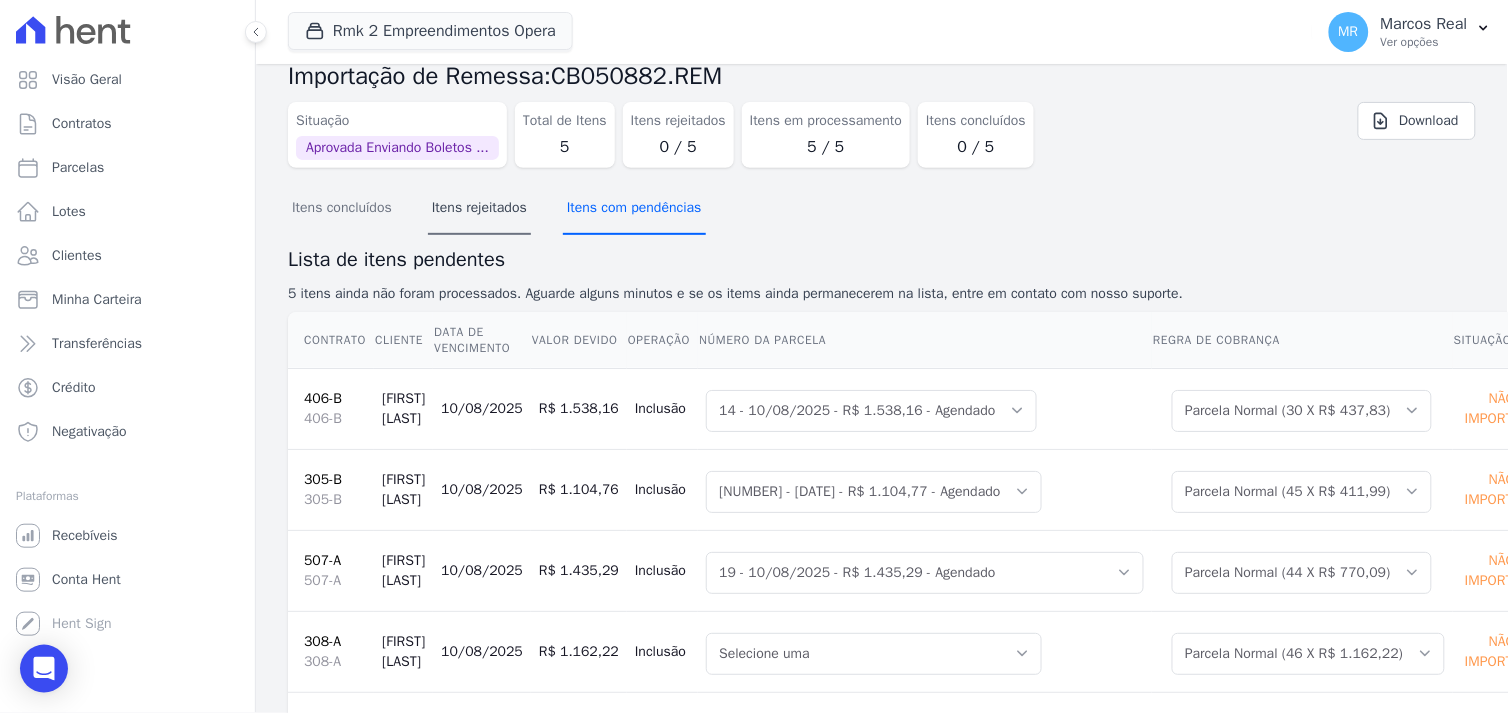 scroll, scrollTop: 0, scrollLeft: 0, axis: both 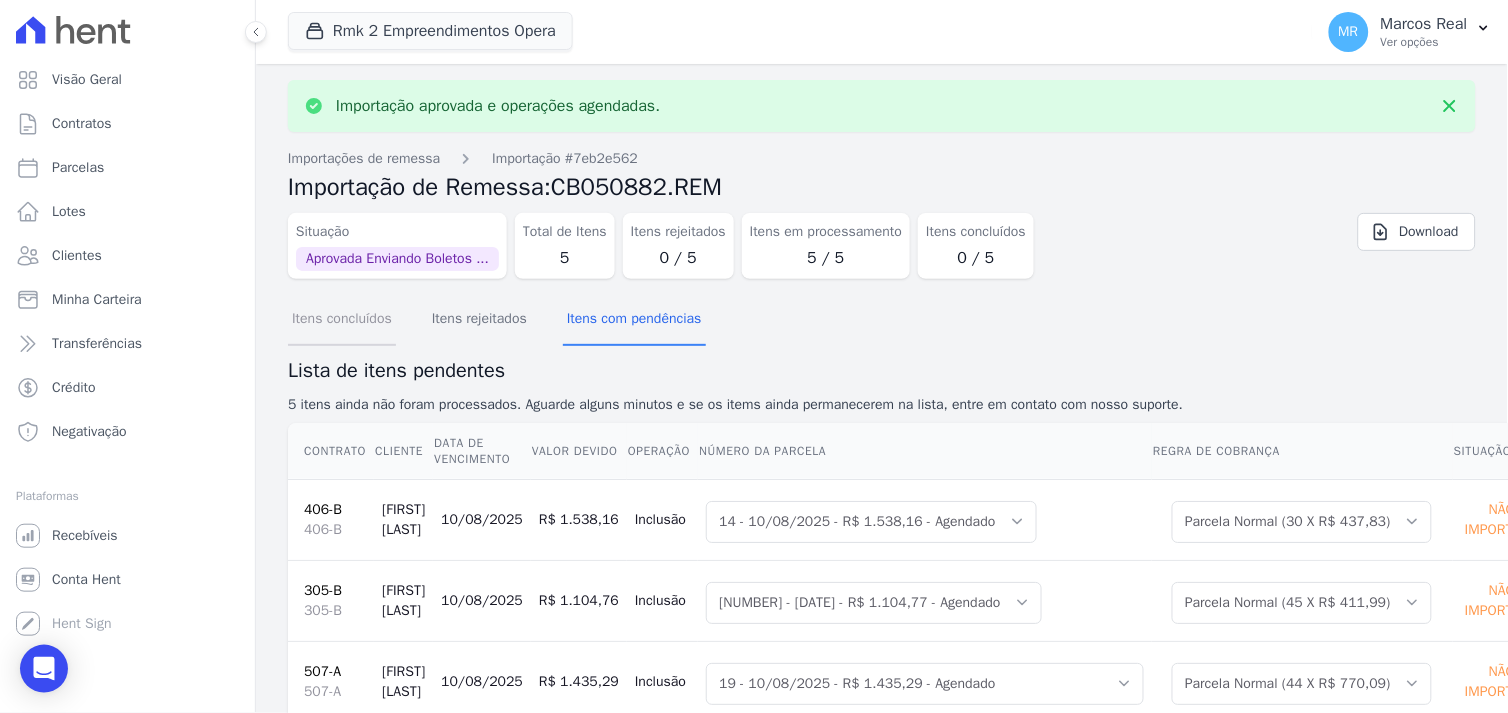 click on "Itens concluídos" at bounding box center (342, 320) 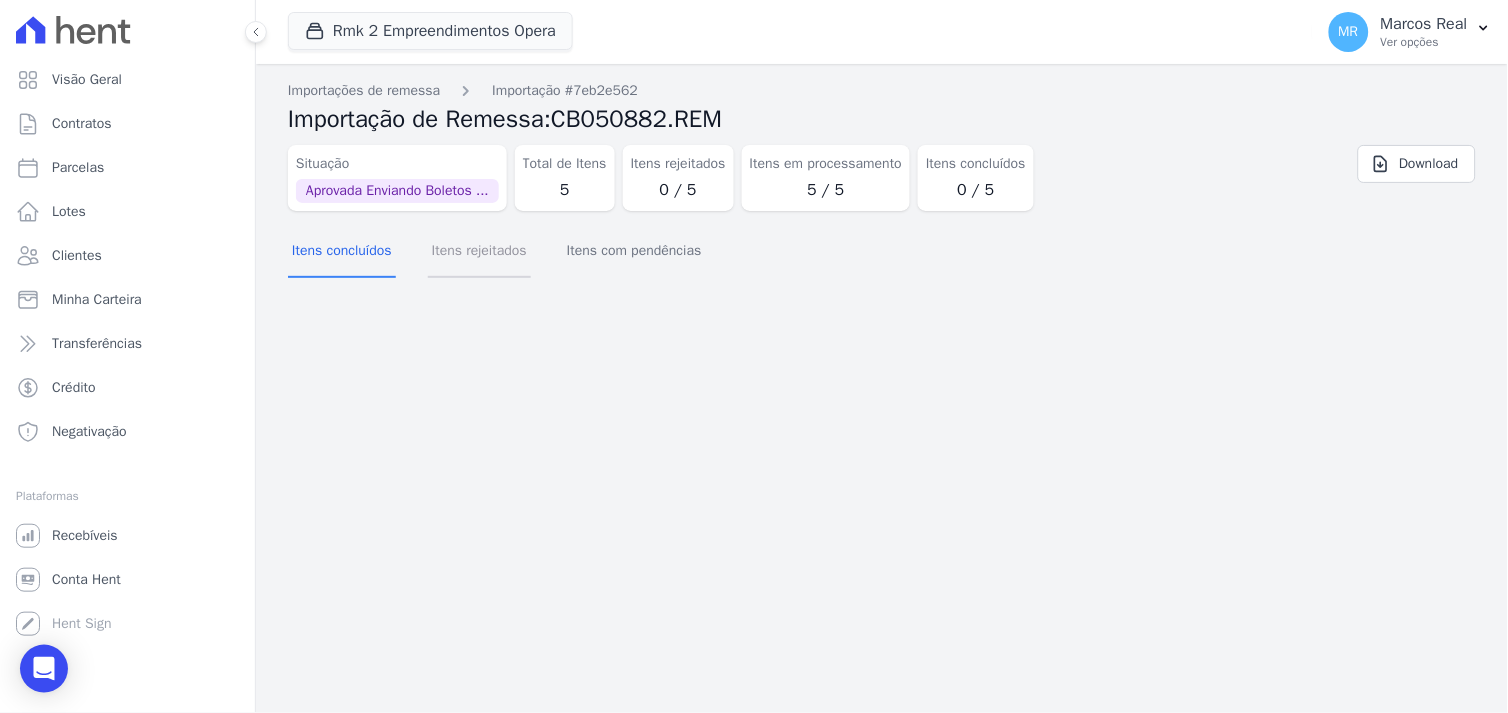 click on "Itens rejeitados" at bounding box center [479, 252] 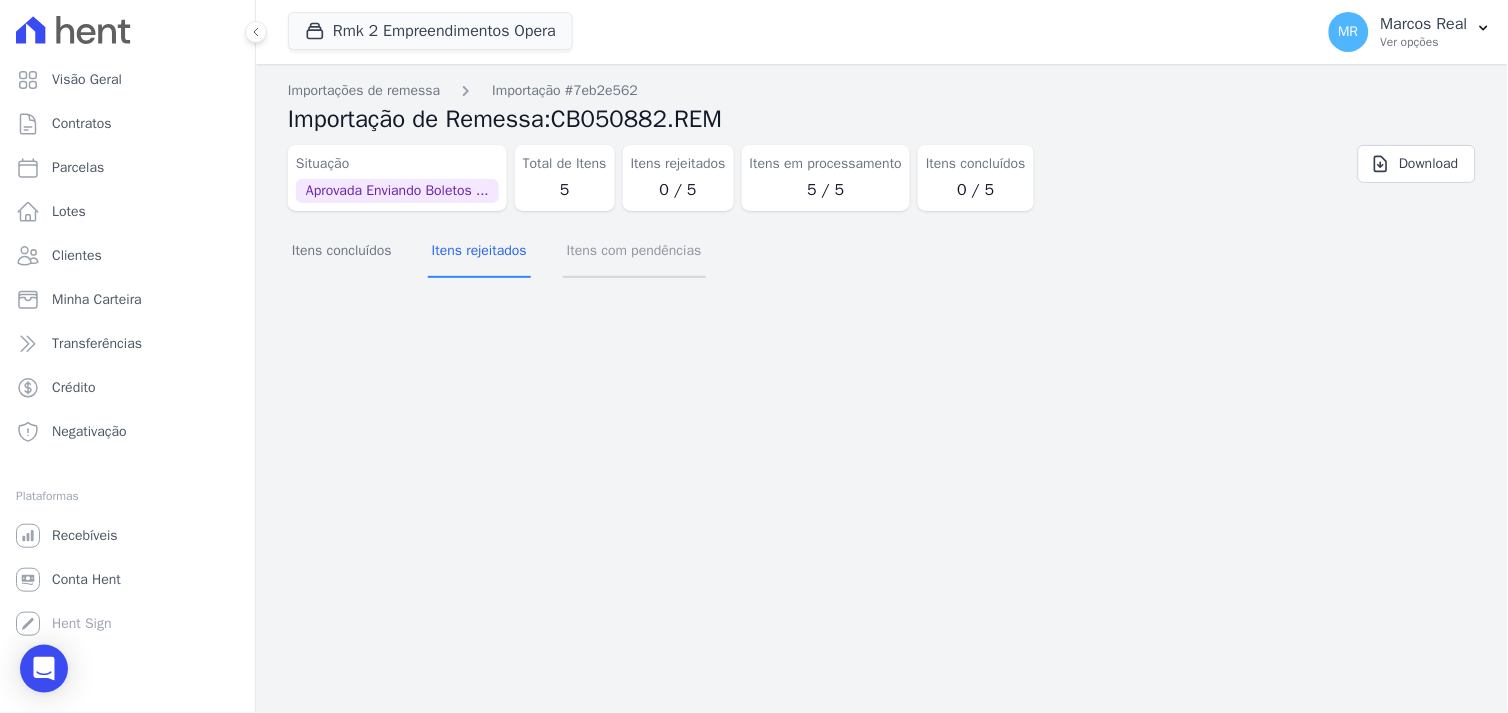 click on "Itens com pendências" at bounding box center [634, 252] 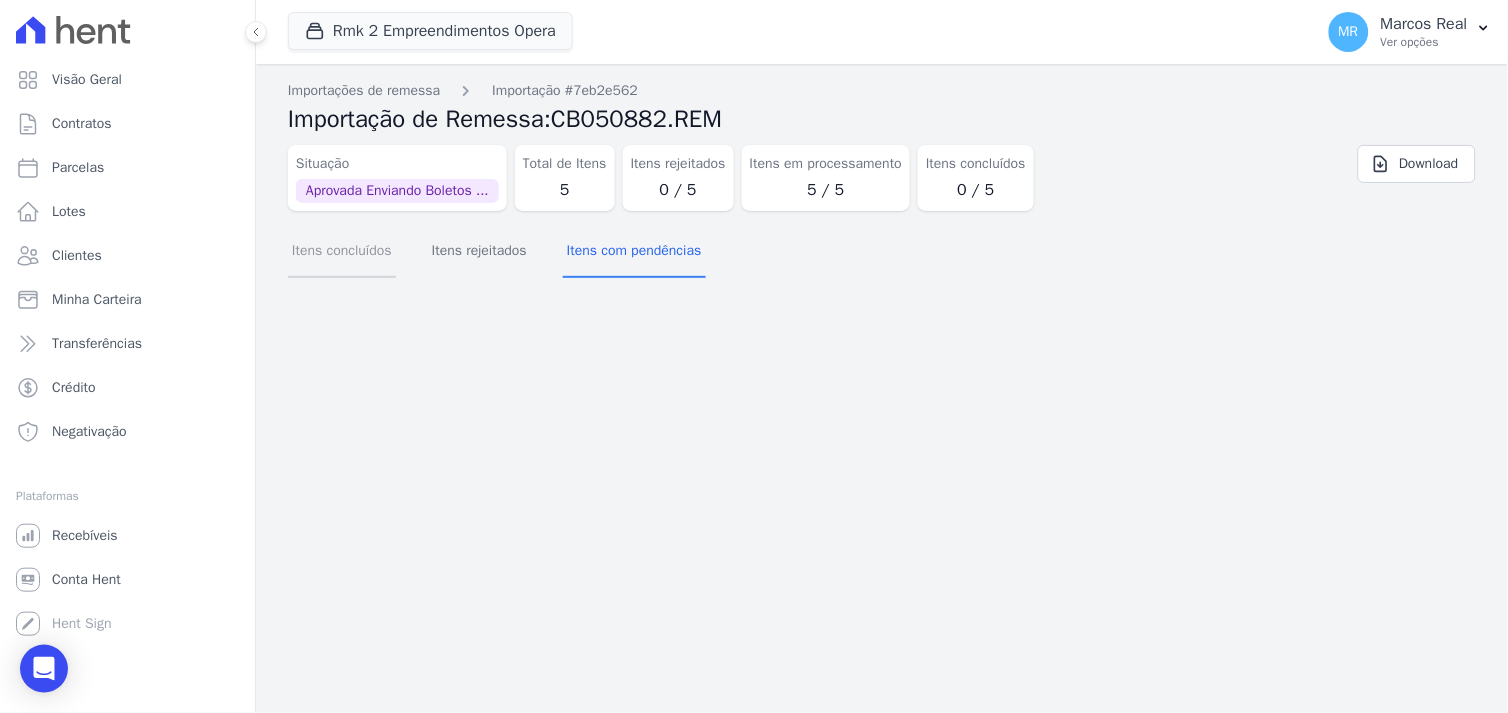 click on "Itens concluídos" at bounding box center [342, 252] 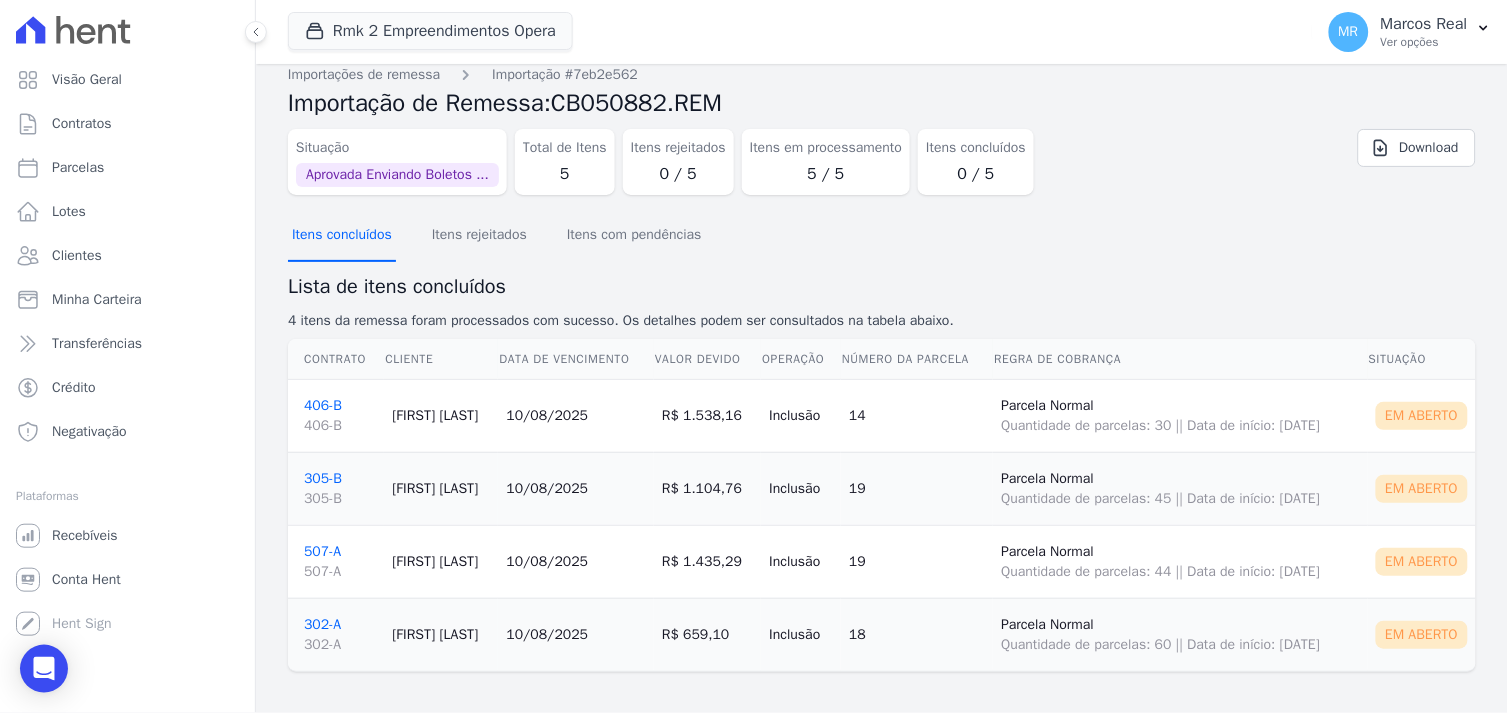 scroll, scrollTop: 21, scrollLeft: 0, axis: vertical 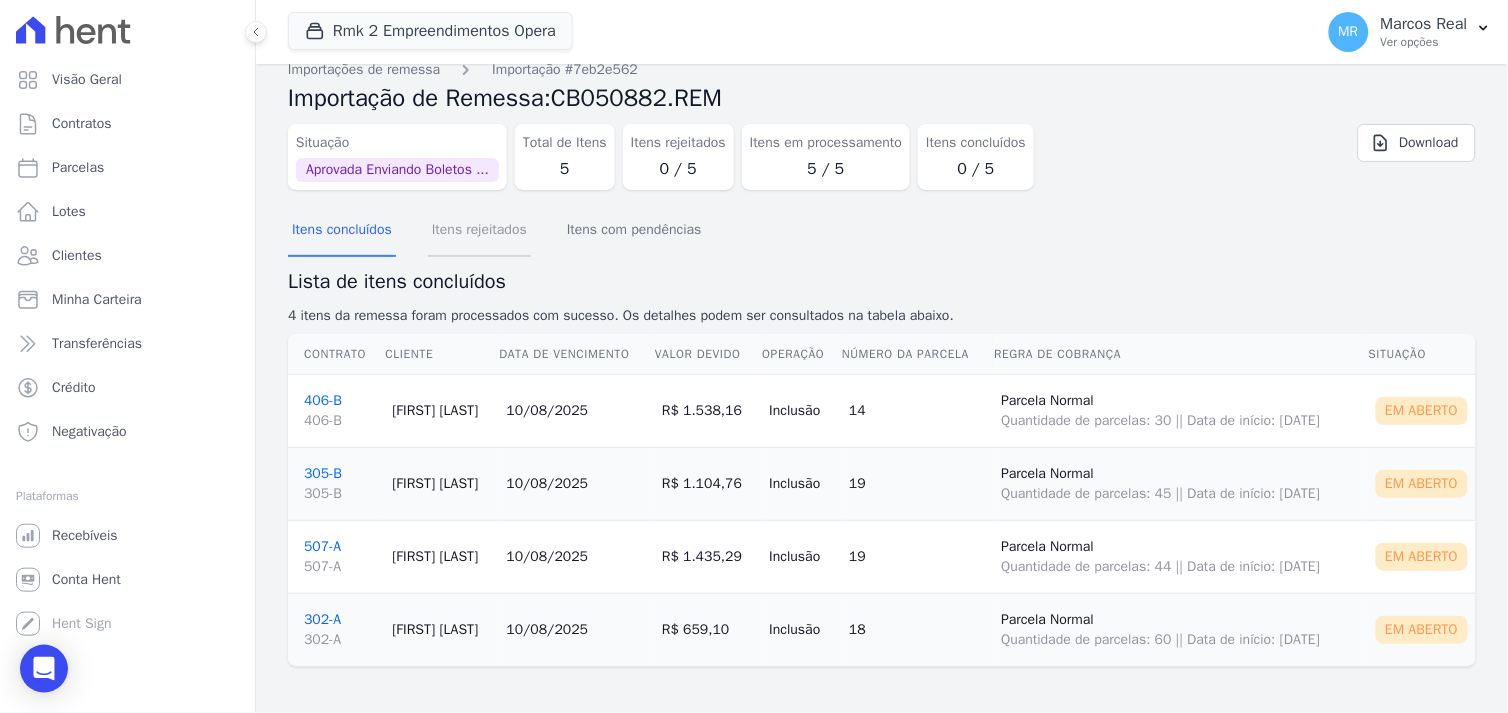 click on "Itens rejeitados" at bounding box center [479, 231] 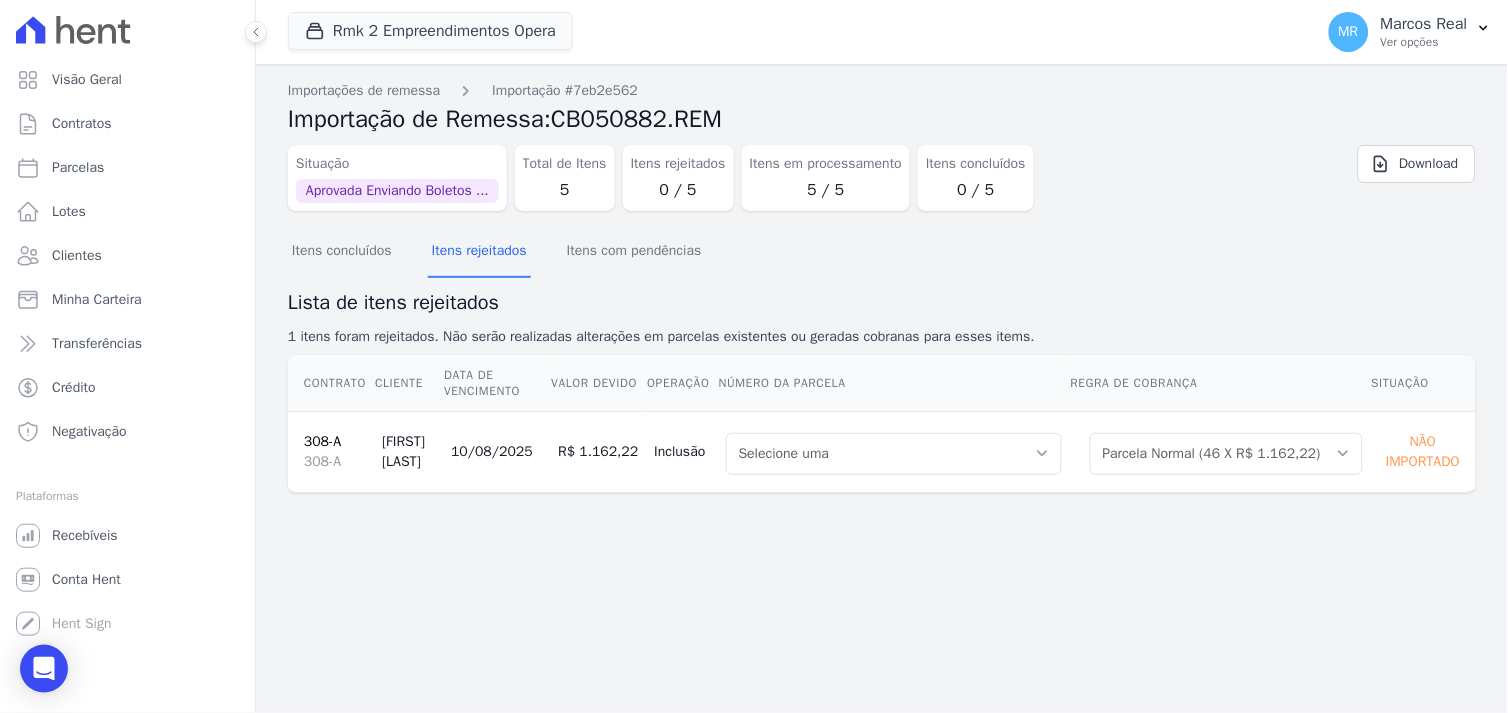 click on "308-A" at bounding box center (322, 441) 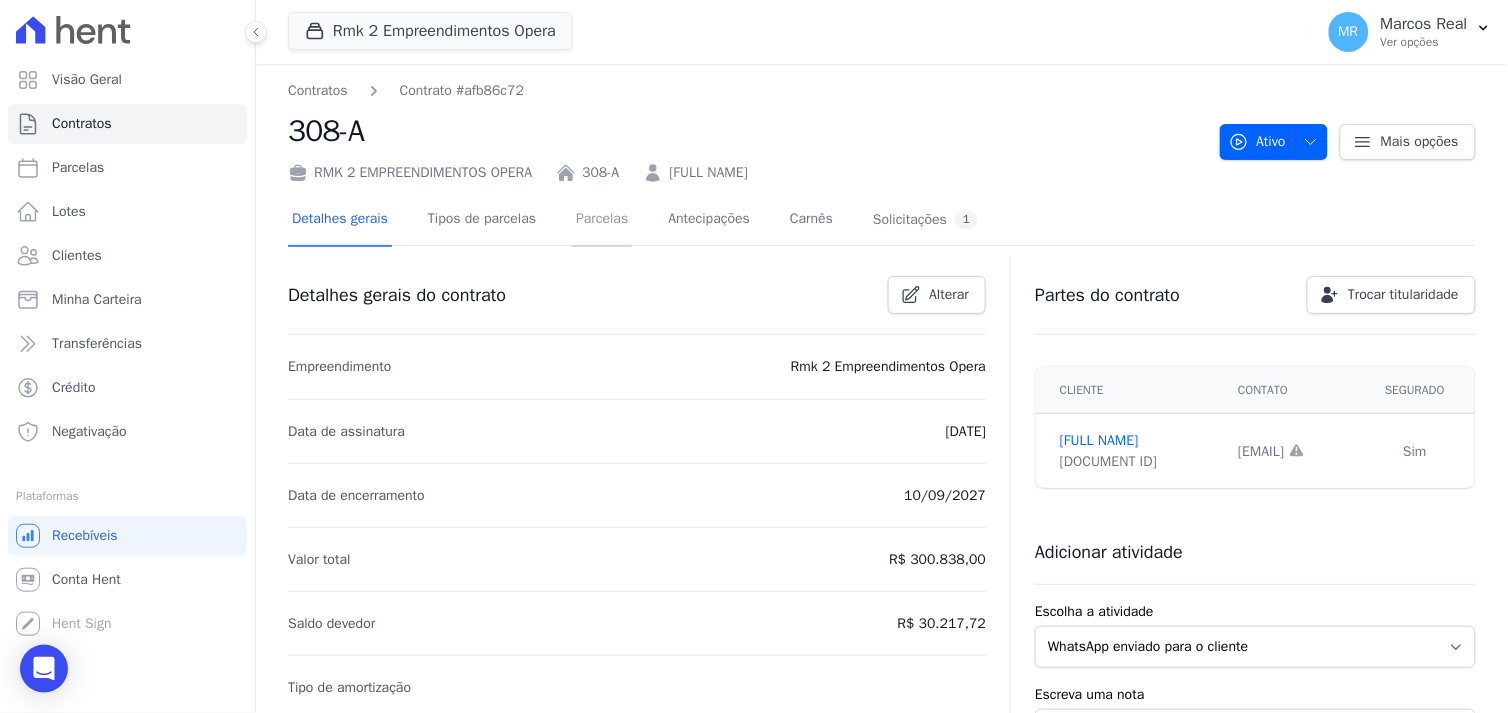 click on "Parcelas" at bounding box center [602, 220] 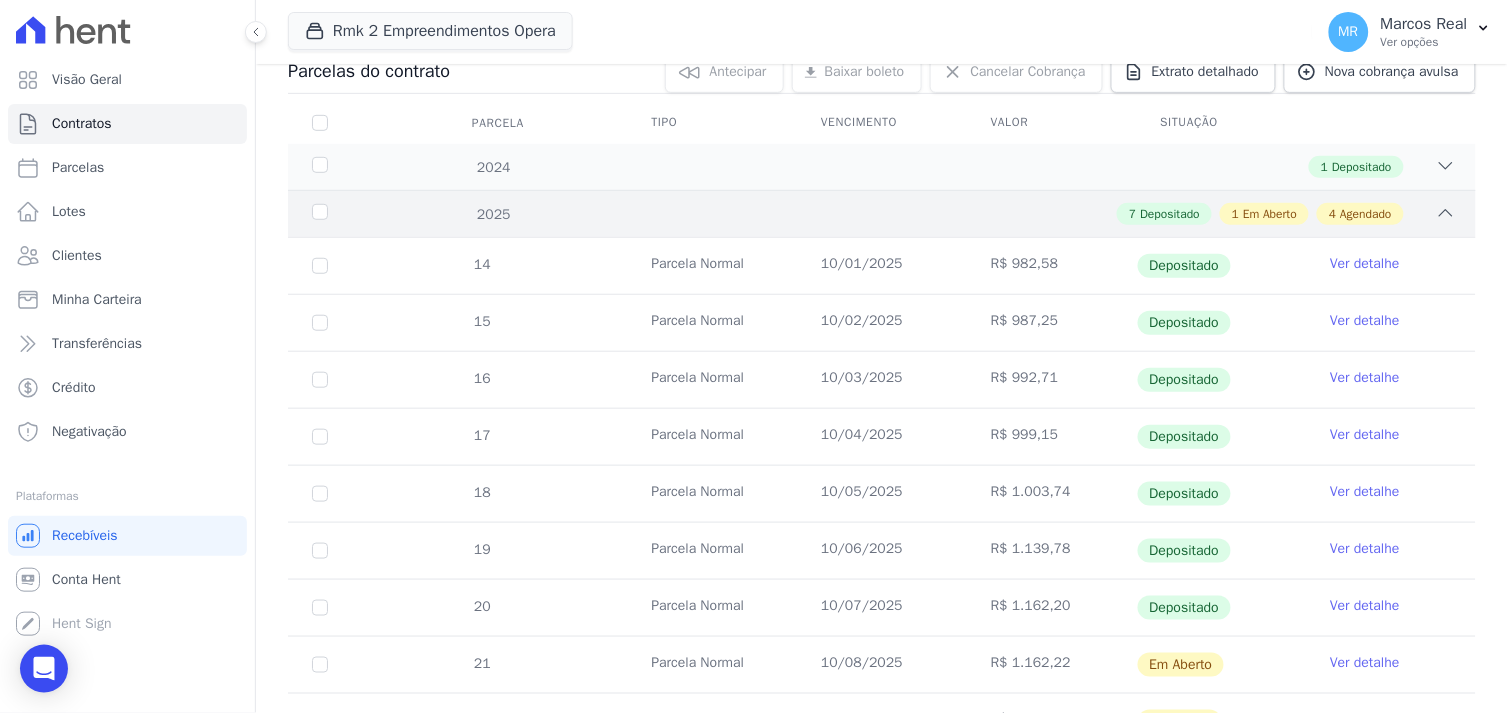 scroll, scrollTop: 0, scrollLeft: 0, axis: both 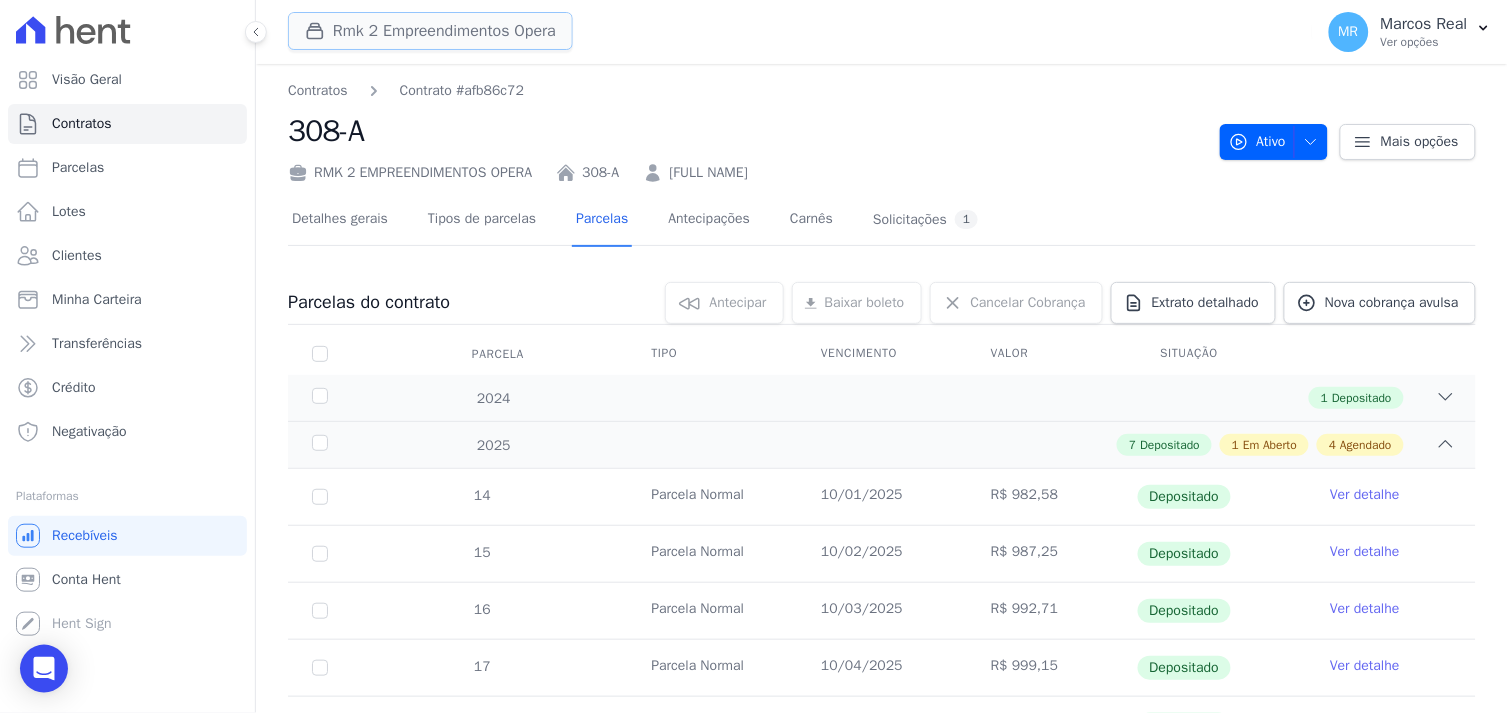click on "Rmk 2 Empreendimentos Opera" at bounding box center [430, 31] 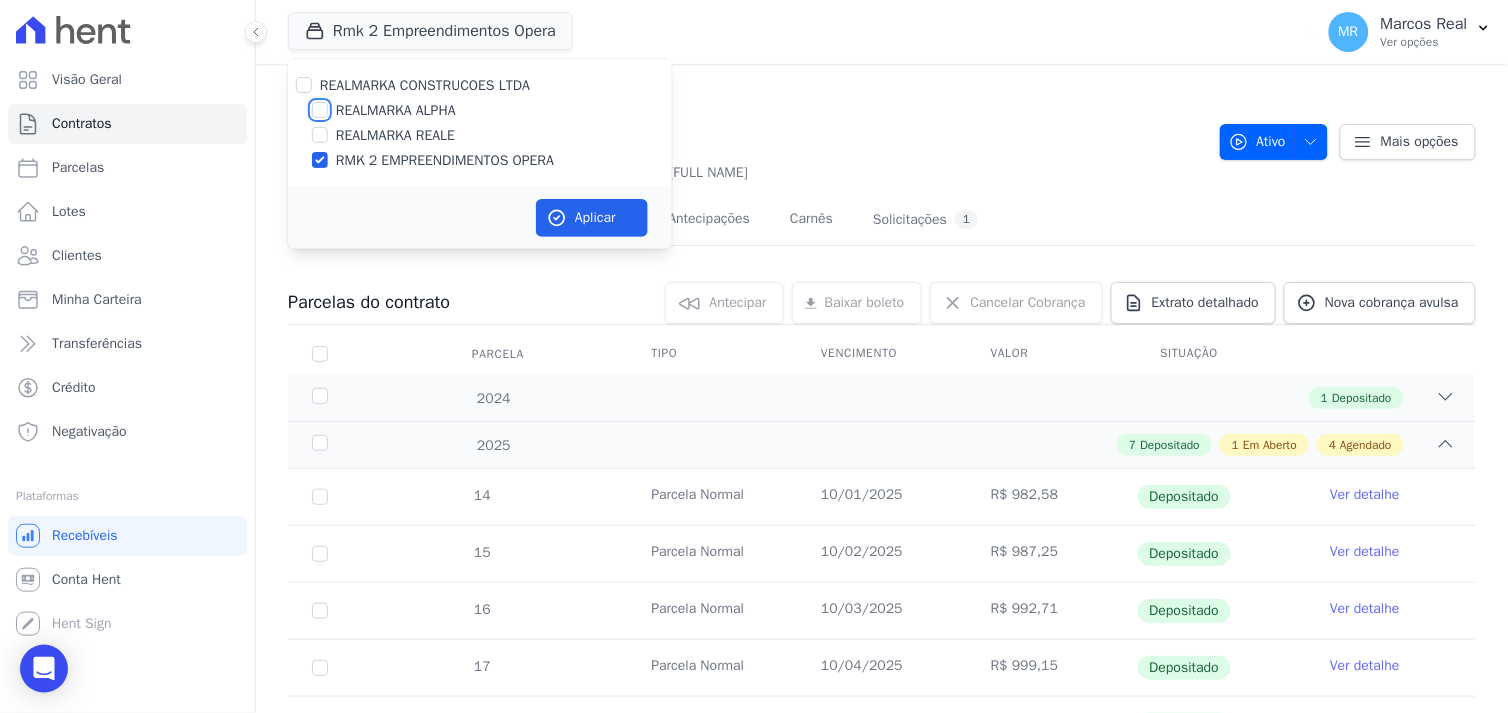 click on "REALMARKA ALPHA" at bounding box center (320, 110) 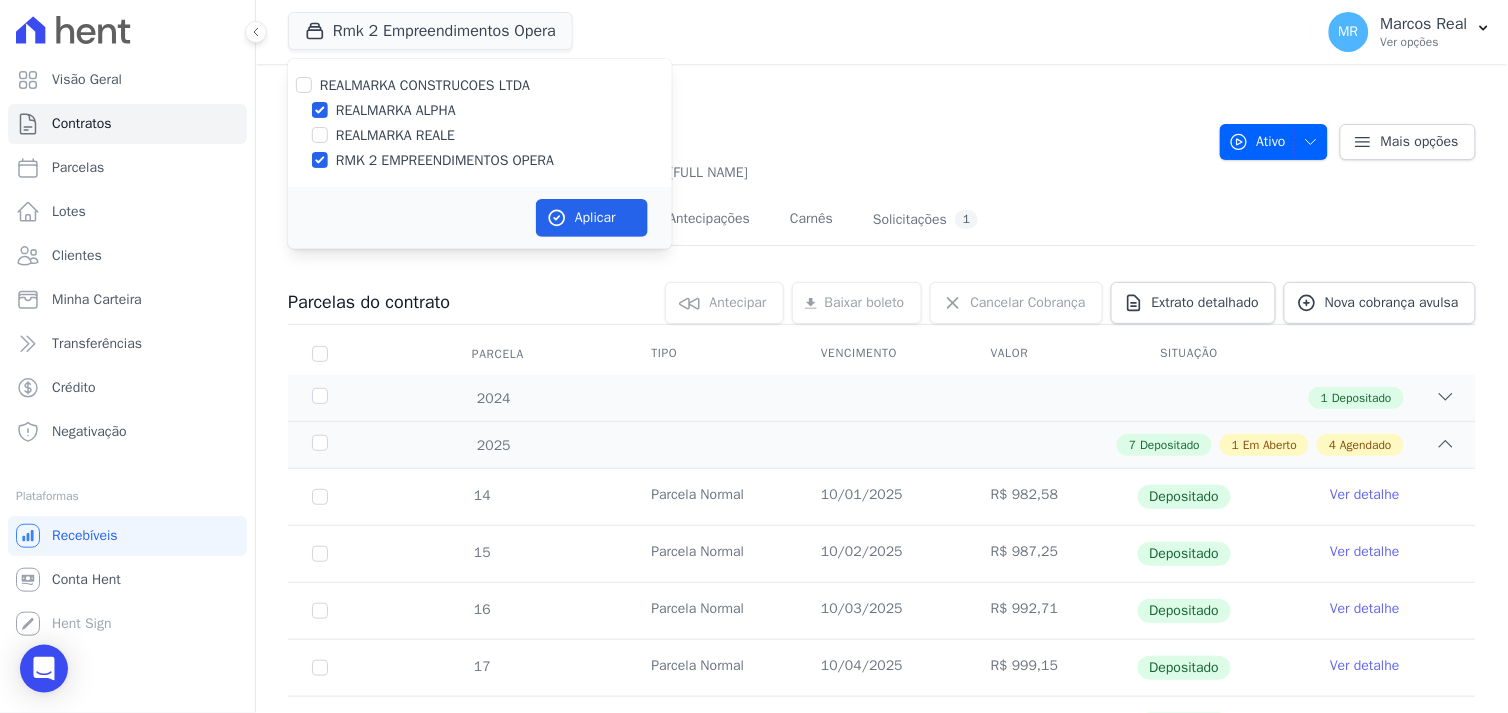 click at bounding box center (320, 160) 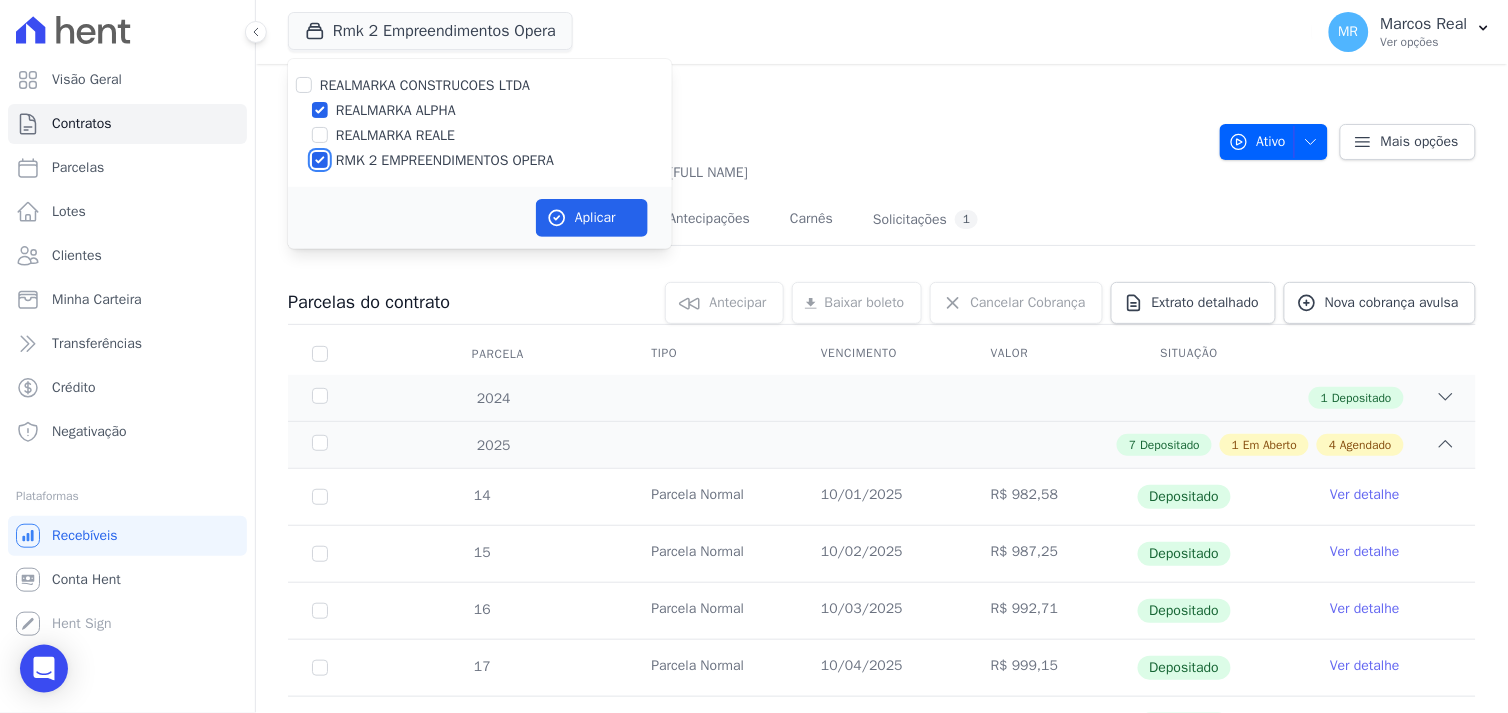 click on "RMK 2 EMPREENDIMENTOS OPERA" at bounding box center [320, 160] 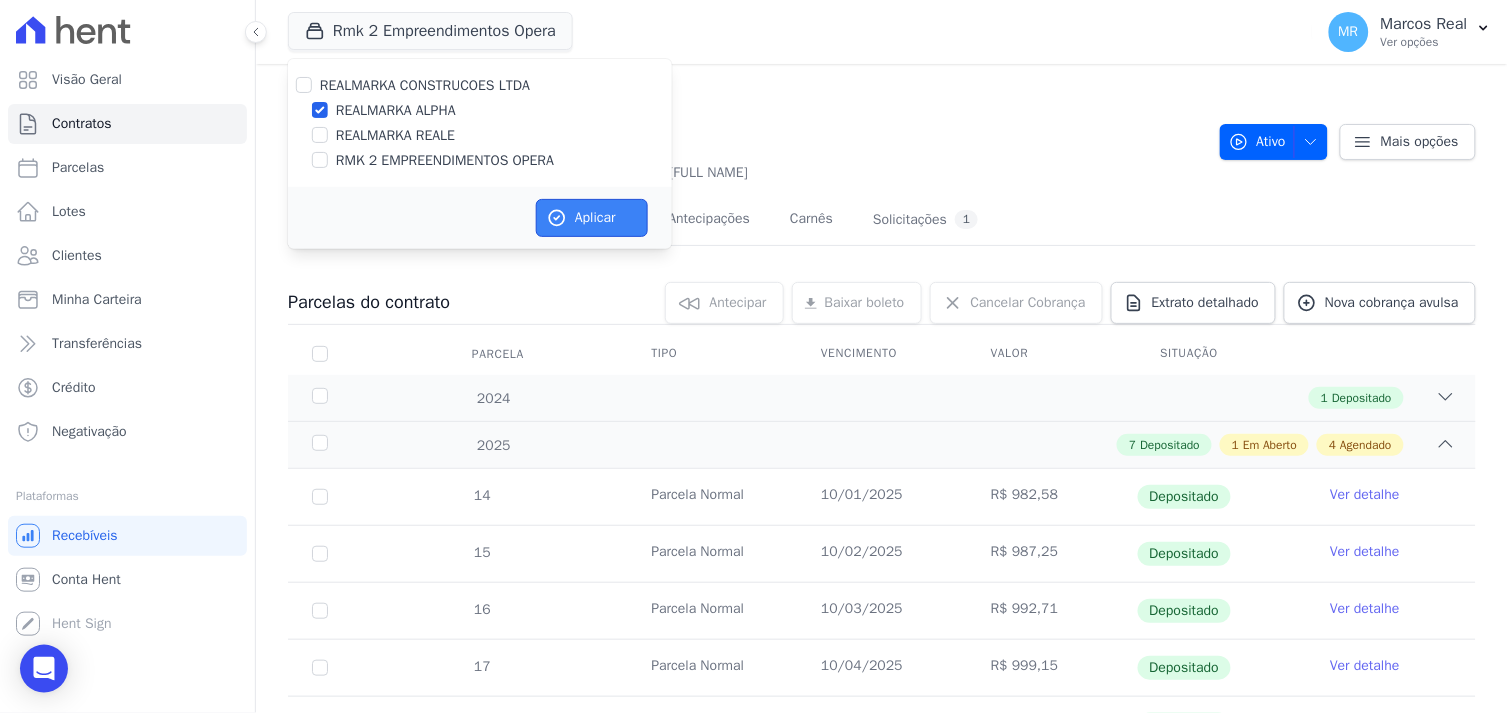 click on "Aplicar" at bounding box center (592, 218) 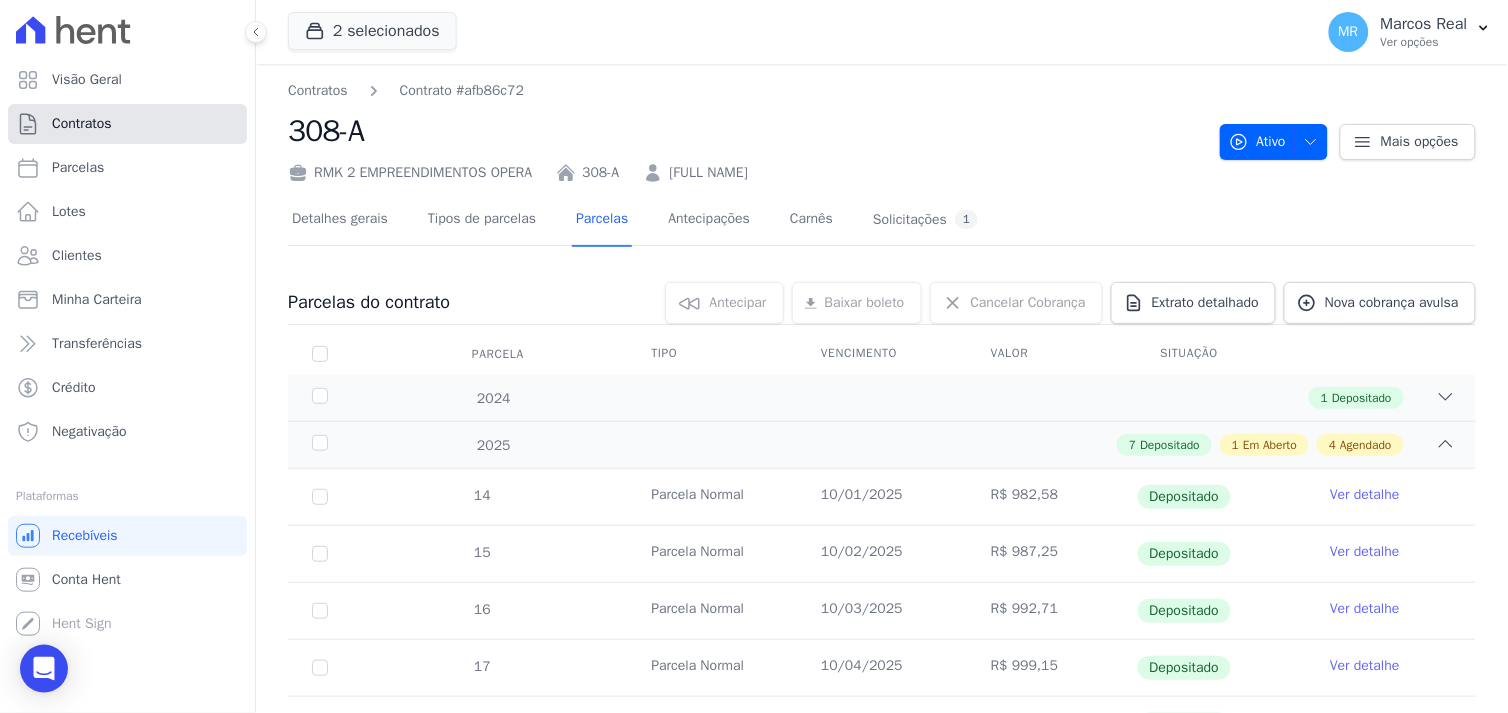 click on "Contratos" at bounding box center [82, 124] 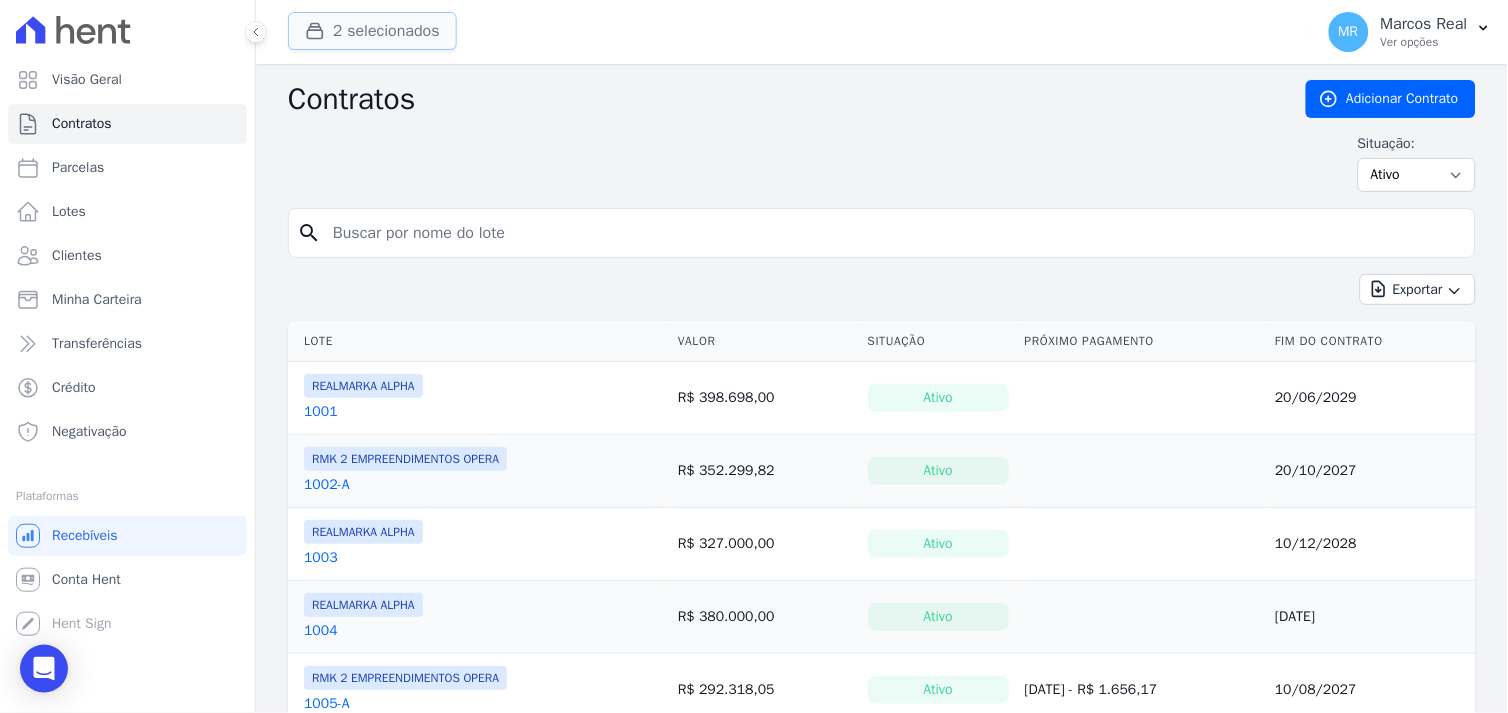 drag, startPoint x: 378, startPoint y: 32, endPoint x: 361, endPoint y: 48, distance: 23.345236 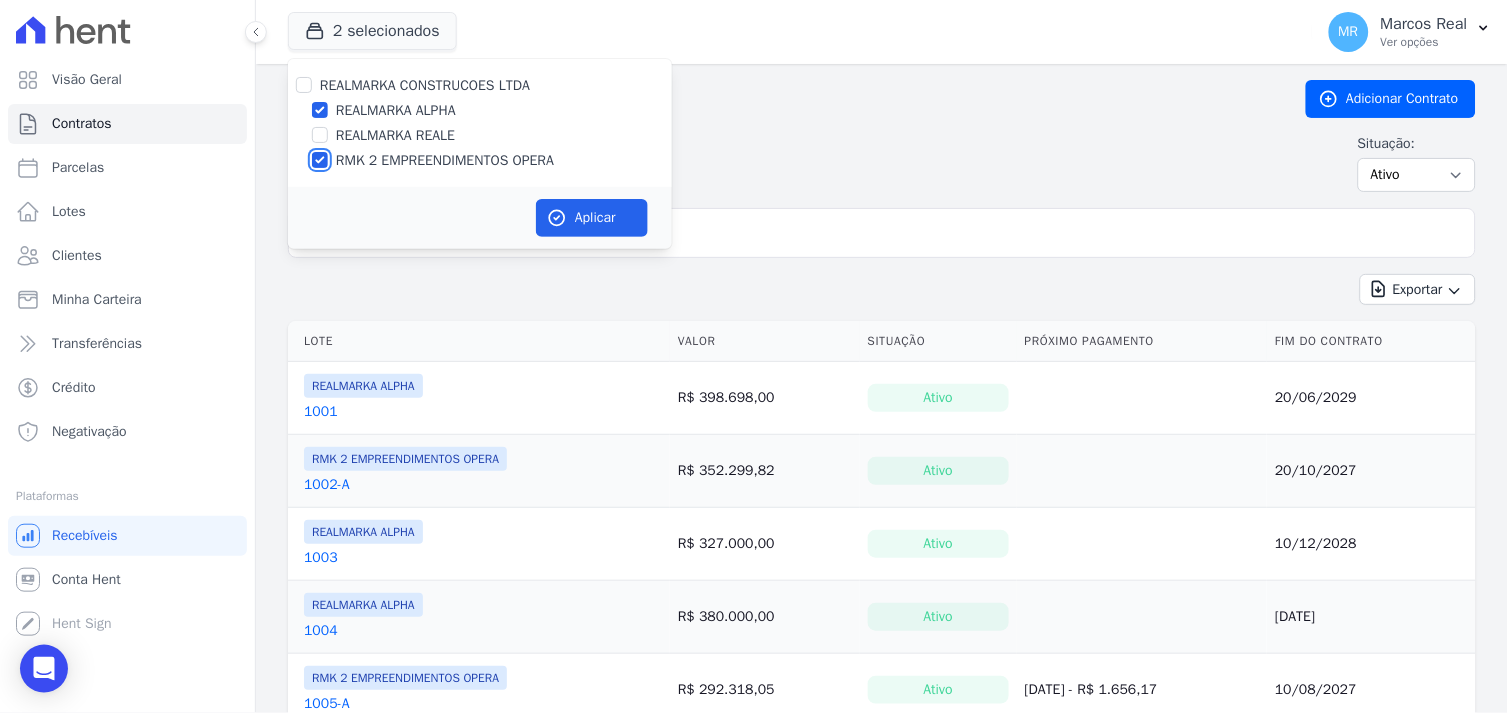 click on "RMK 2 EMPREENDIMENTOS OPERA" at bounding box center (320, 160) 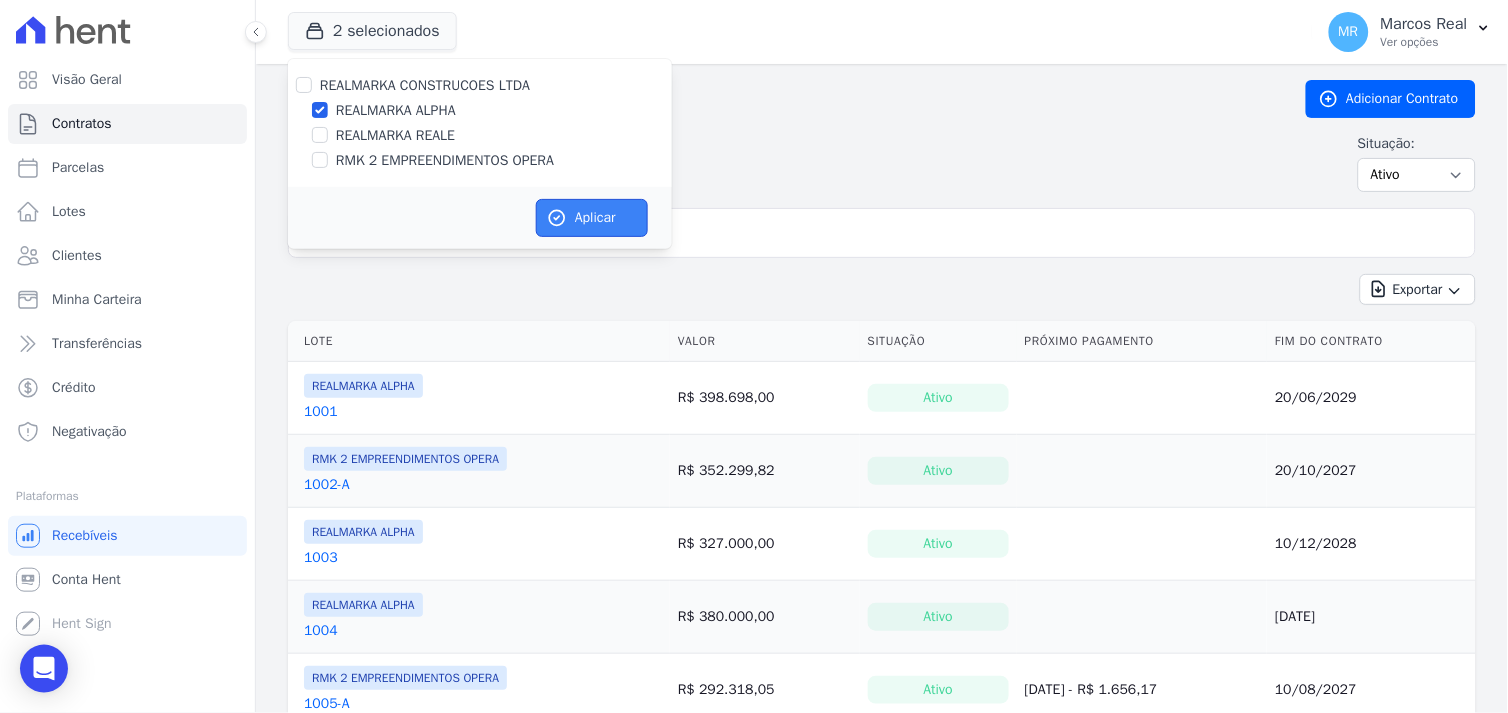 click on "Aplicar" at bounding box center (592, 218) 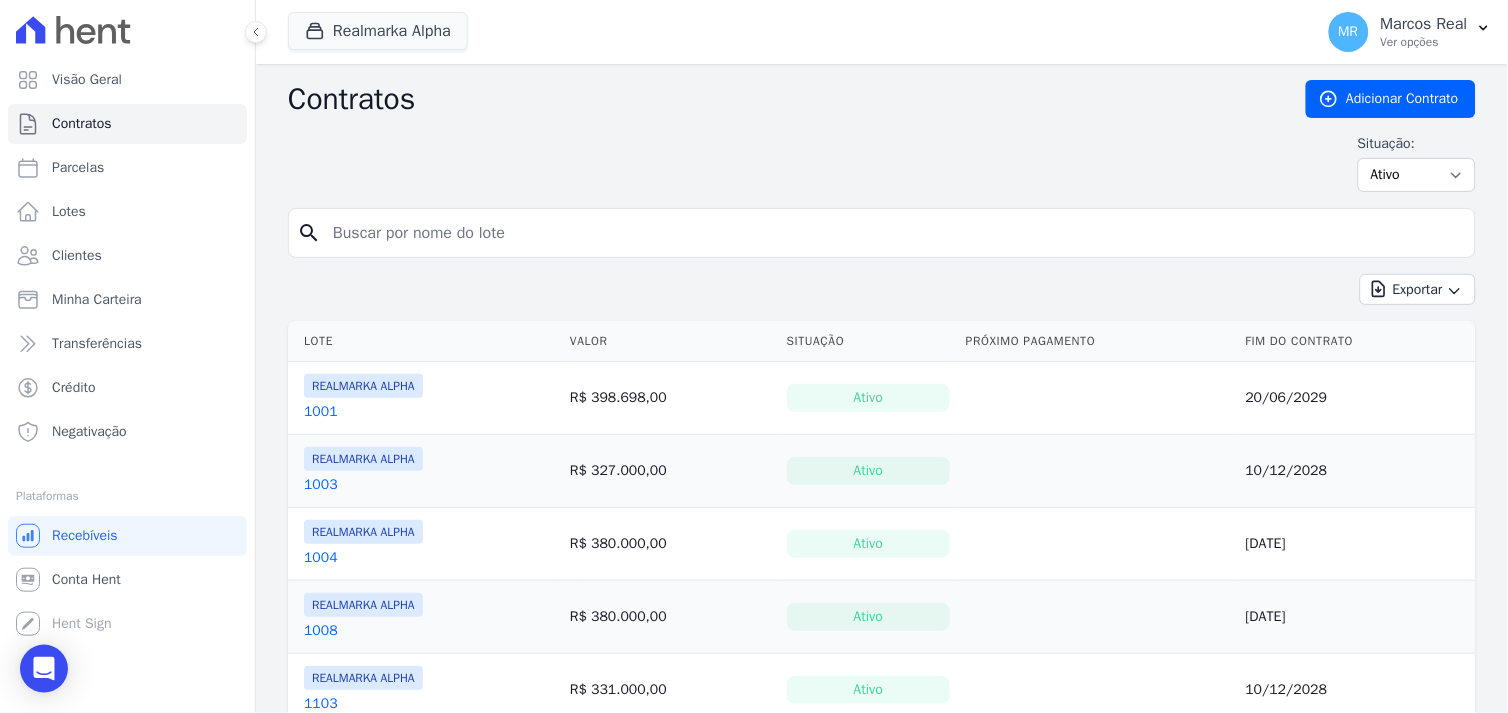 drag, startPoint x: 356, startPoint y: 212, endPoint x: 362, endPoint y: 226, distance: 15.231546 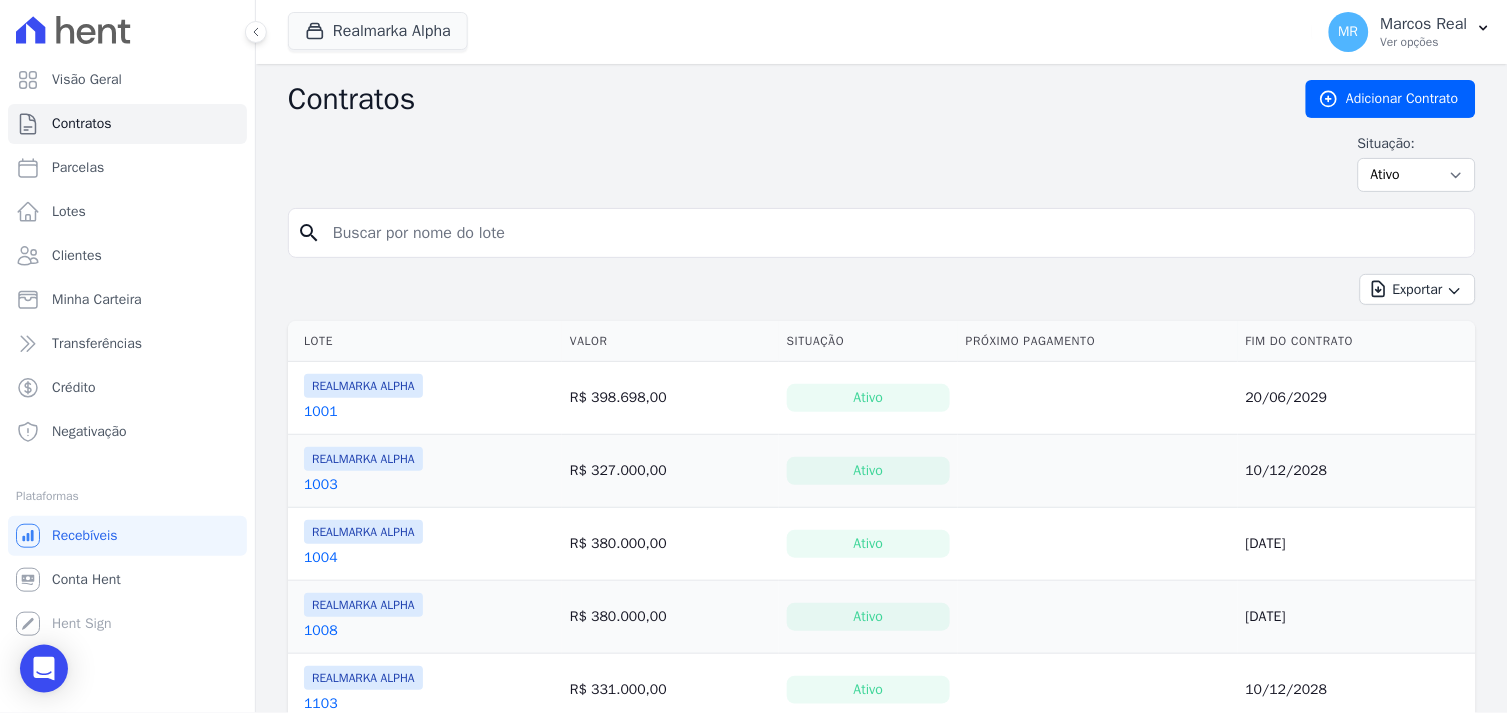 click at bounding box center (894, 233) 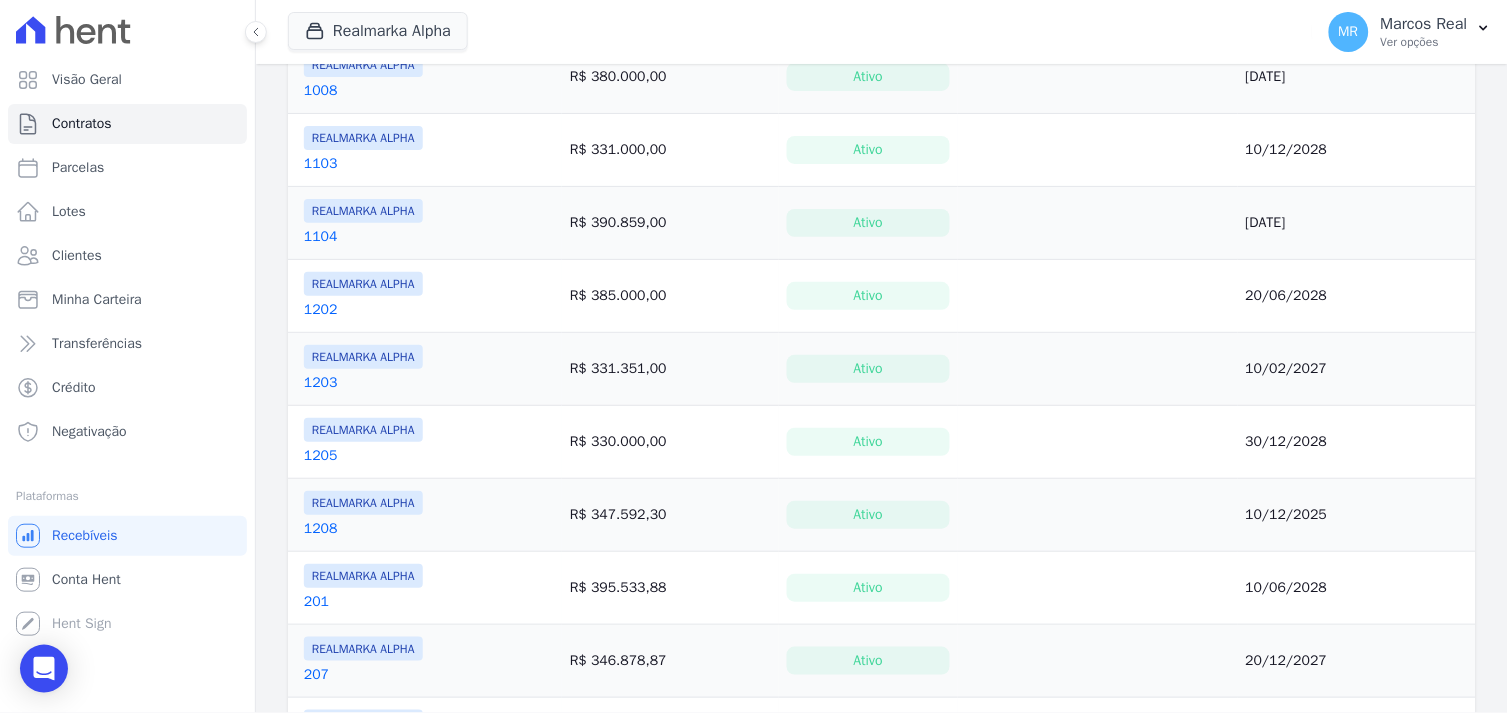scroll, scrollTop: 666, scrollLeft: 0, axis: vertical 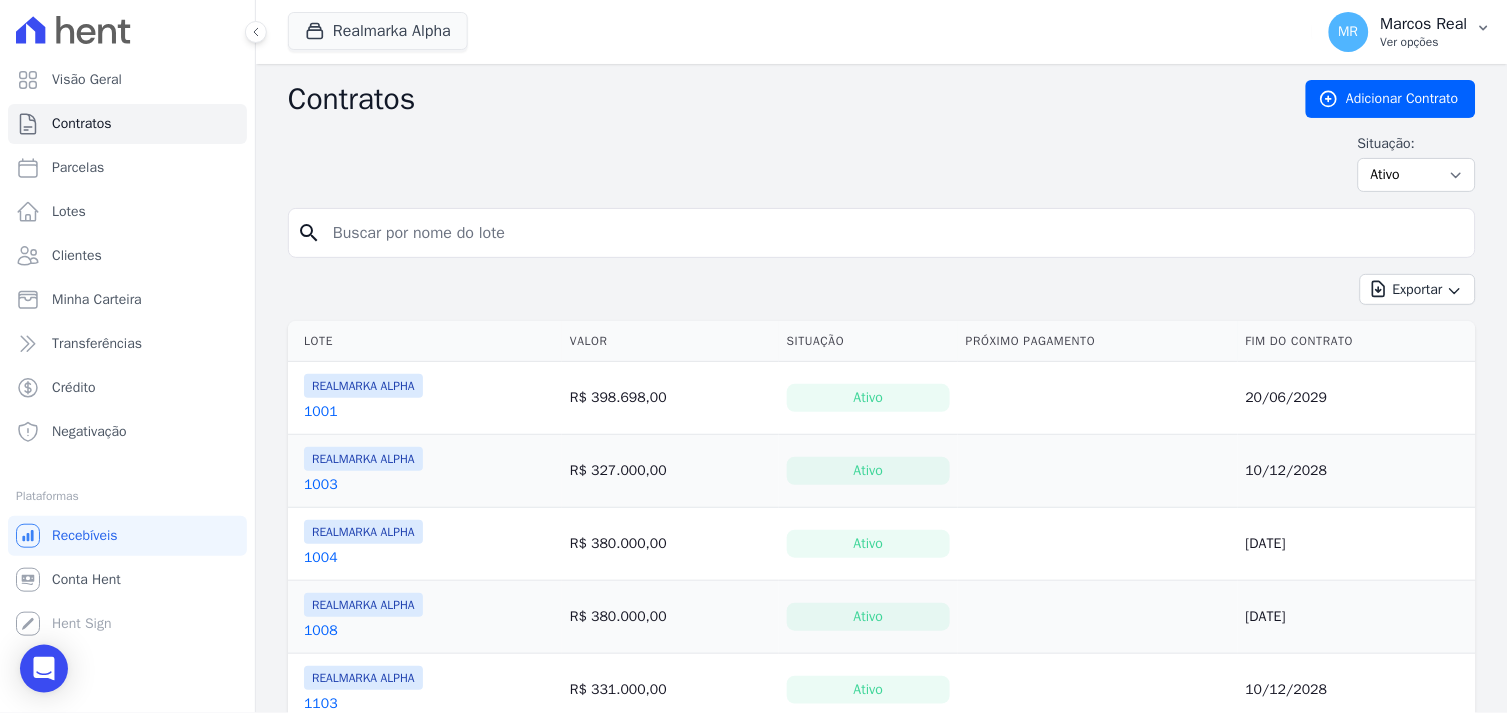 click on "Marcos Real" at bounding box center [1424, 24] 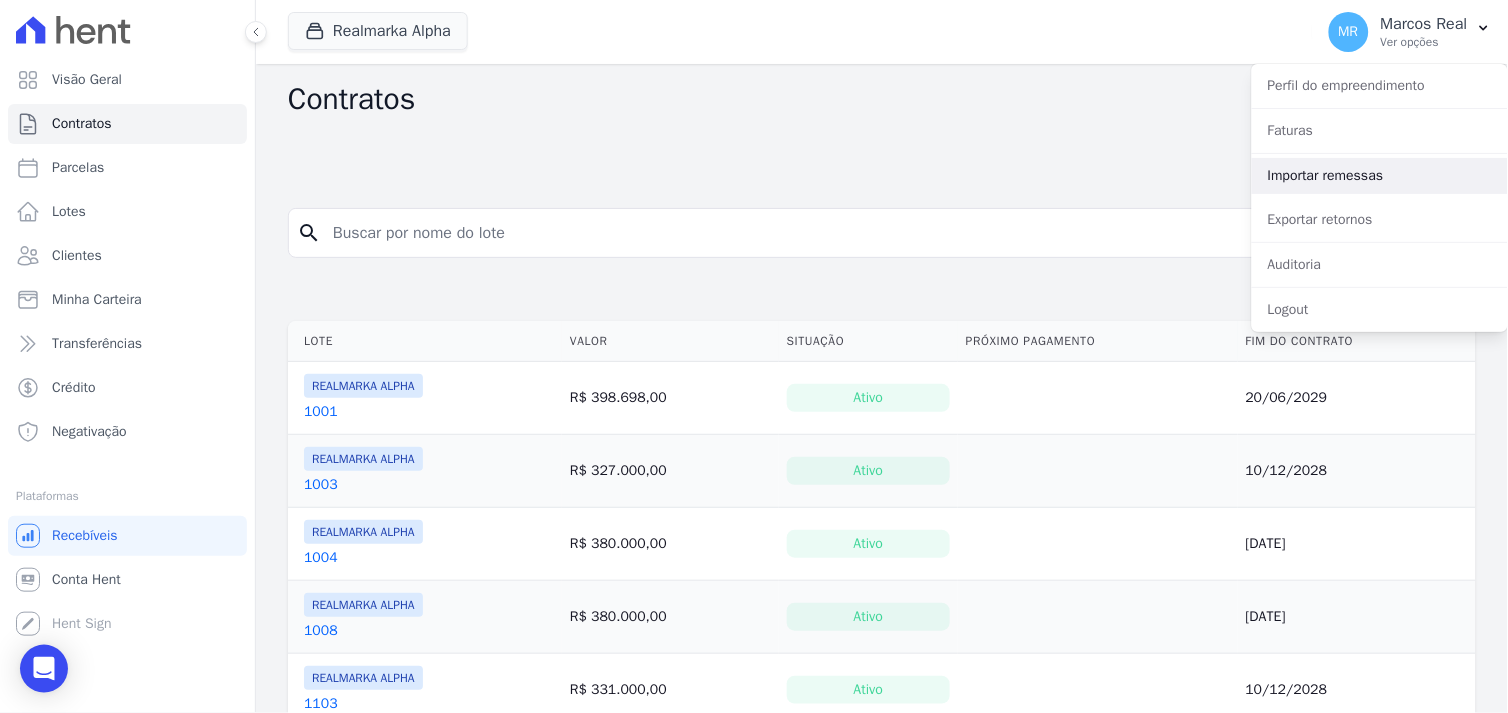 click on "Importar remessas" at bounding box center (1380, 176) 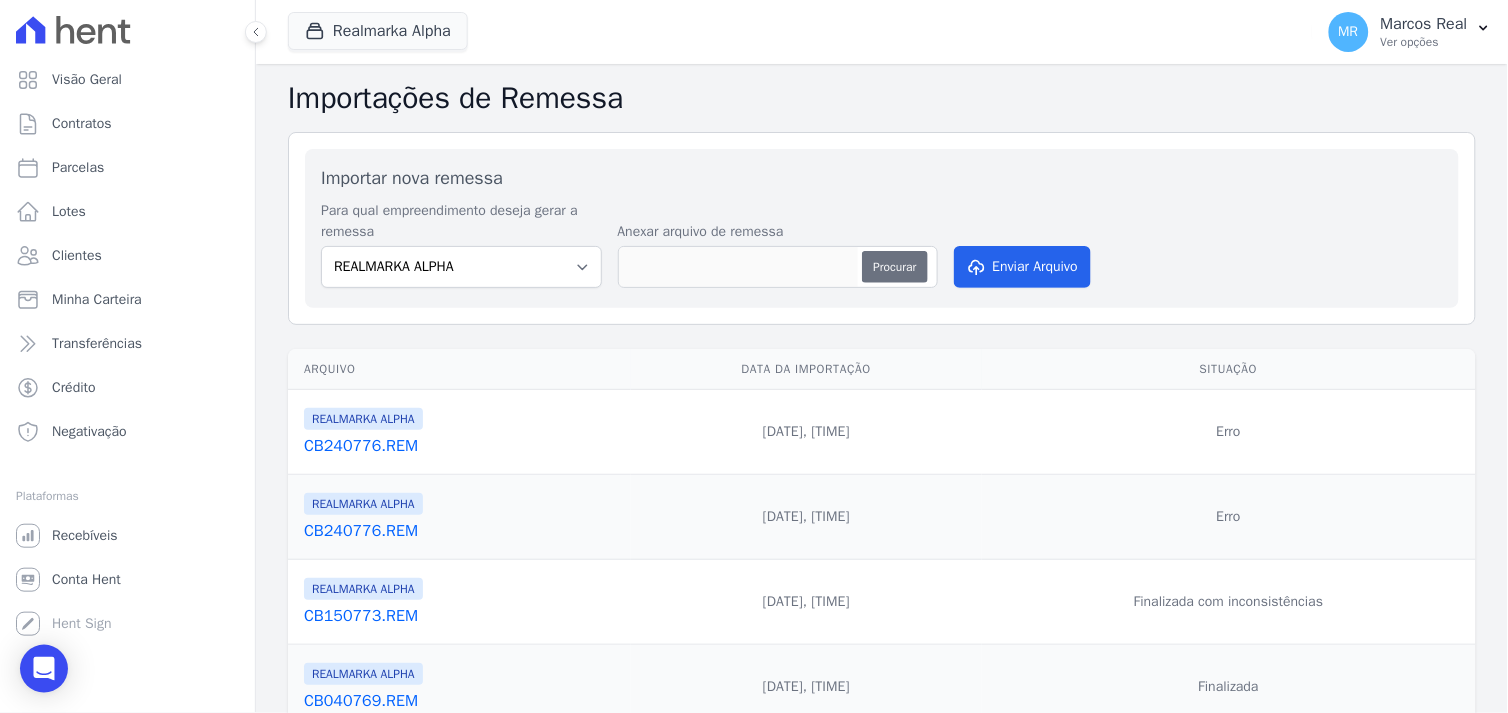 click on "Procurar" at bounding box center (894, 267) 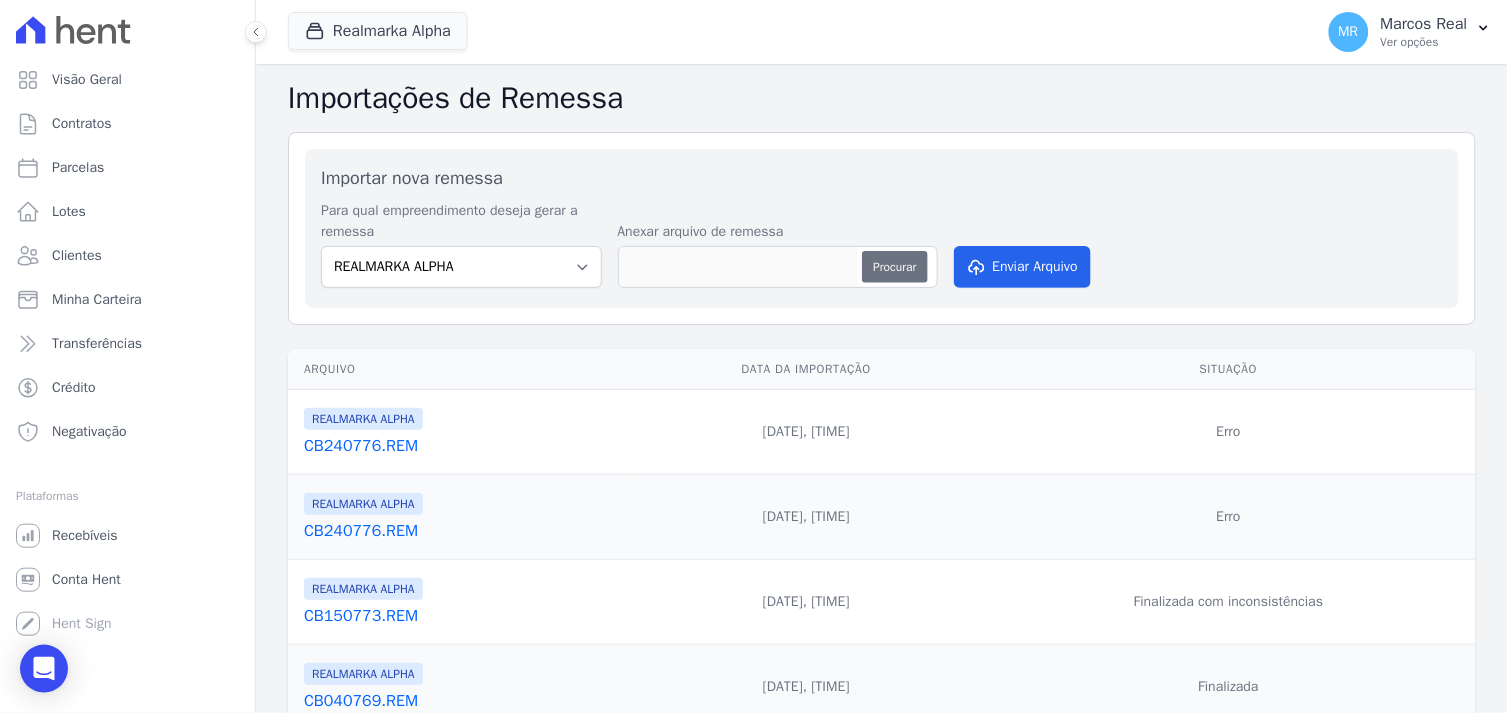 type on "CB050883.REM" 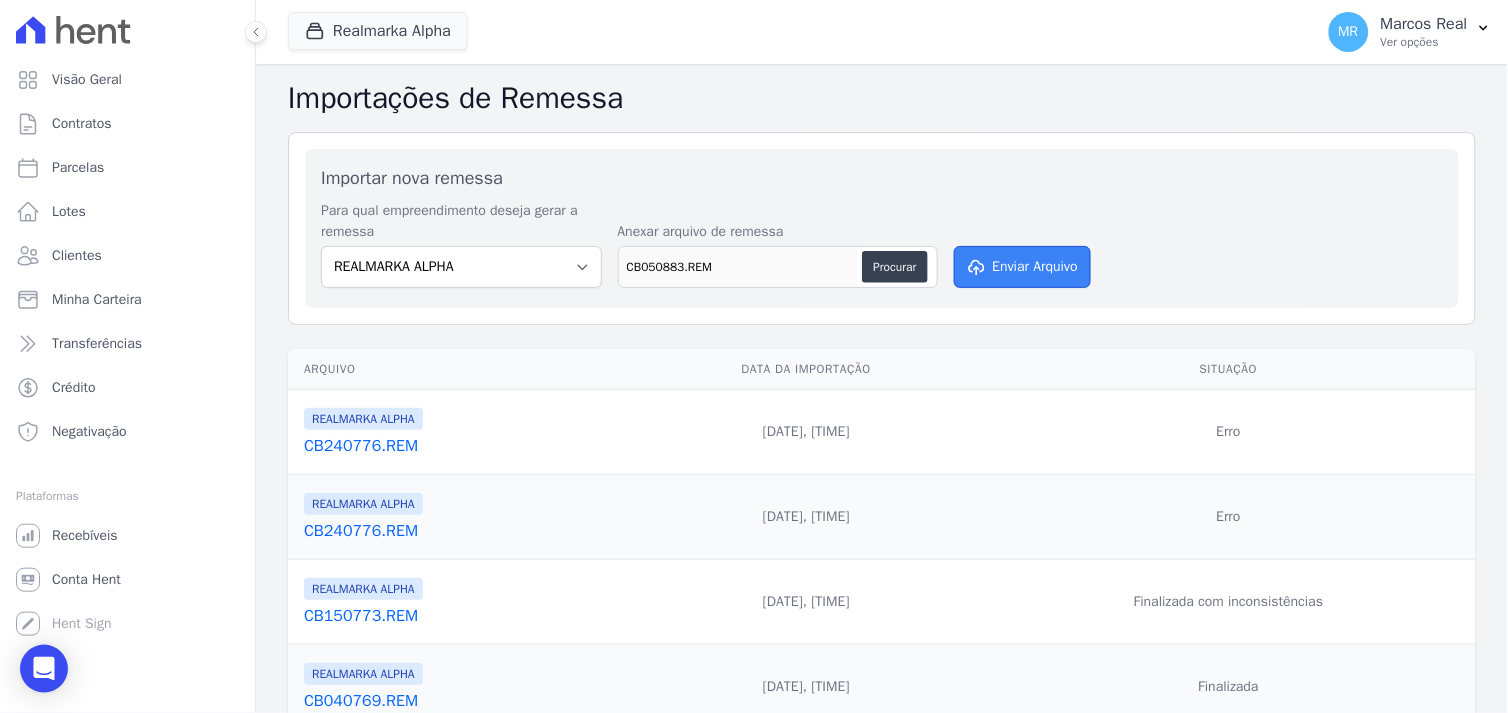 click on "Enviar Arquivo" at bounding box center (1023, 267) 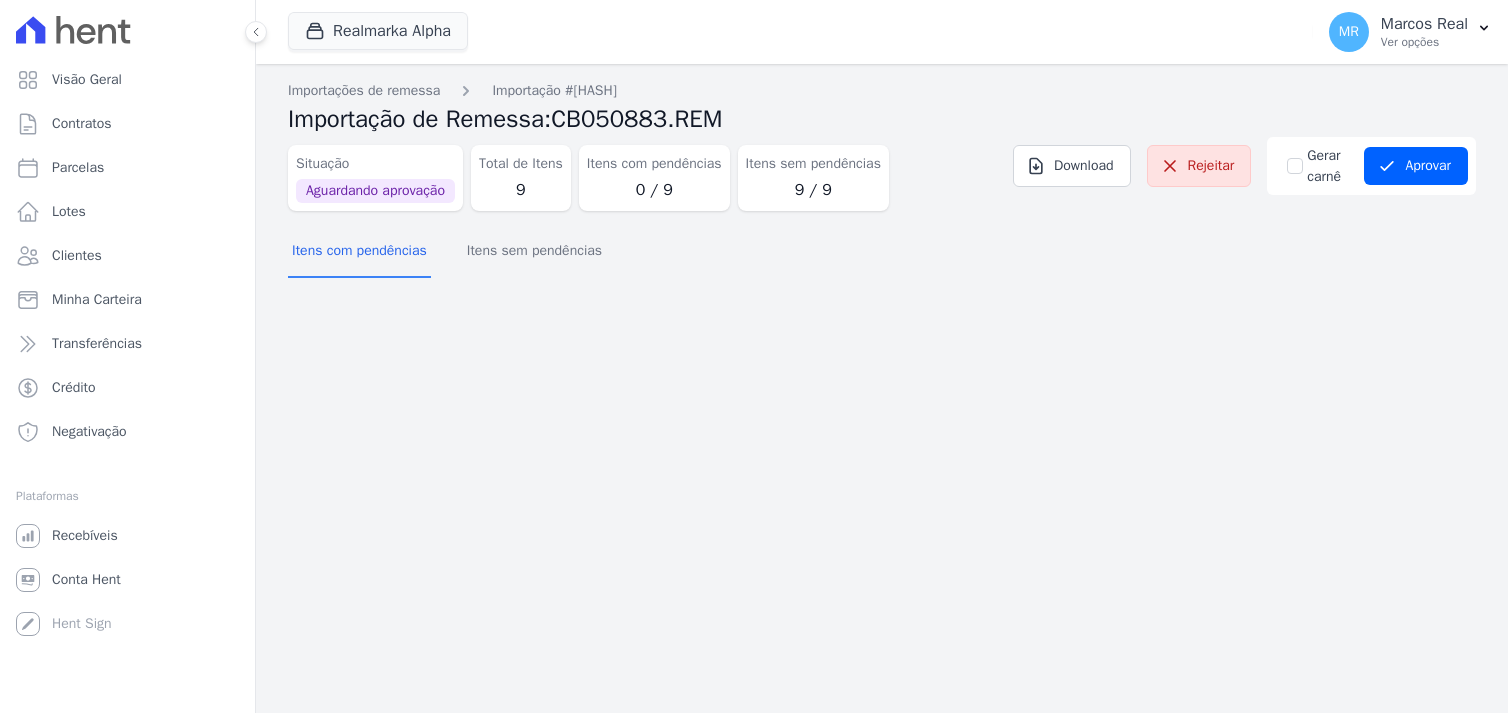 scroll, scrollTop: 0, scrollLeft: 0, axis: both 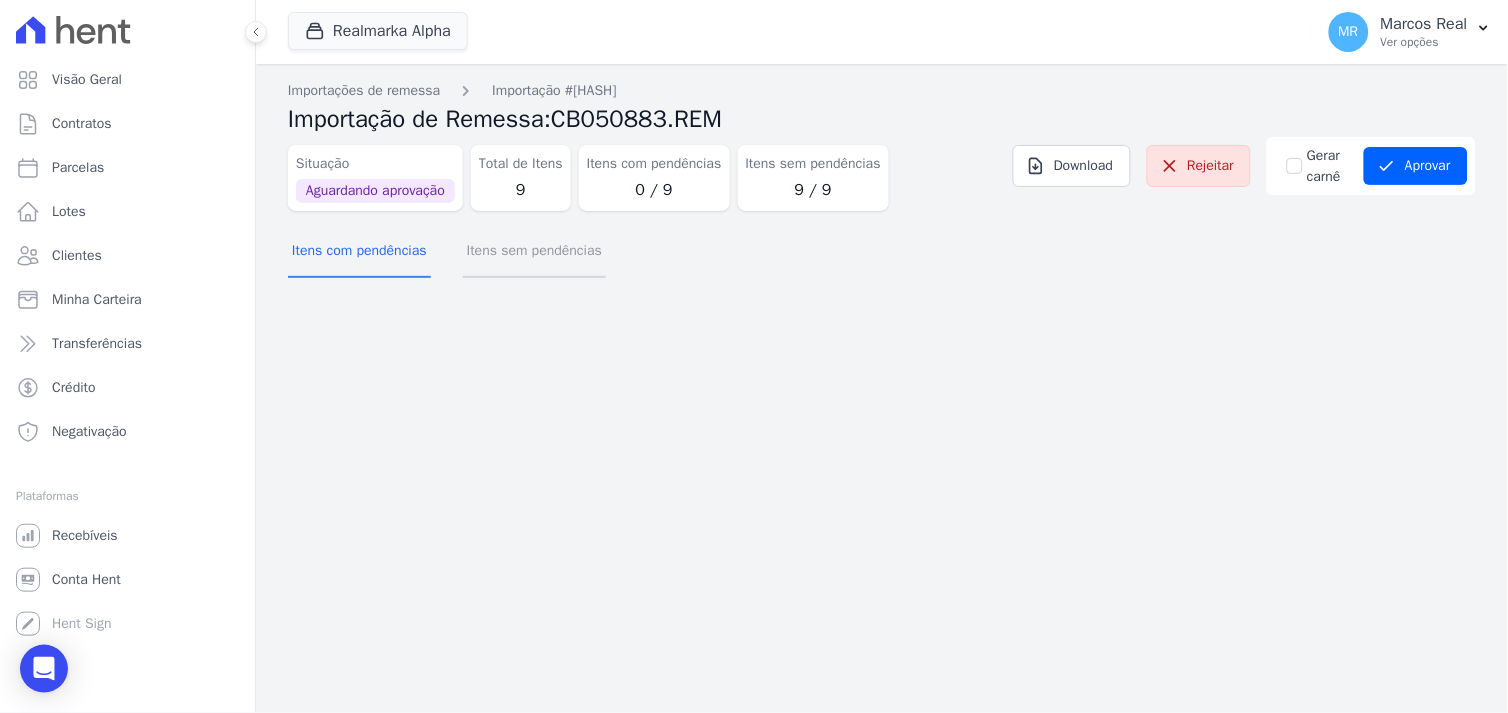 click on "Itens sem pendências" at bounding box center [534, 252] 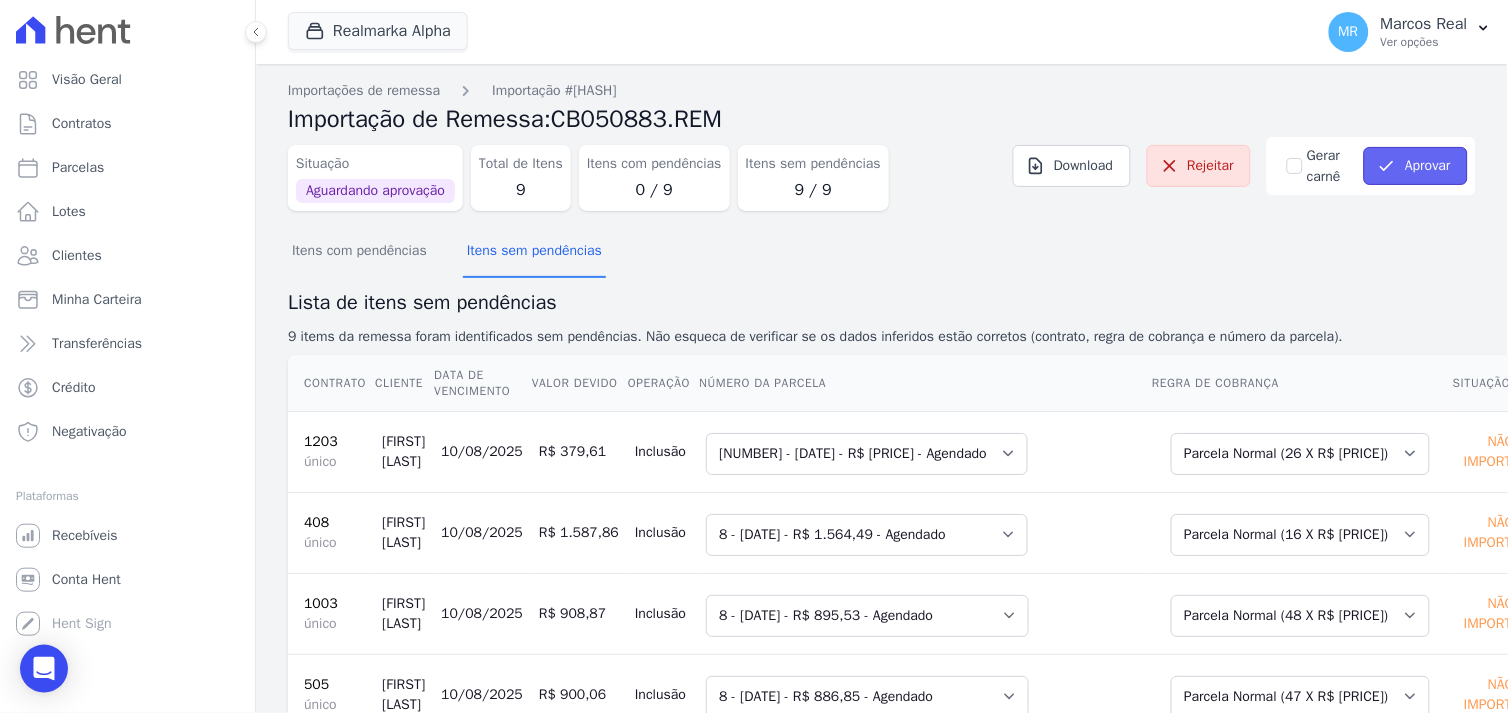 click on "Aprovar" at bounding box center [1416, 166] 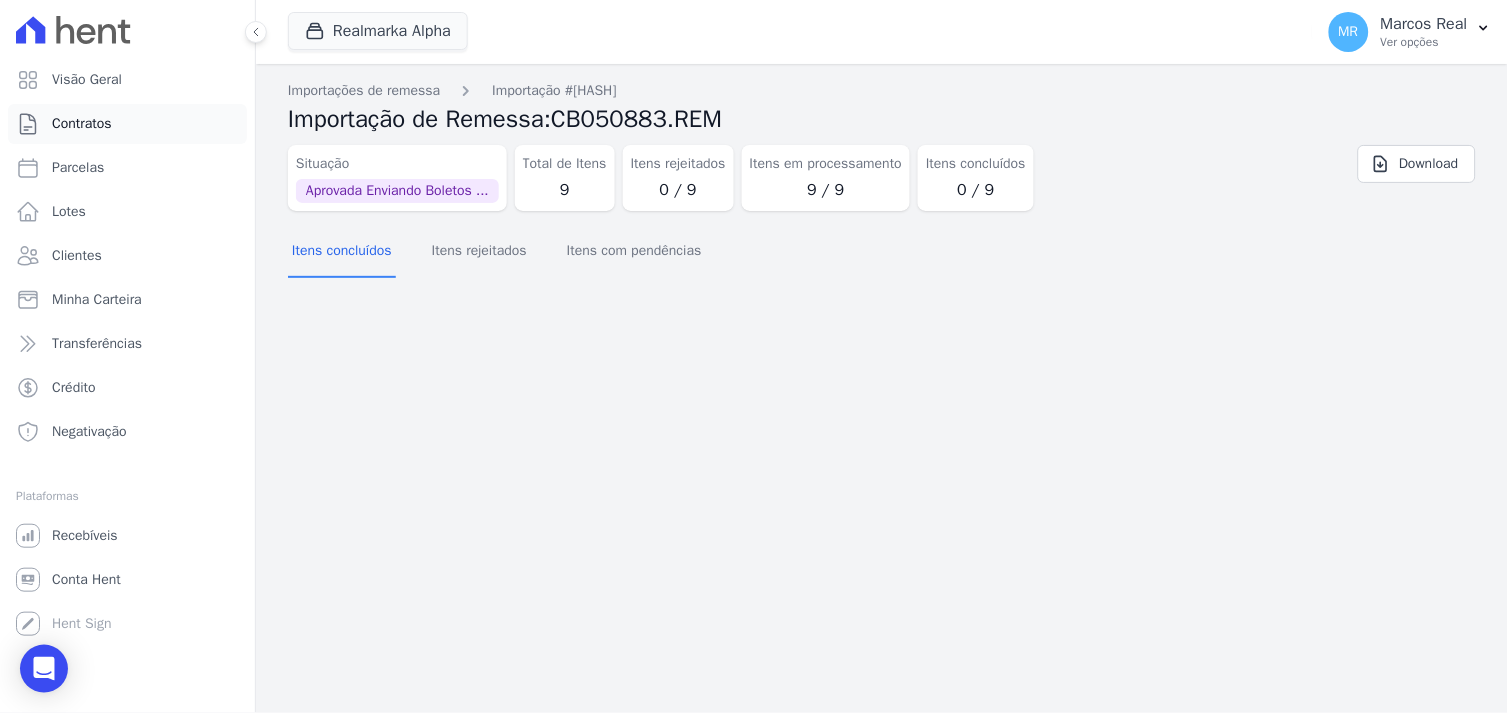 click on "Contratos" at bounding box center [82, 124] 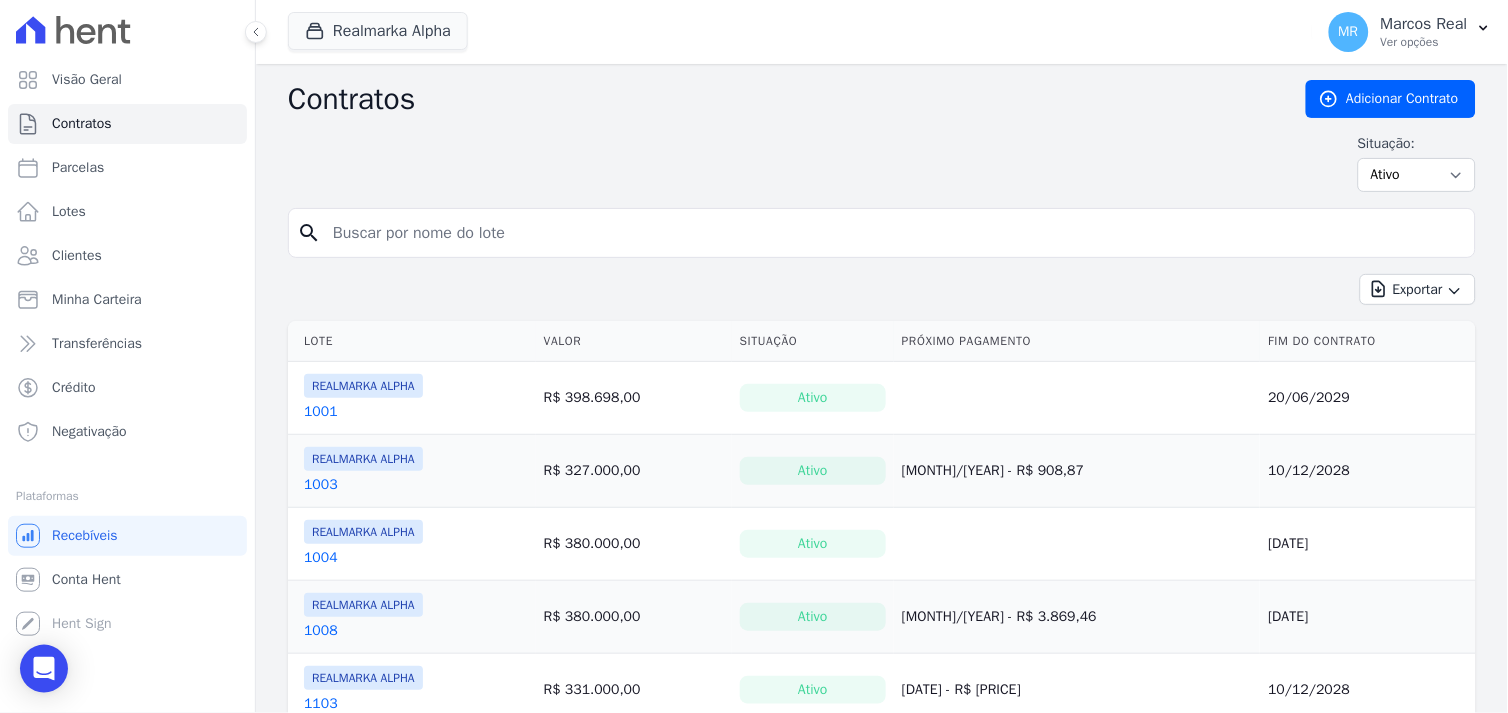 click at bounding box center (894, 233) 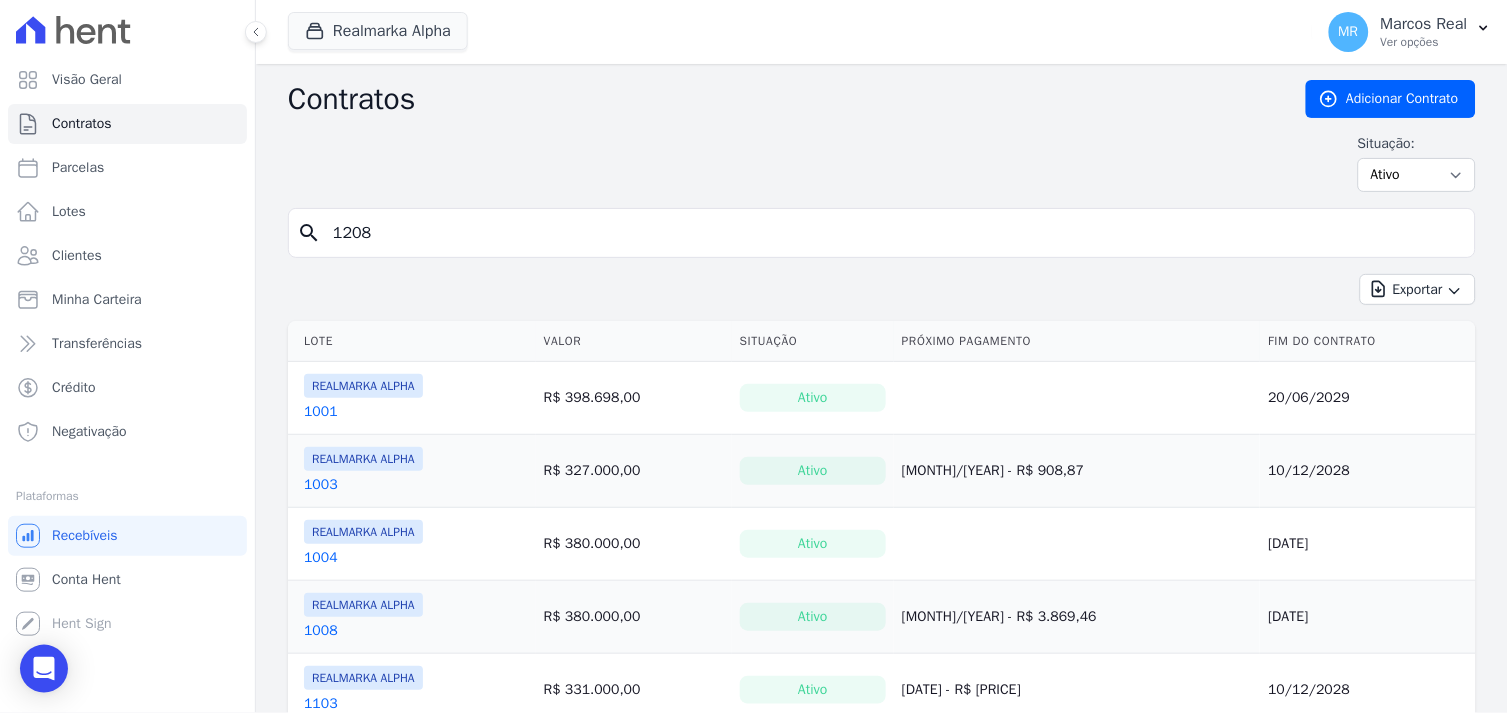 type on "1208" 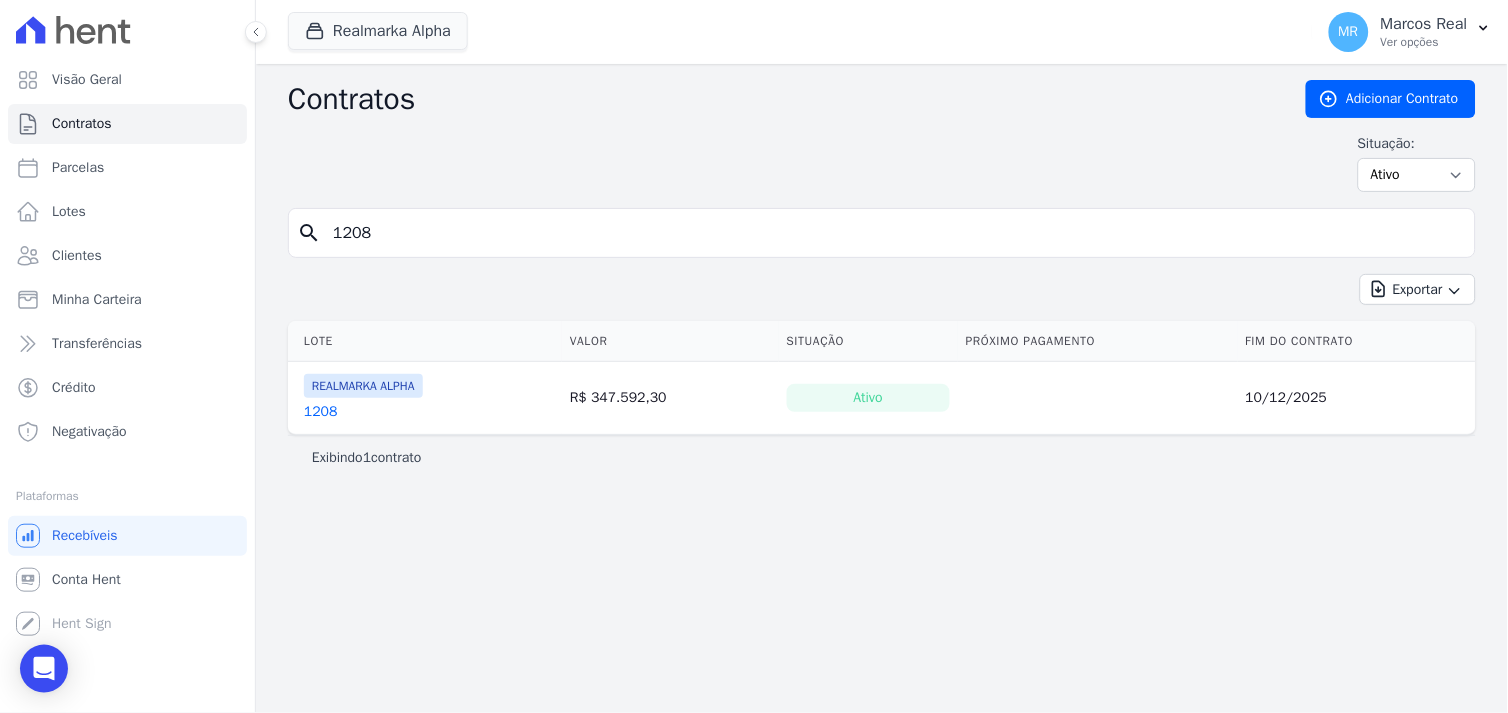 click on "1208" at bounding box center (321, 412) 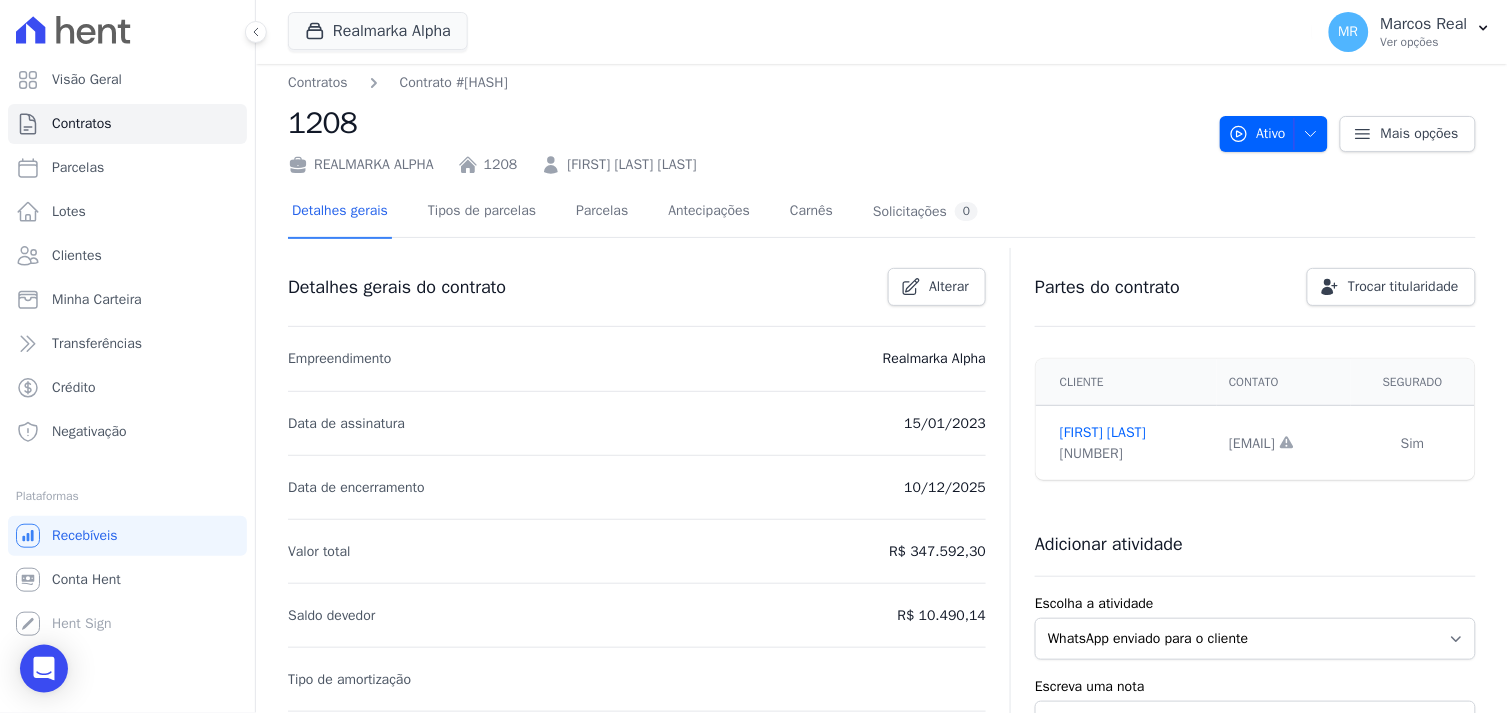 scroll, scrollTop: 0, scrollLeft: 0, axis: both 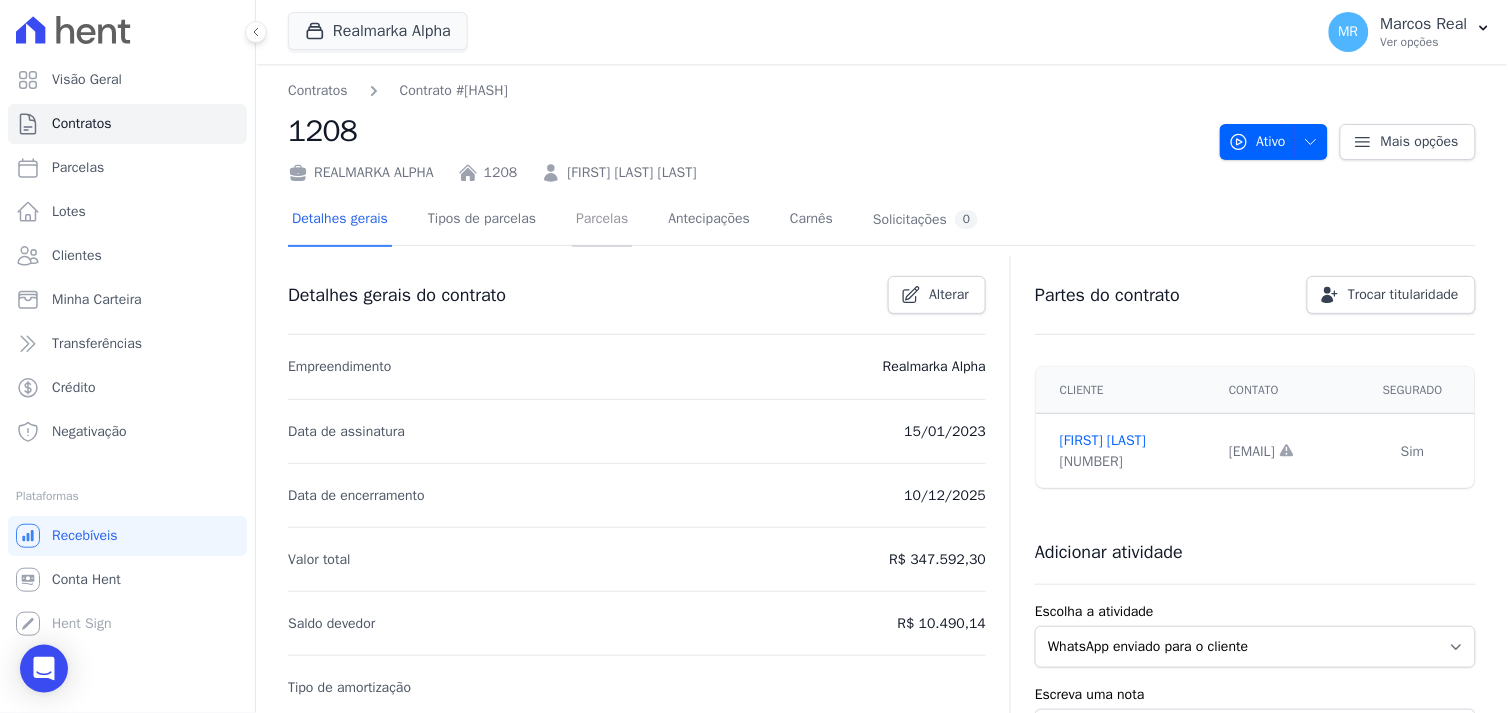 click on "Parcelas" at bounding box center (602, 220) 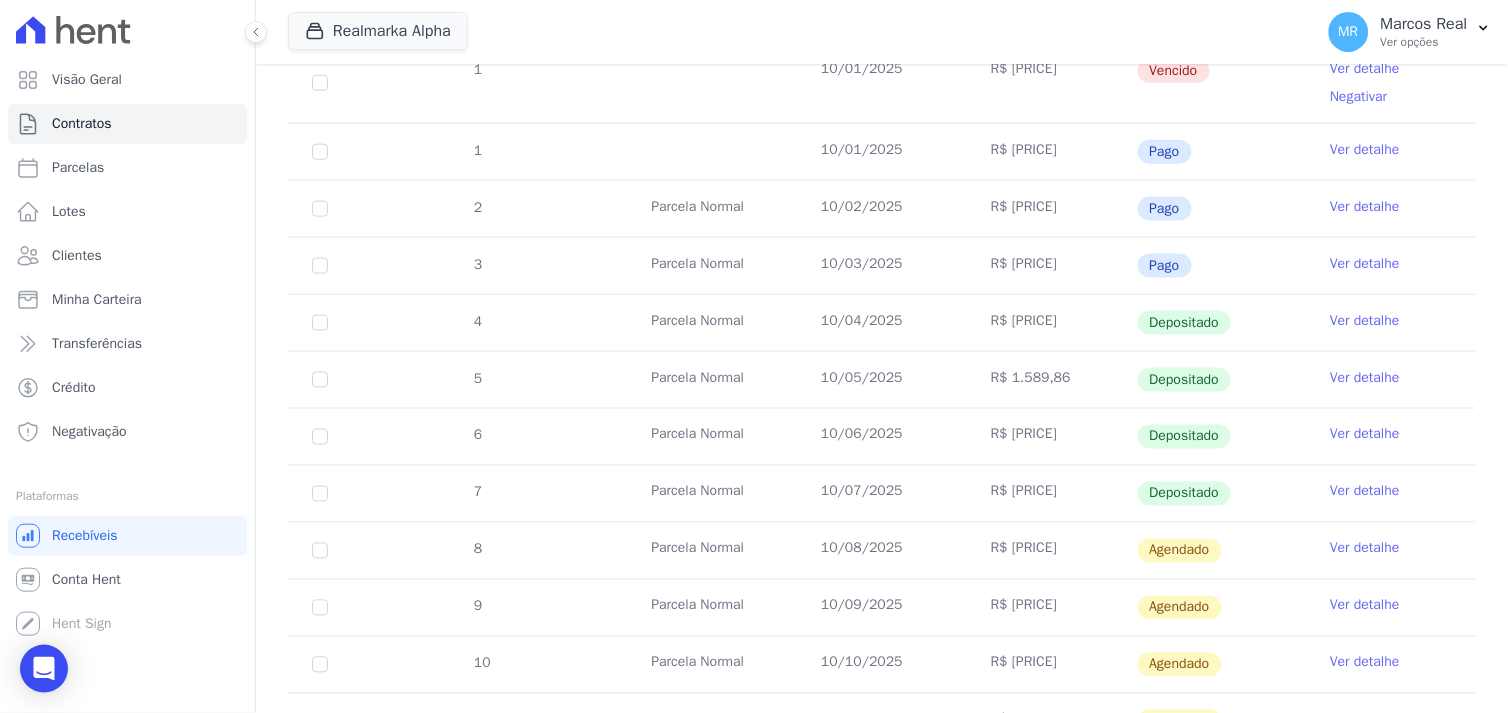 scroll, scrollTop: 555, scrollLeft: 0, axis: vertical 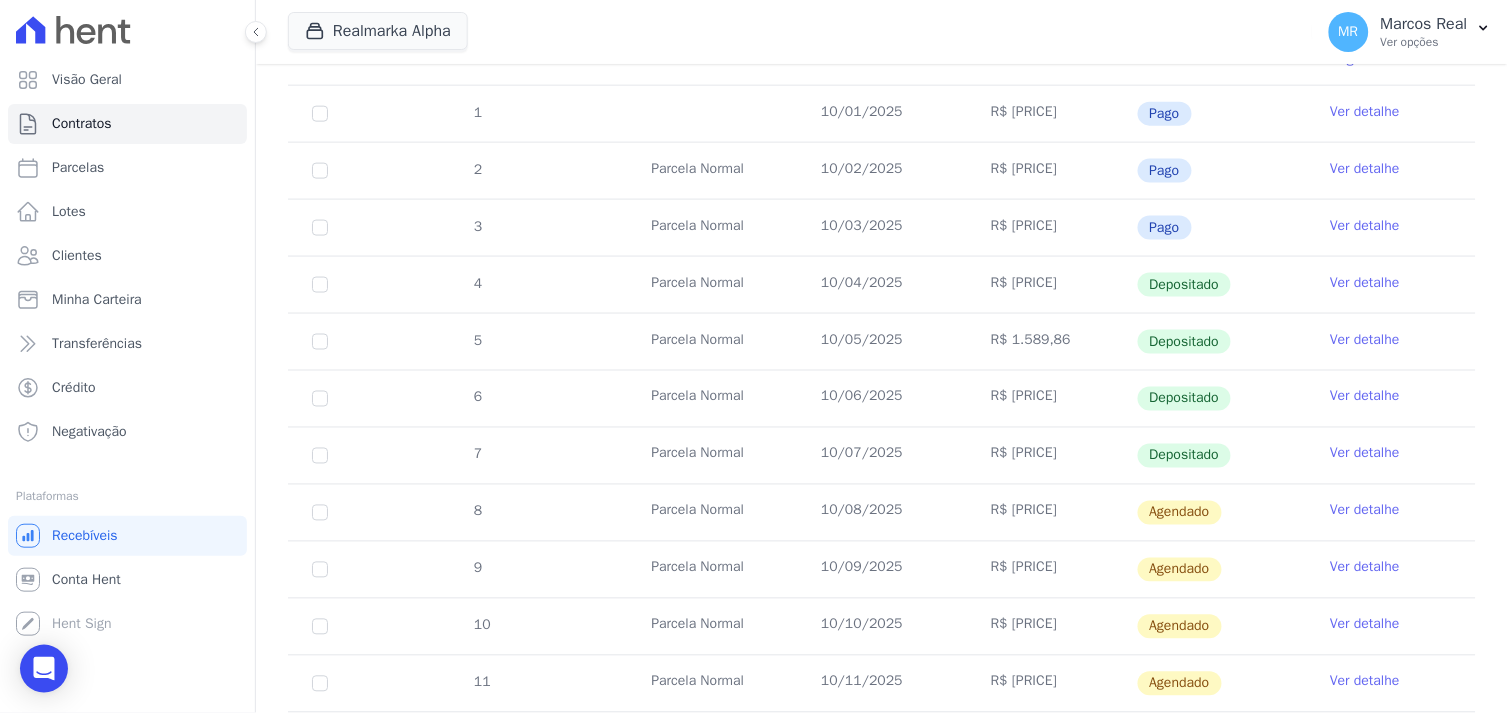 click on "Ver detalhe" at bounding box center (1365, 511) 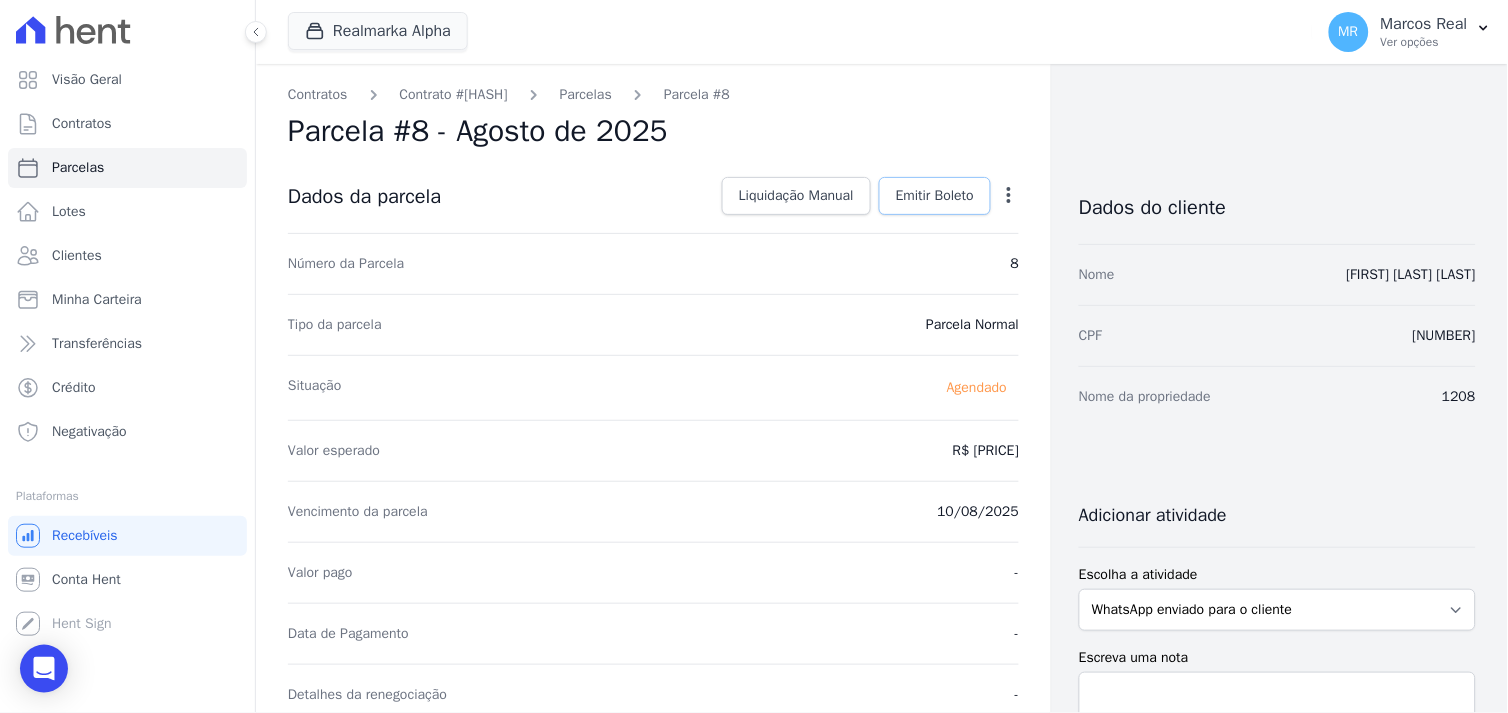 click on "Emitir Boleto" at bounding box center [935, 196] 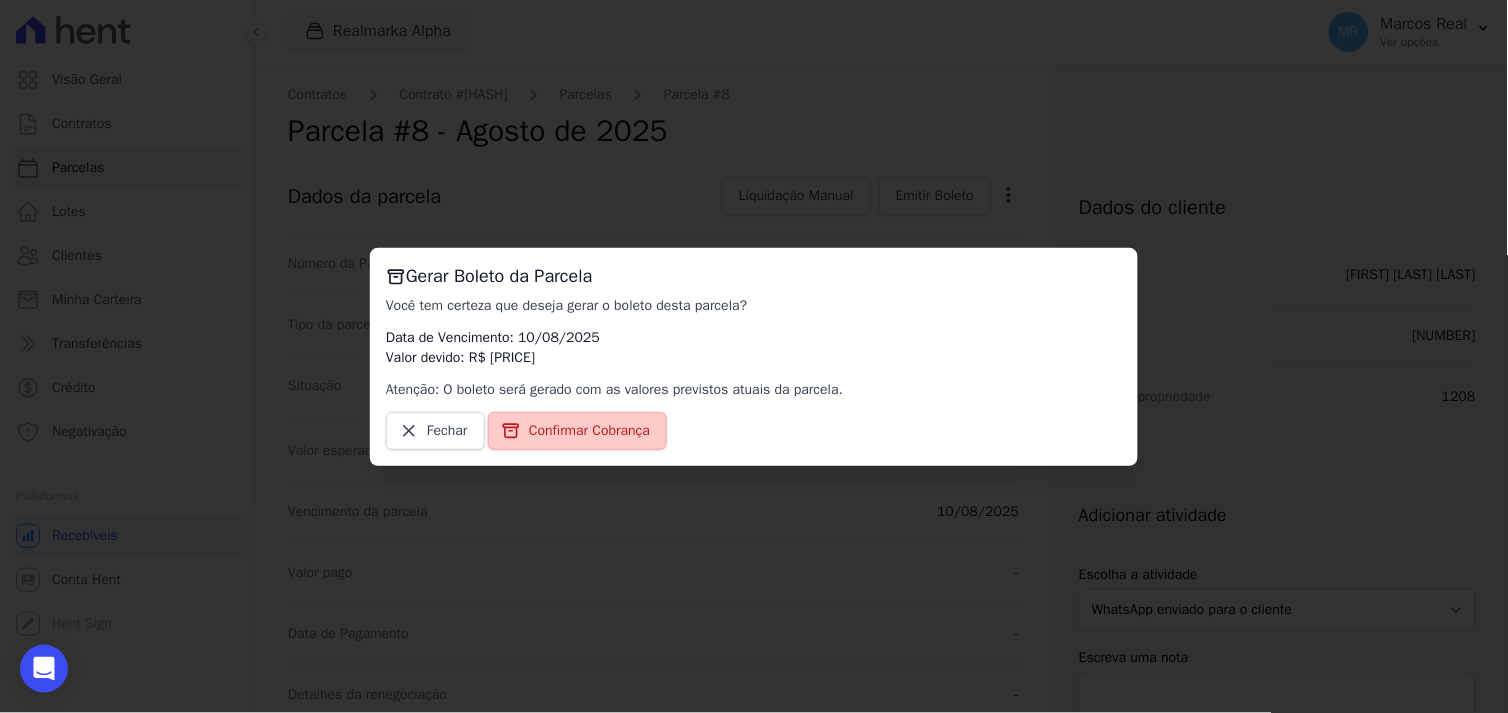 click on "Confirmar Cobrança" at bounding box center (589, 431) 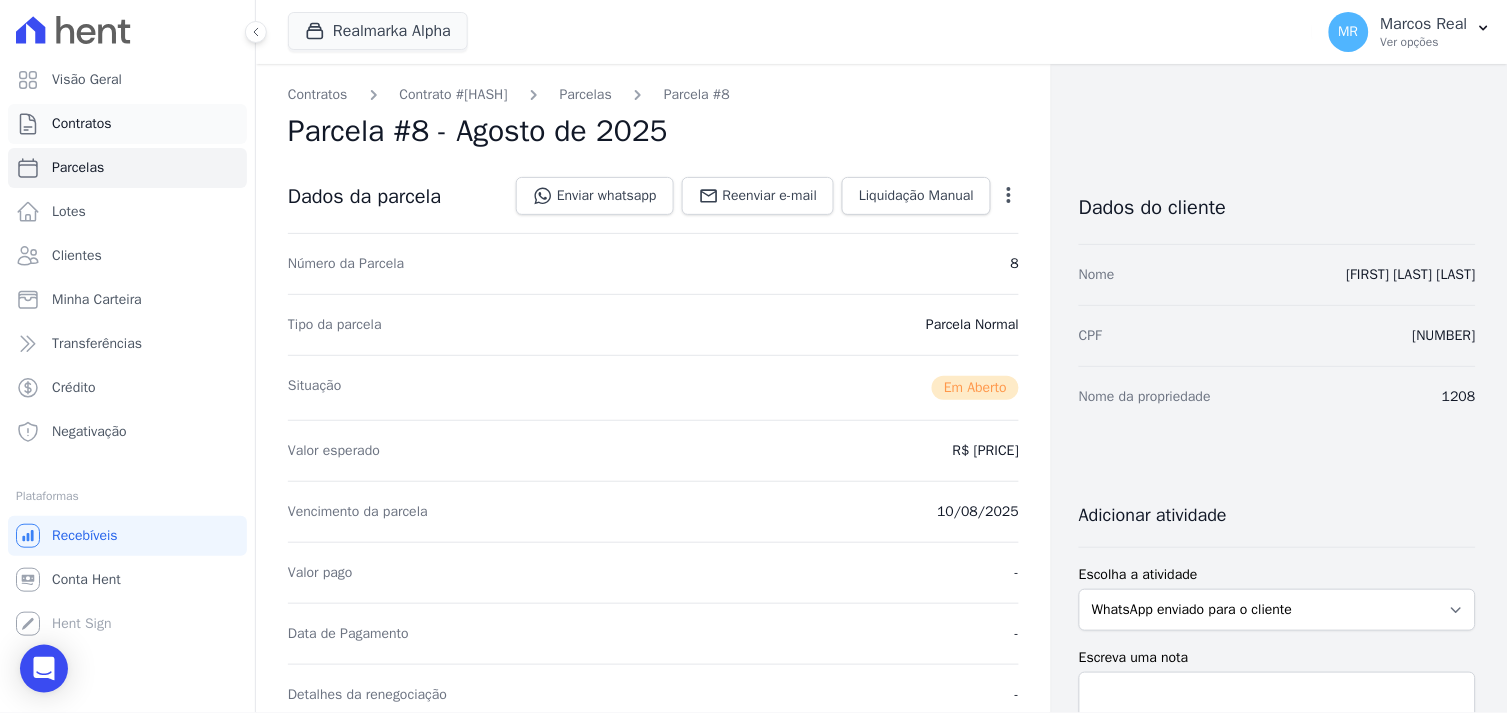 click on "Contratos" at bounding box center (127, 124) 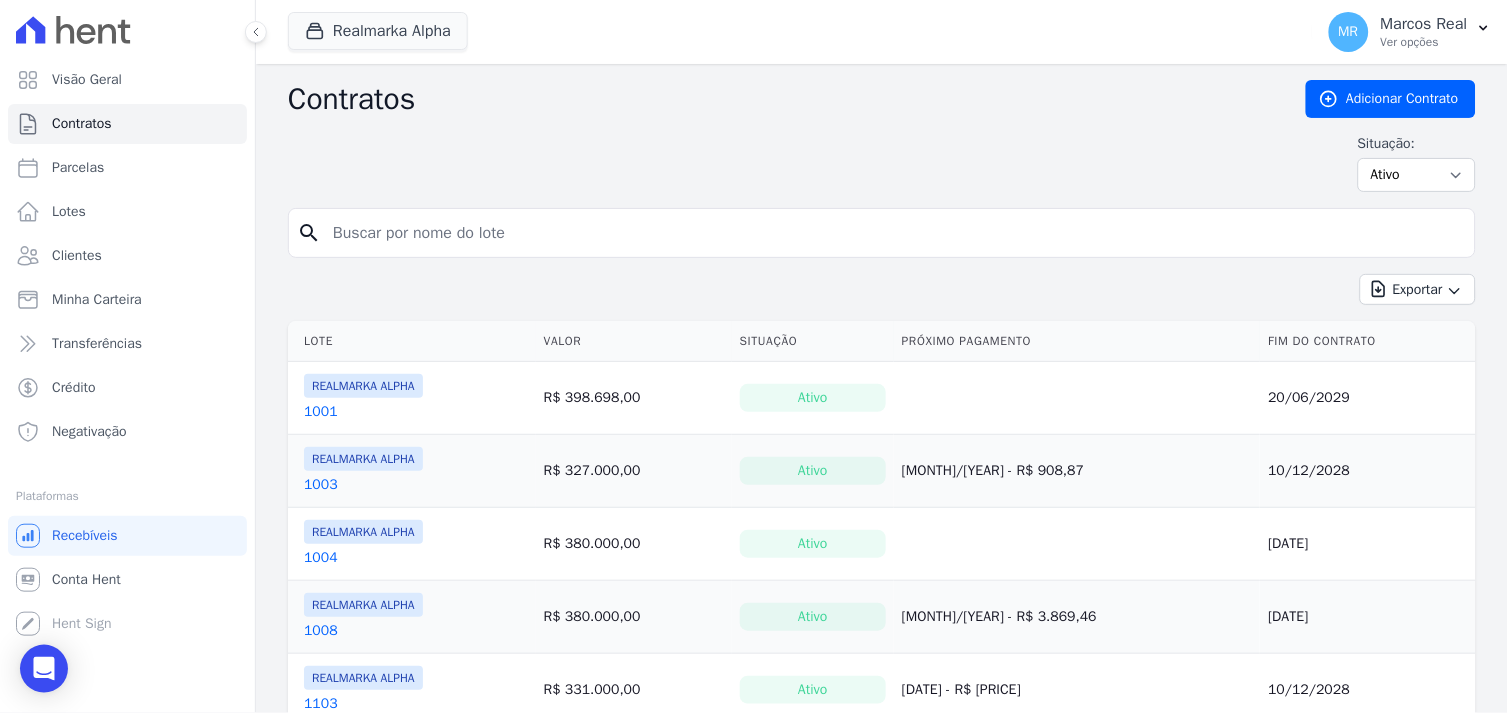 click at bounding box center [894, 233] 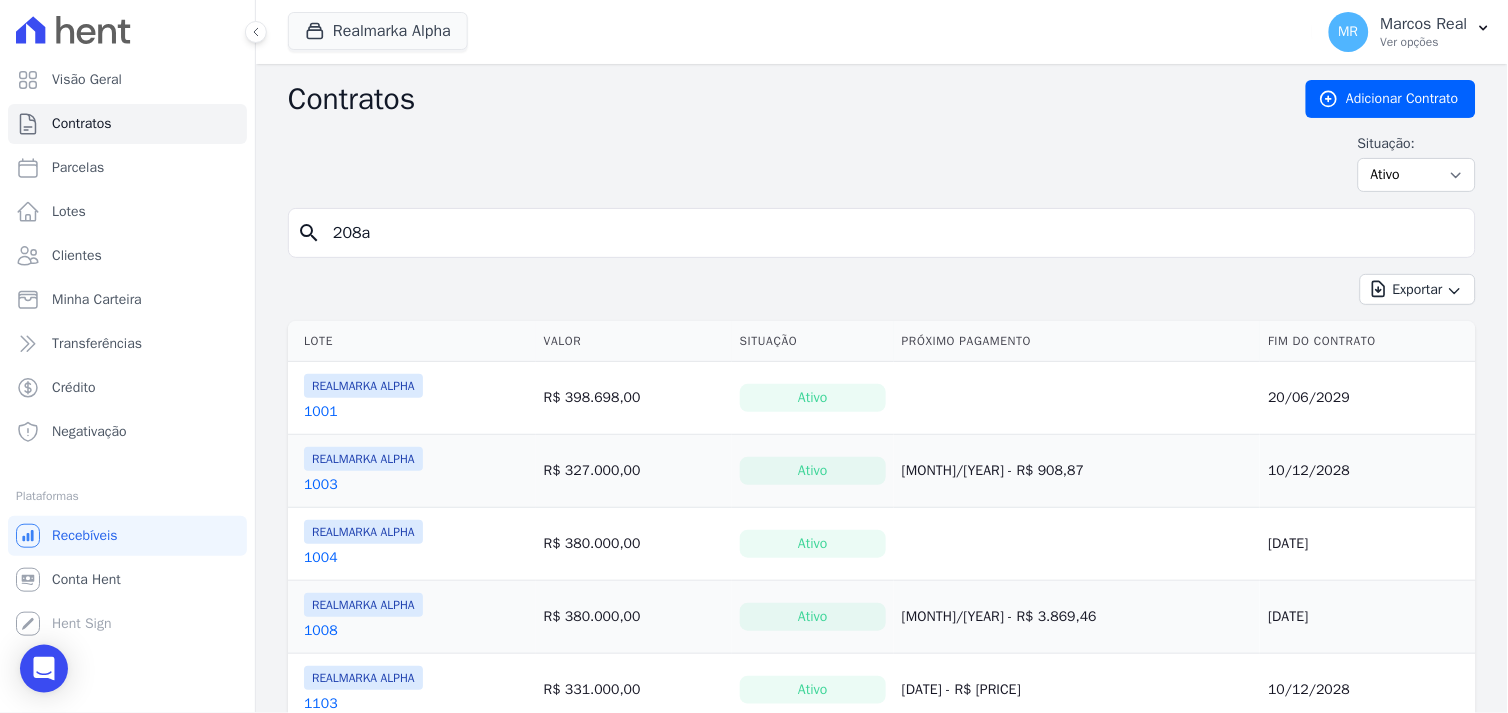 type on "208a" 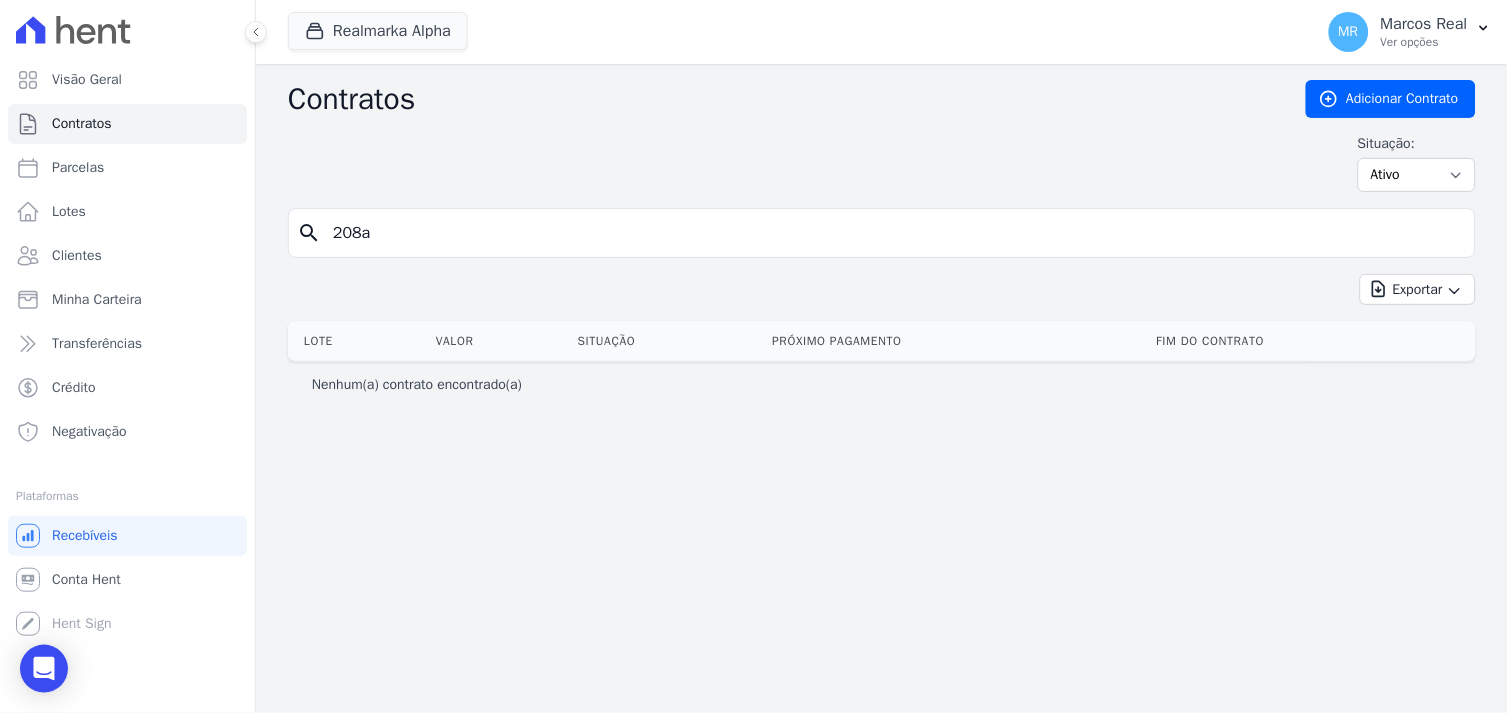 click on "208a" at bounding box center [894, 233] 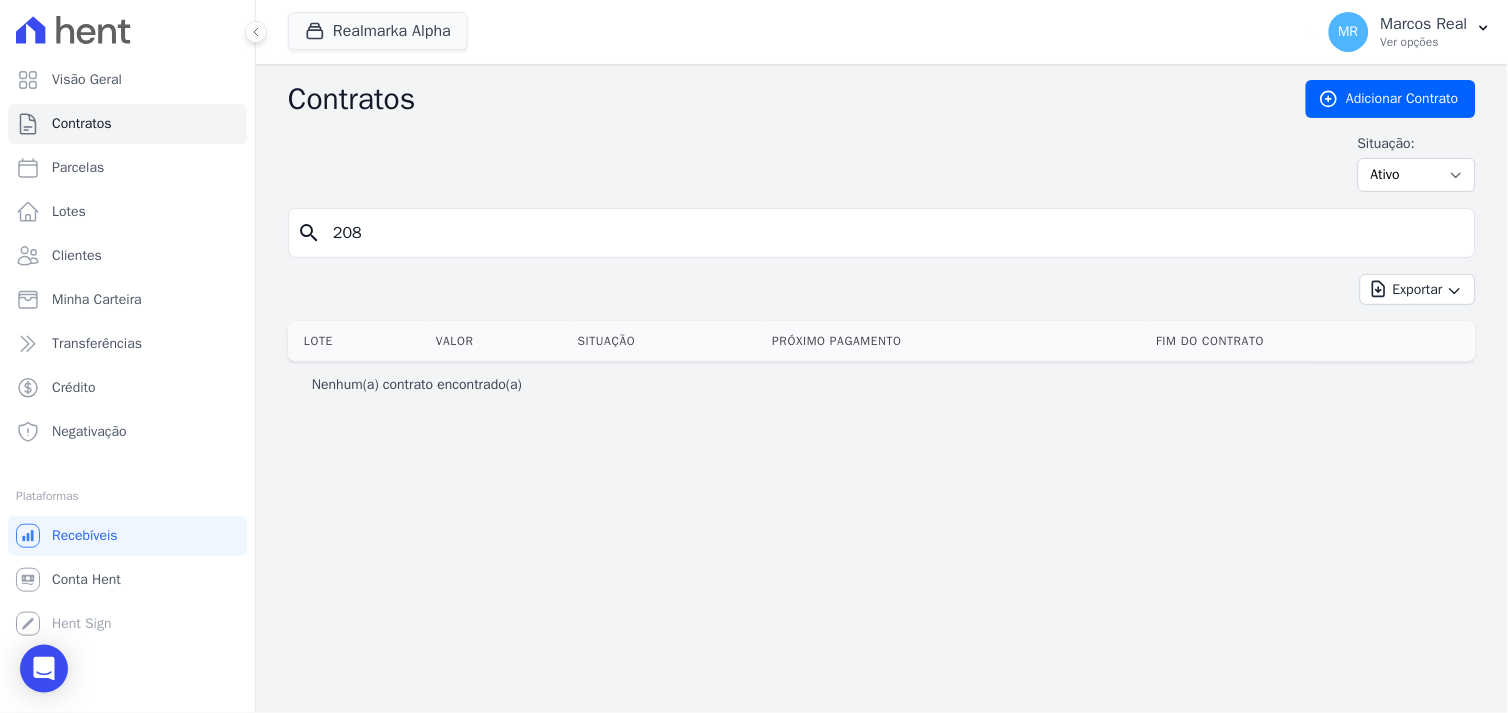 type on "208" 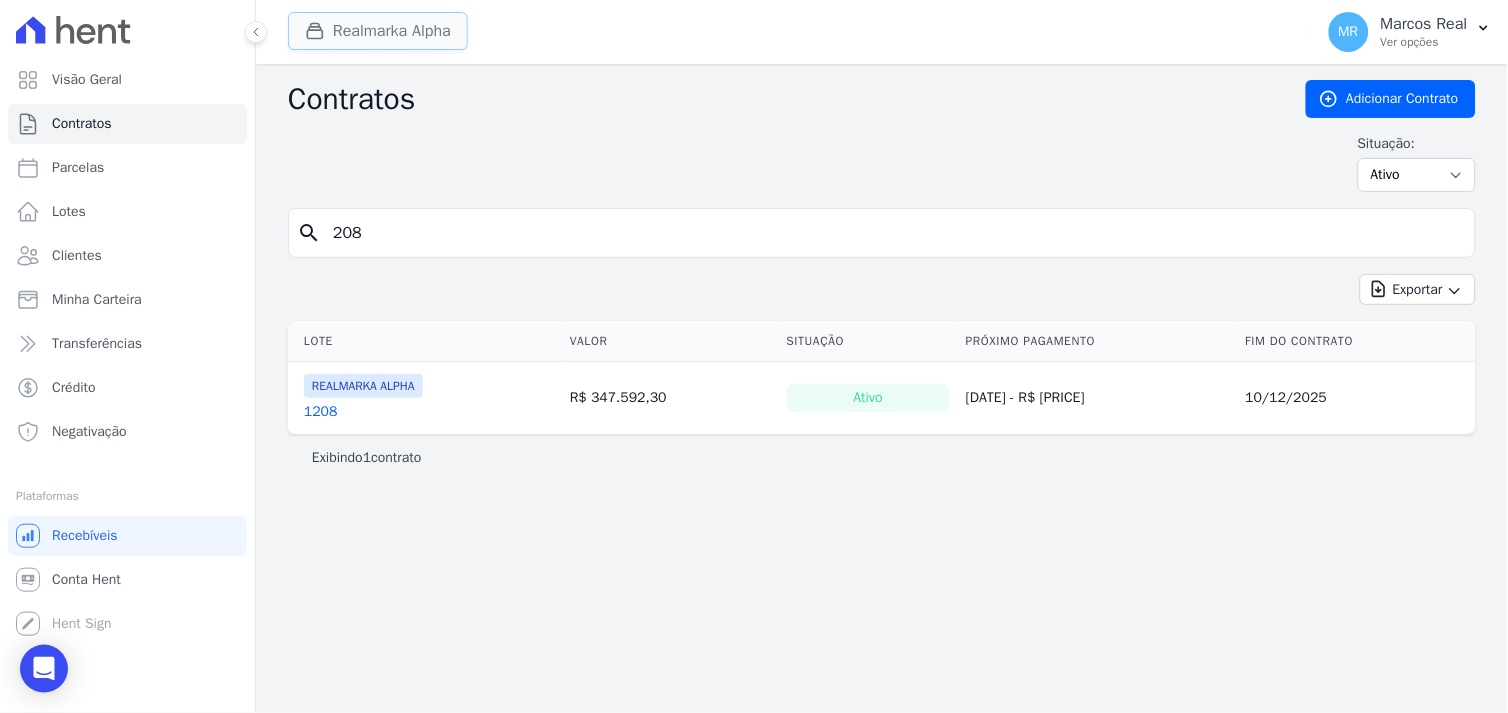 click 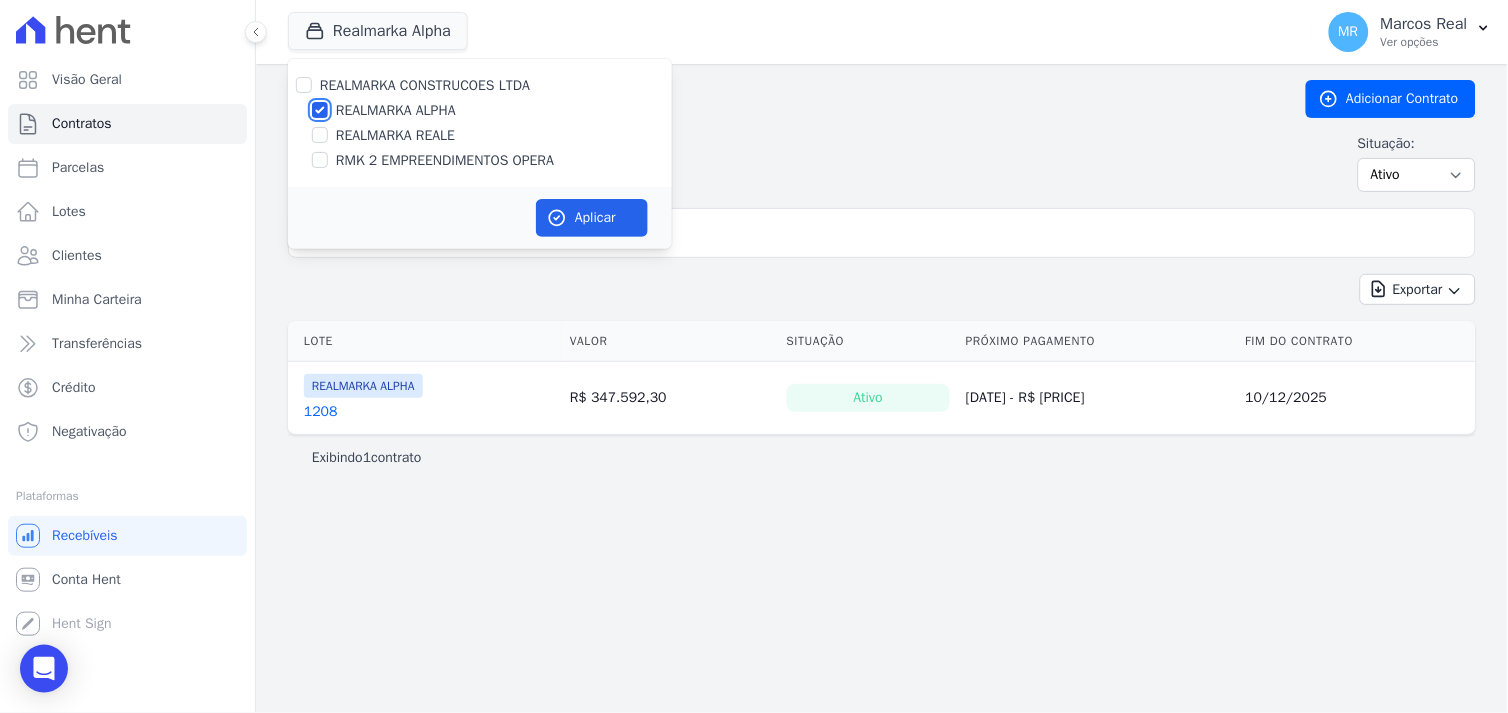 click on "REALMARKA ALPHA" at bounding box center [320, 110] 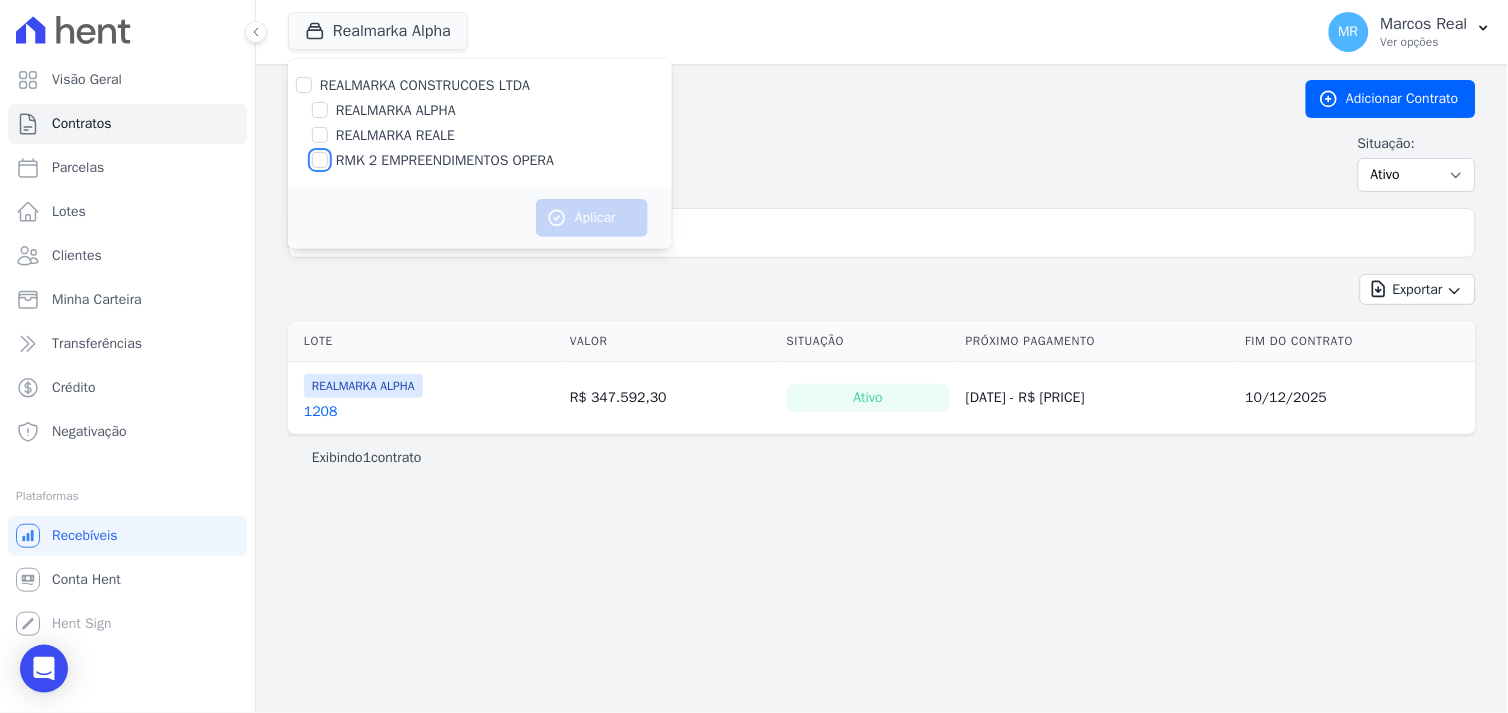 click on "RMK 2 EMPREENDIMENTOS OPERA" at bounding box center [320, 160] 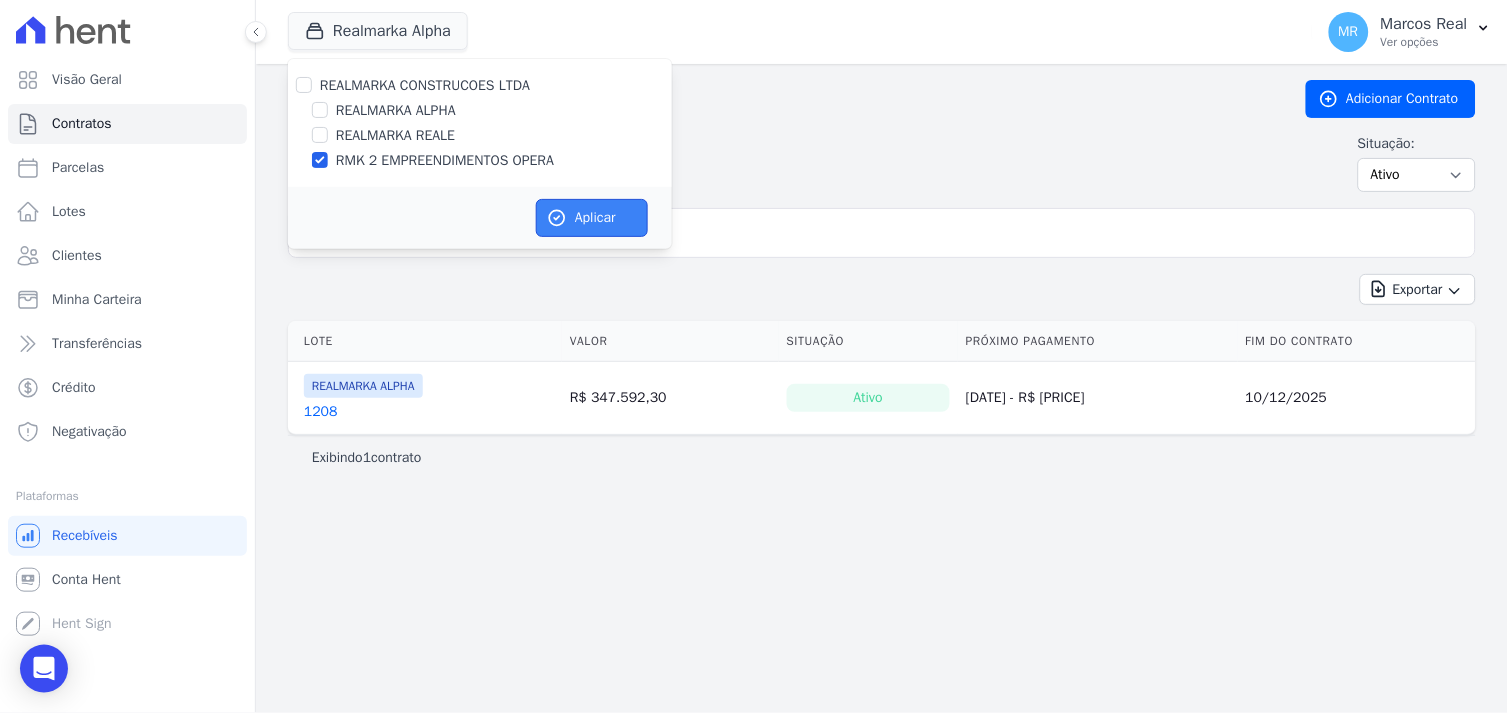 click on "Aplicar" at bounding box center (592, 218) 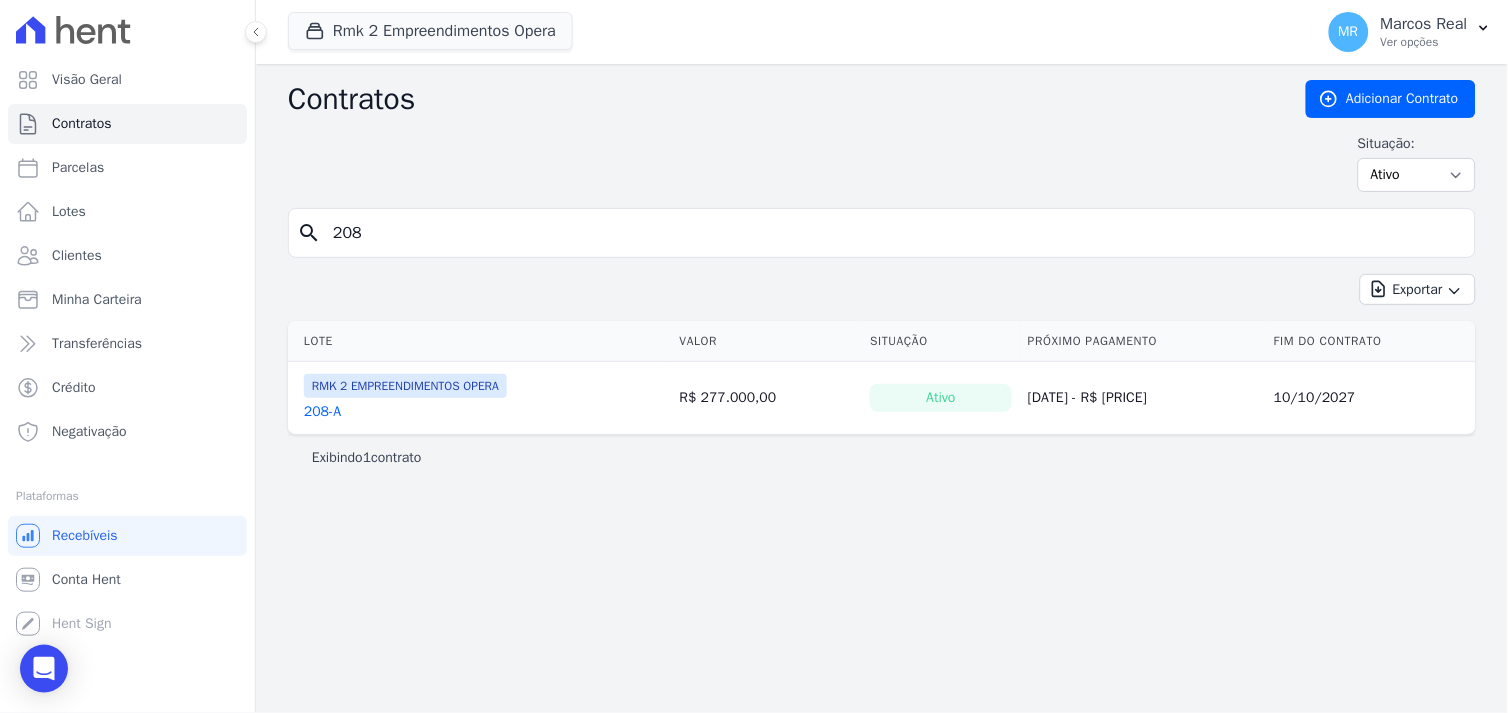 click on "208" at bounding box center [894, 233] 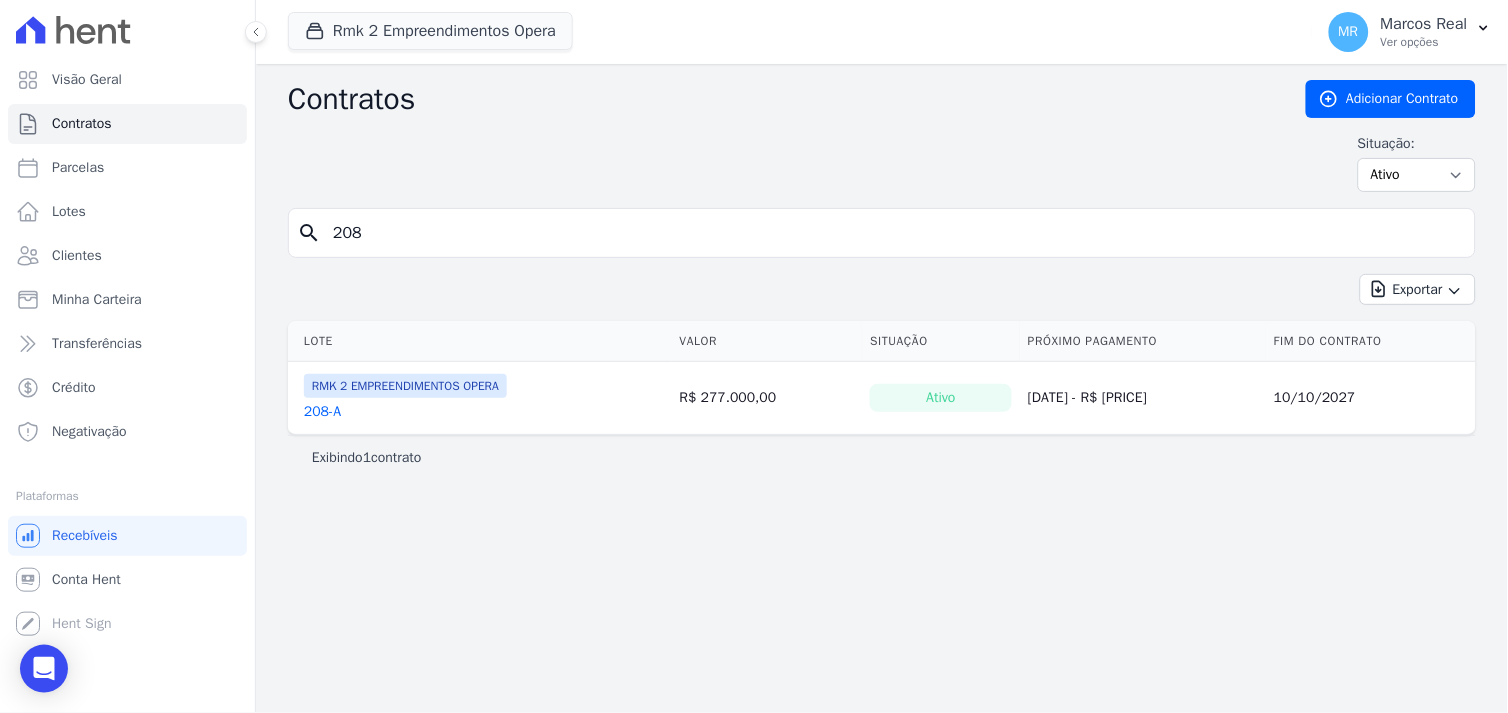 click on "208-A" at bounding box center (322, 412) 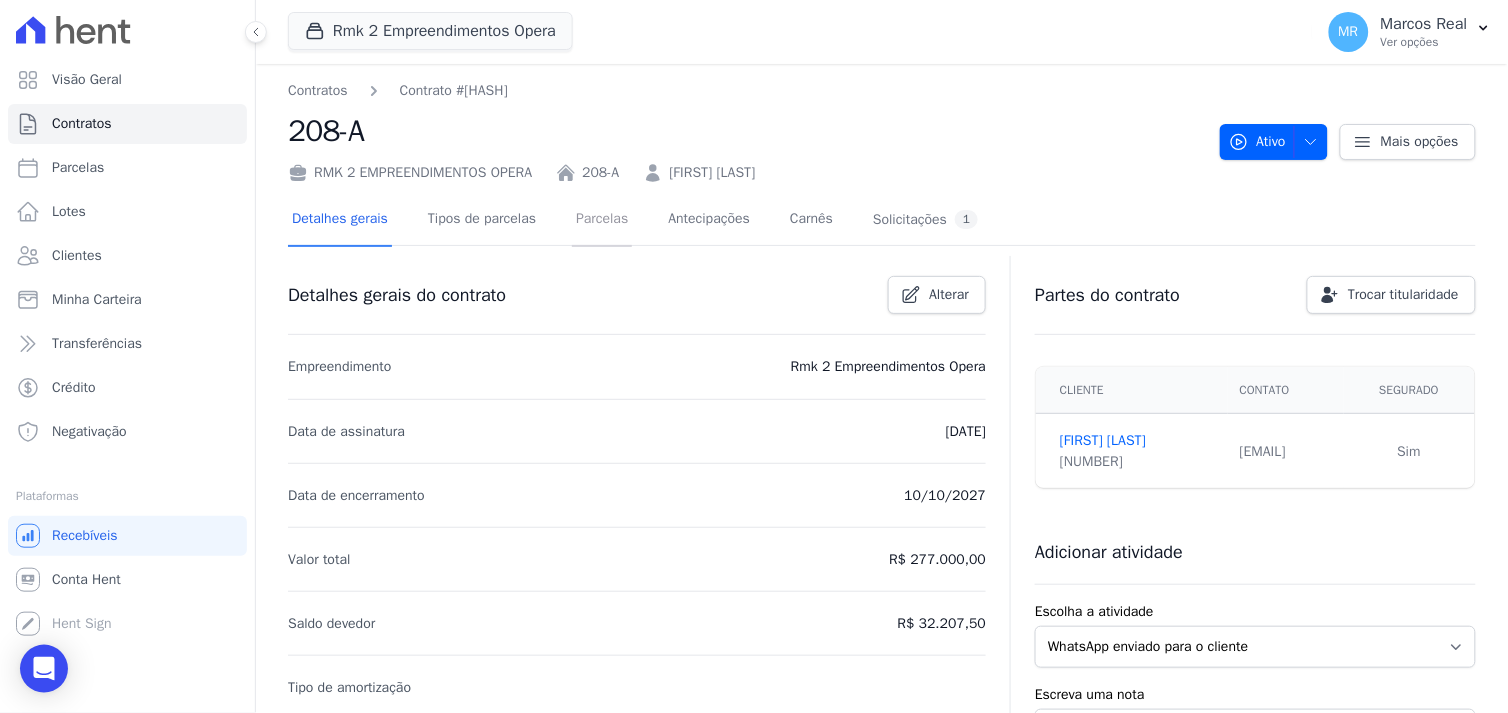 click on "Parcelas" at bounding box center [602, 220] 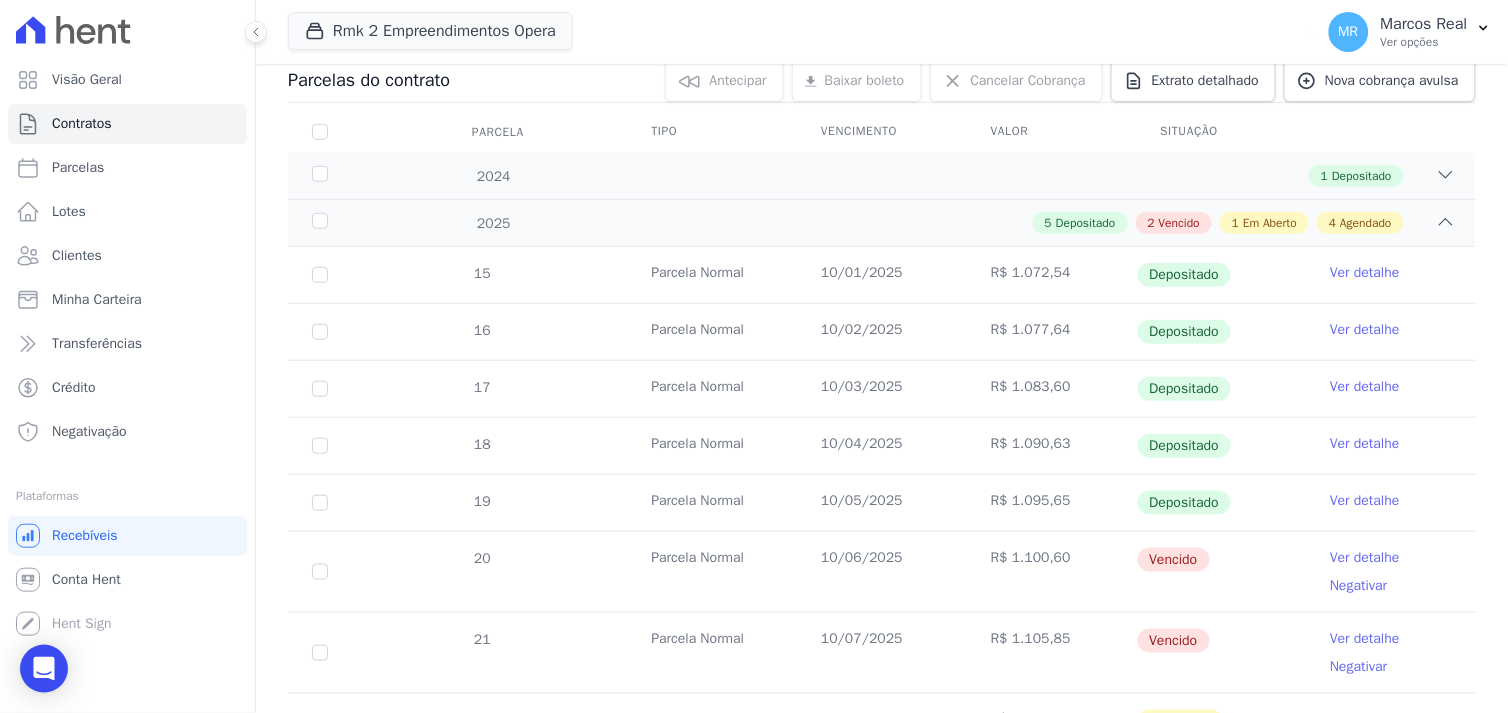 scroll, scrollTop: 333, scrollLeft: 0, axis: vertical 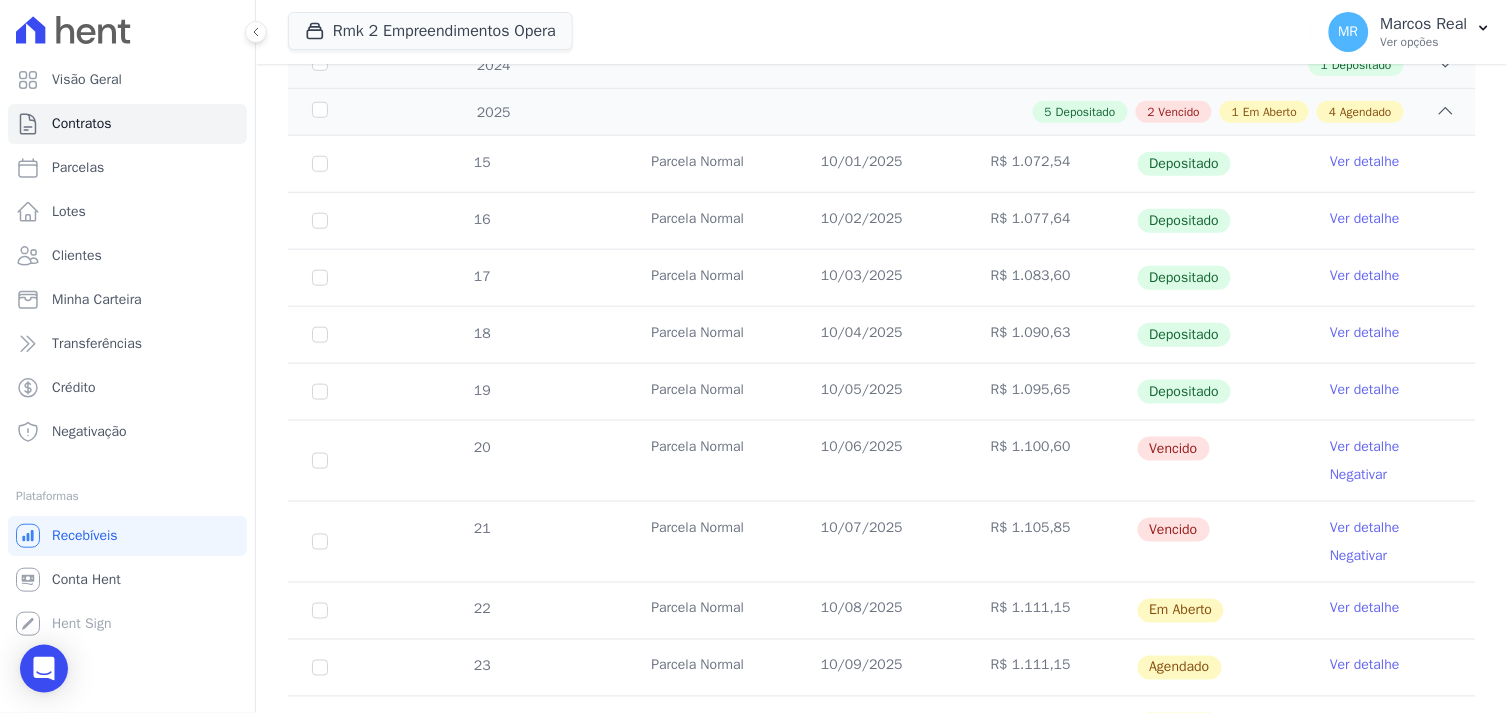 click on "Ver detalhe" at bounding box center (1365, 447) 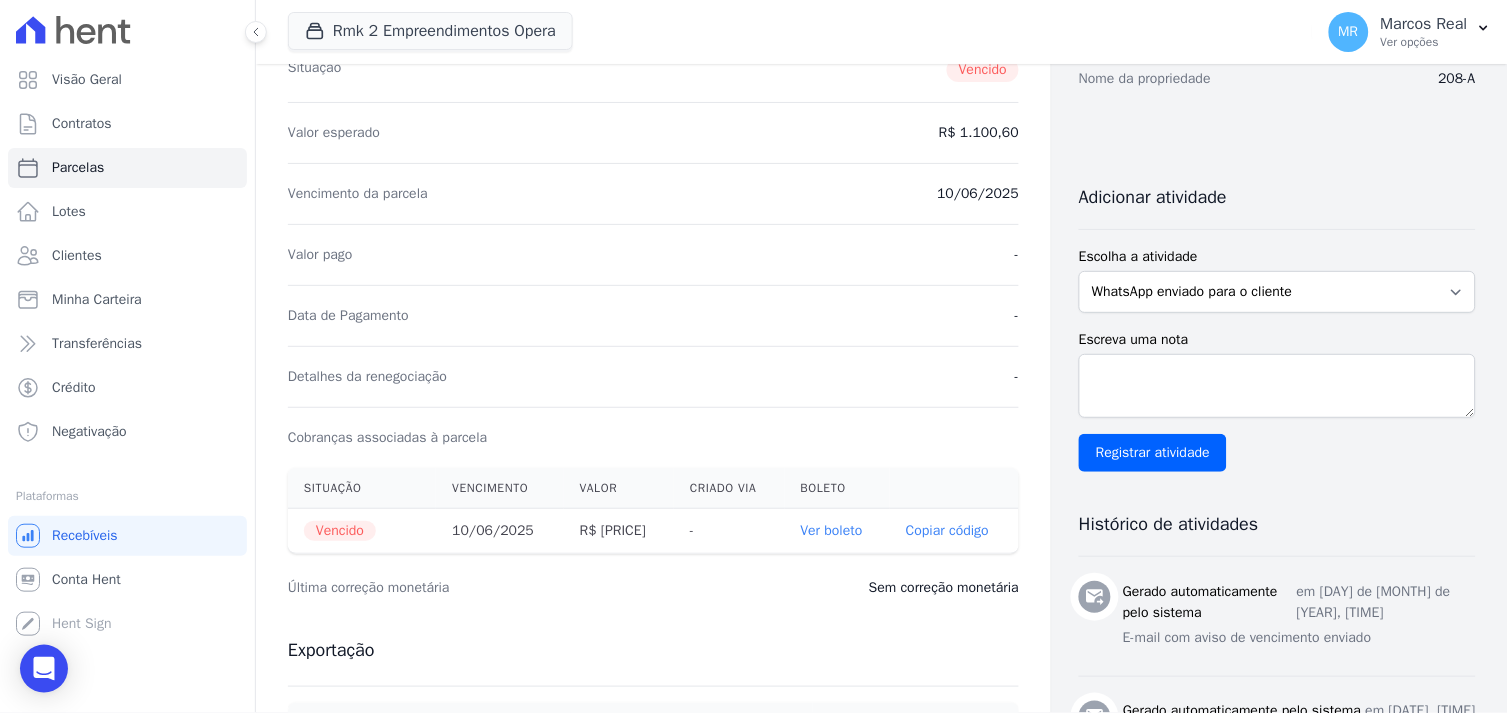 scroll, scrollTop: 666, scrollLeft: 0, axis: vertical 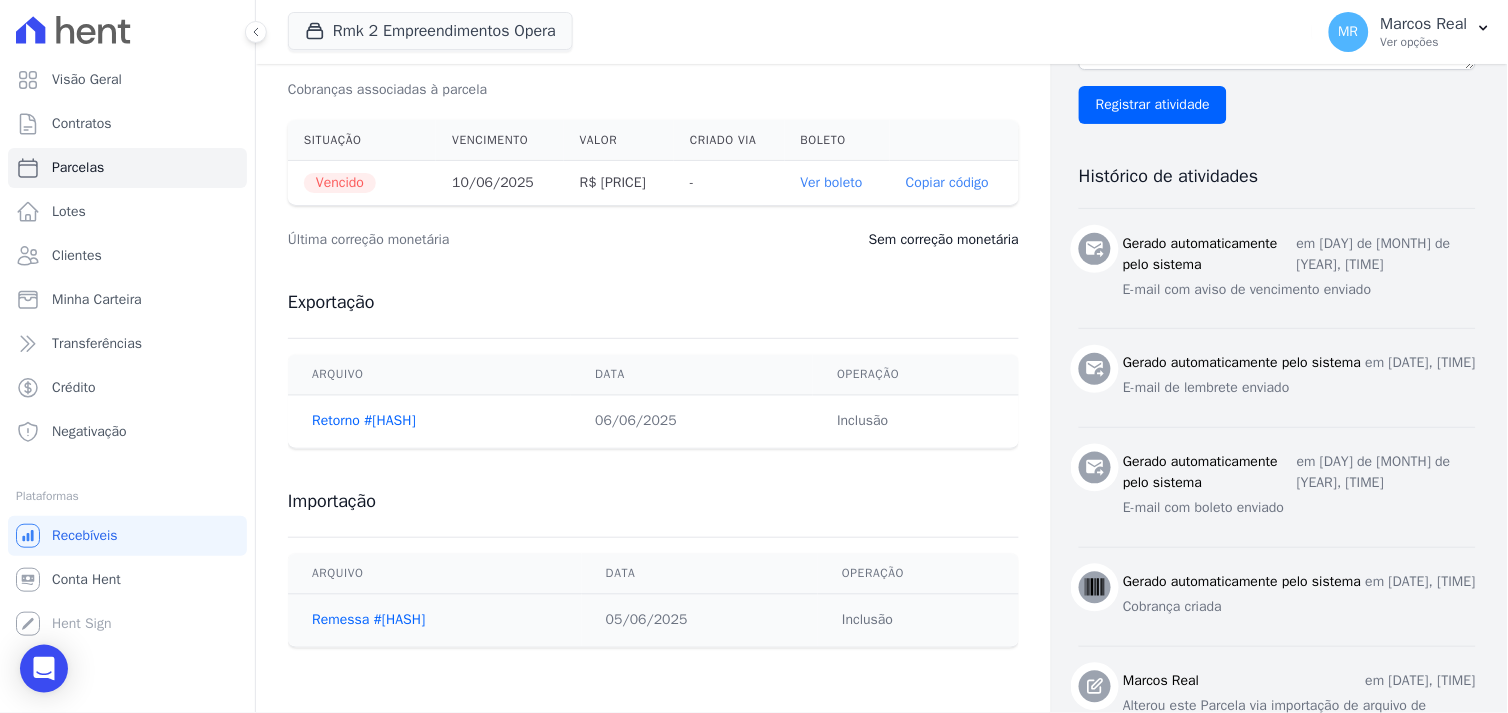 click on "Ver boleto" at bounding box center (832, 182) 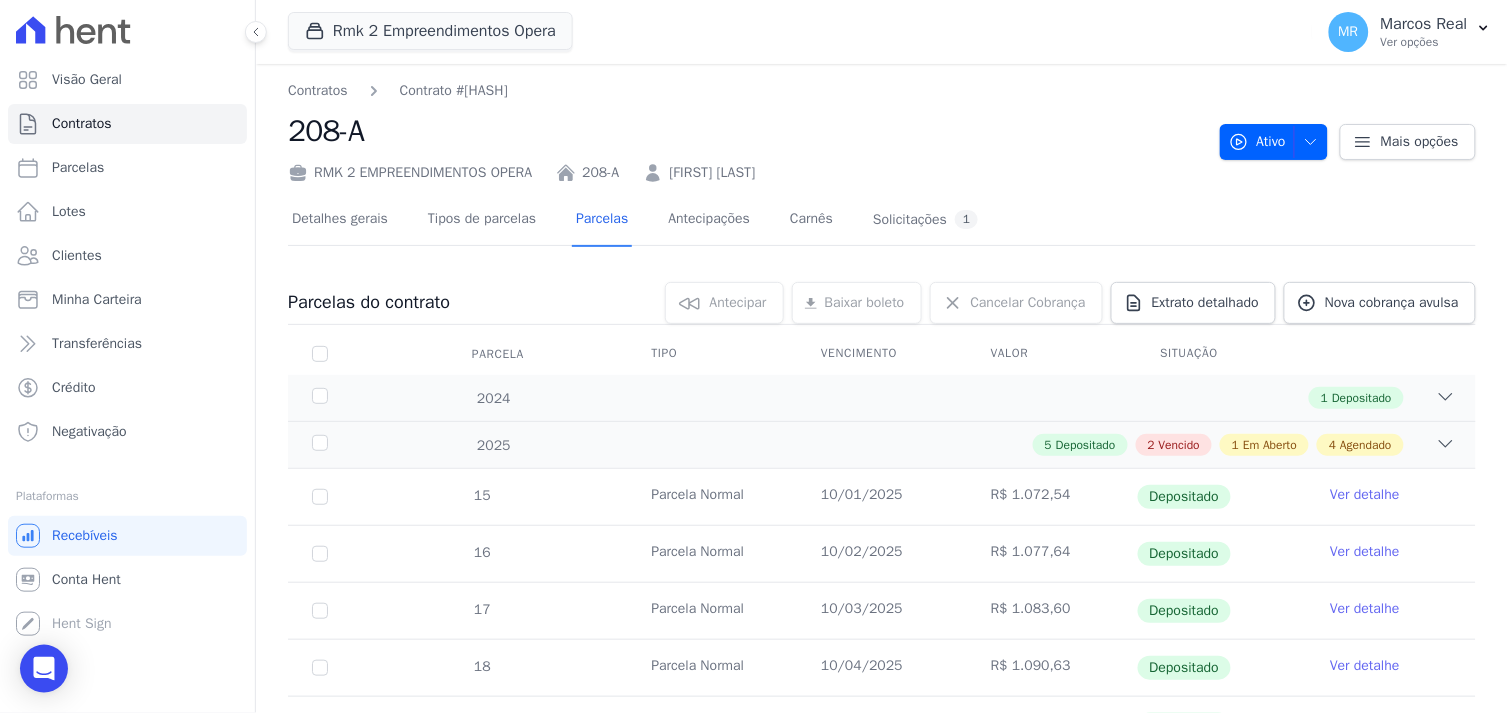 scroll, scrollTop: 444, scrollLeft: 0, axis: vertical 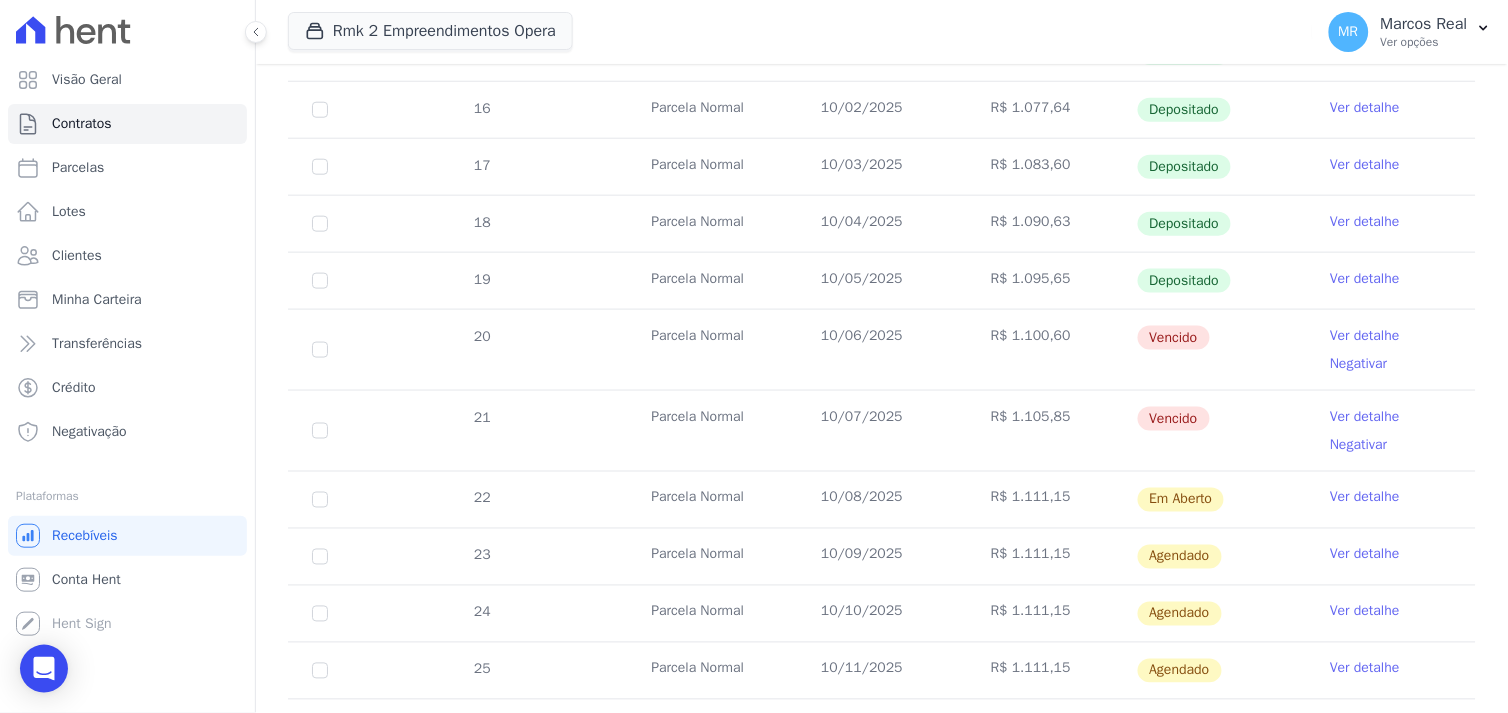 click on "Ver detalhe" at bounding box center (1365, 417) 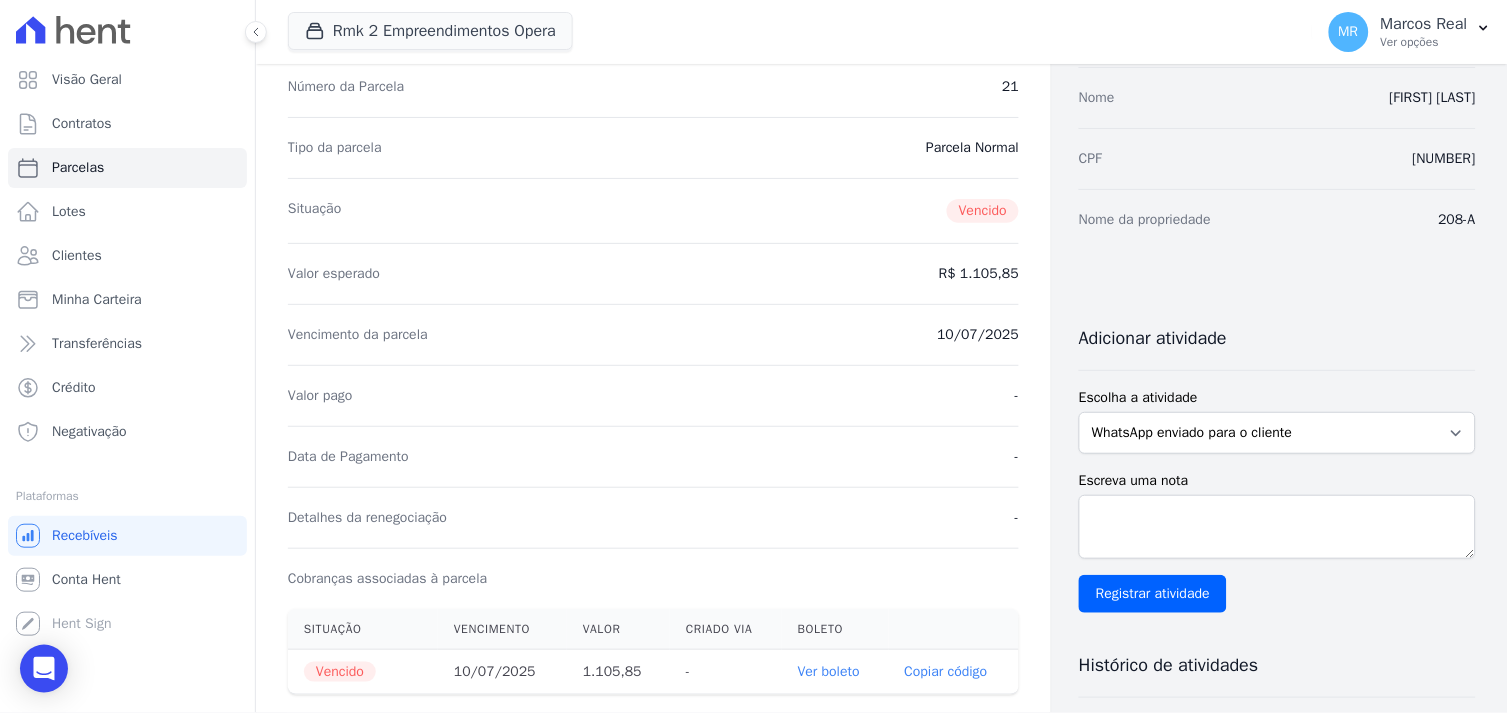 scroll, scrollTop: 444, scrollLeft: 0, axis: vertical 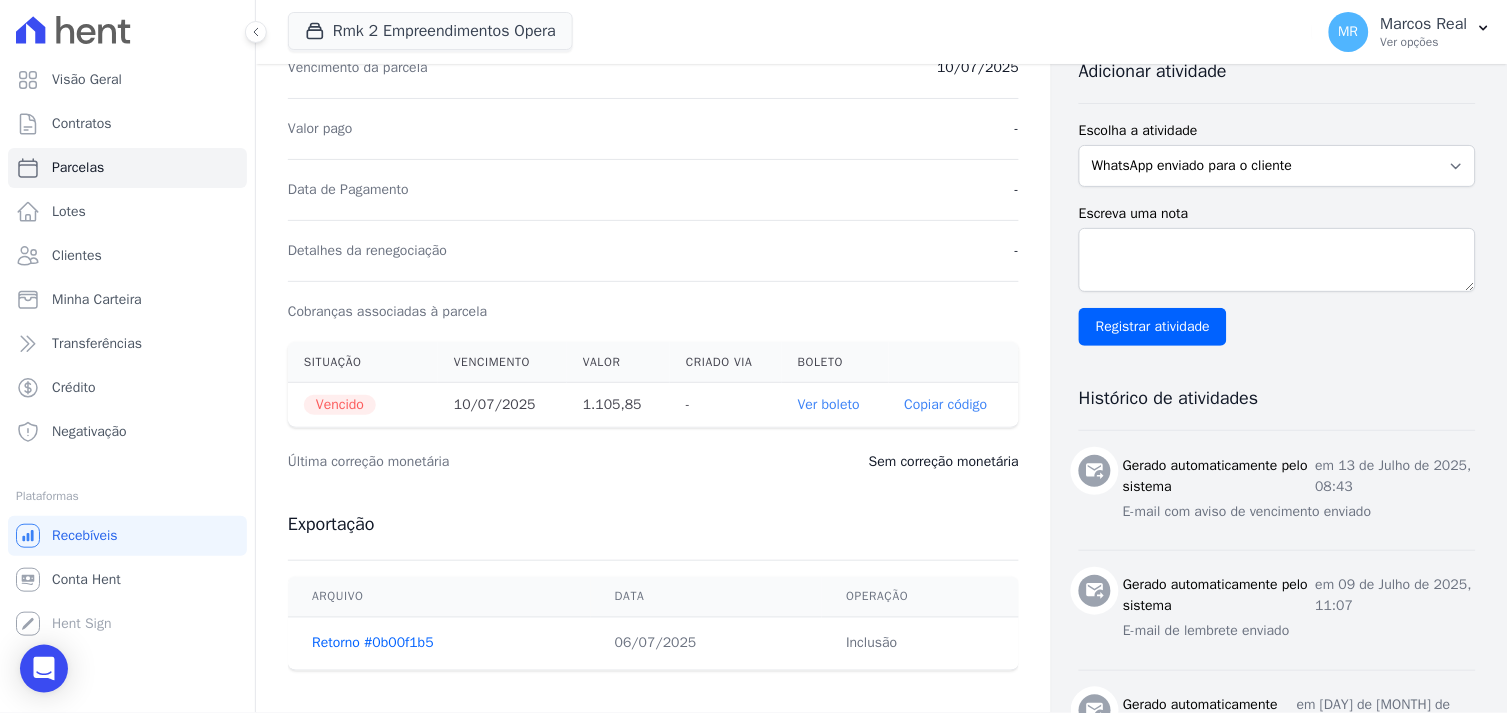 click on "Ver boleto" at bounding box center (829, 404) 